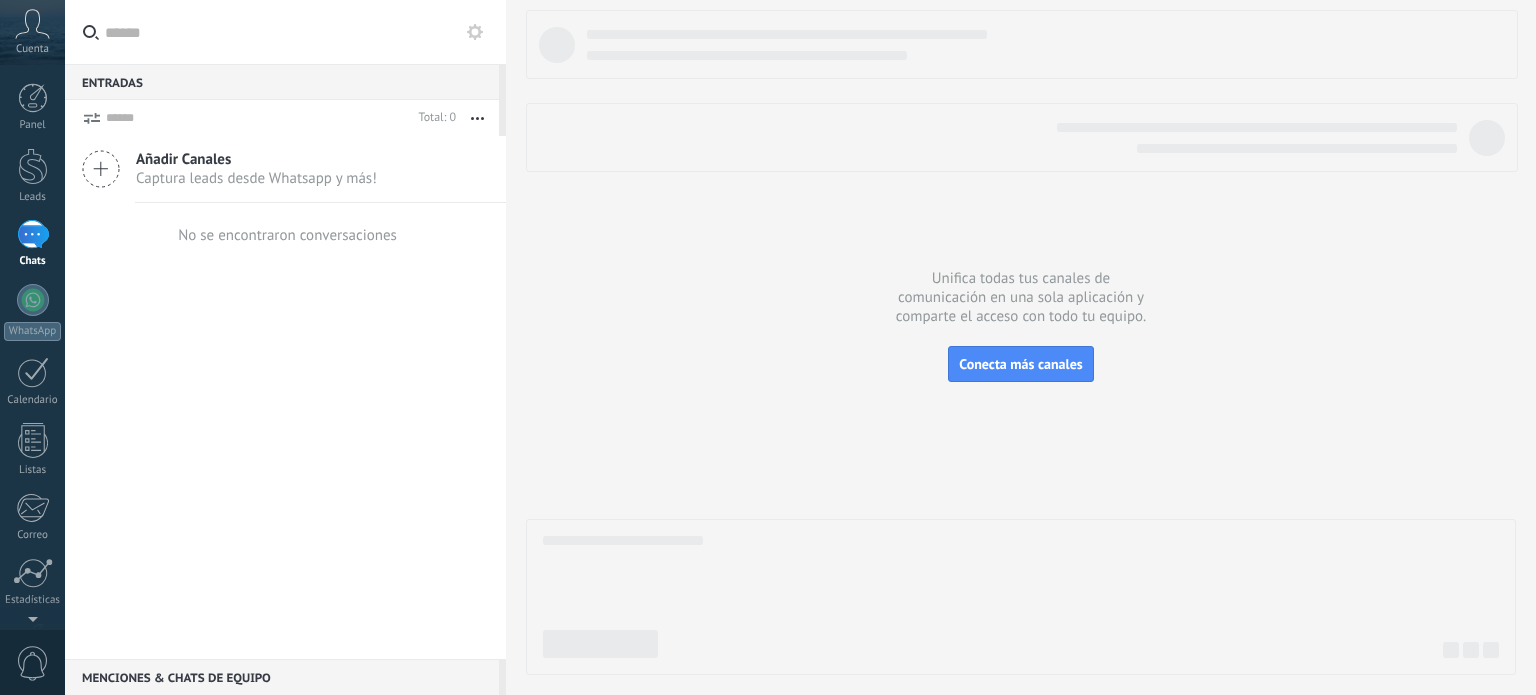 scroll, scrollTop: 0, scrollLeft: 0, axis: both 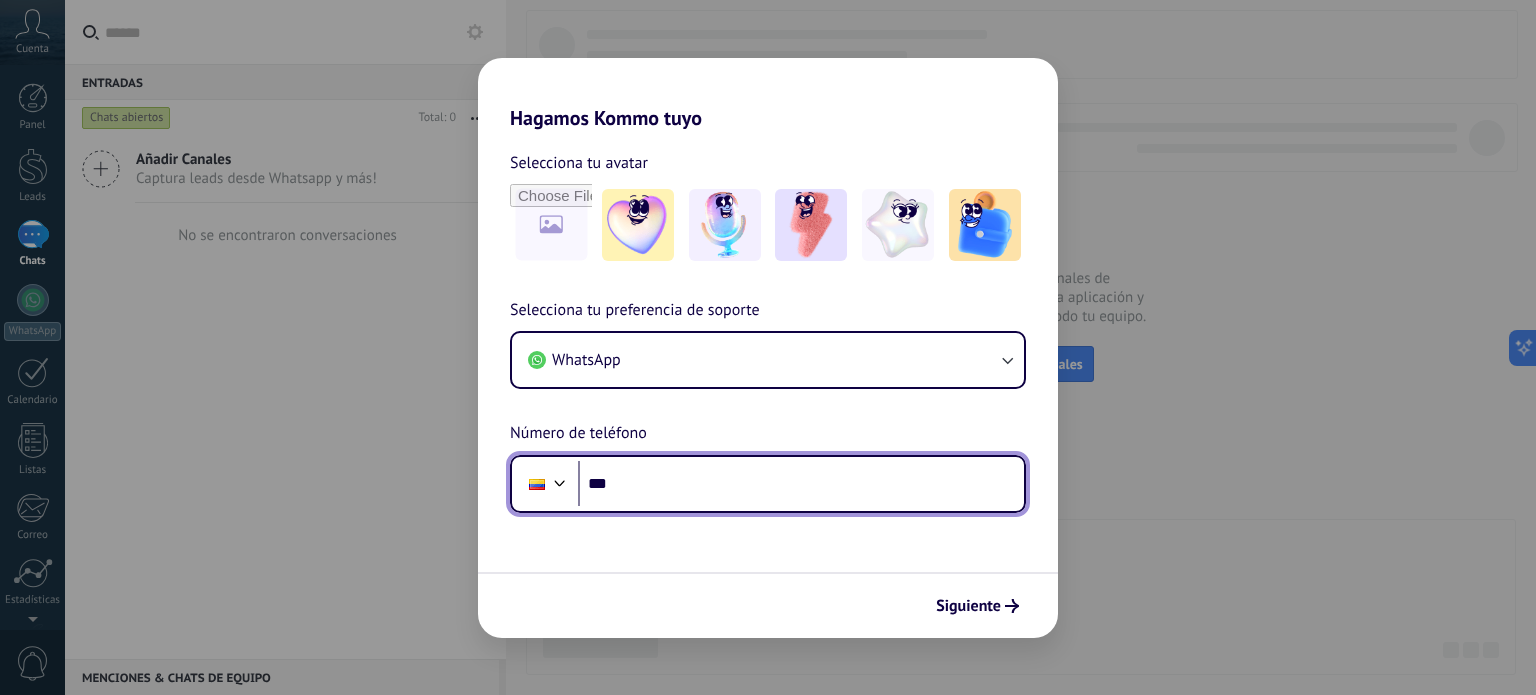 click on "***" at bounding box center [801, 484] 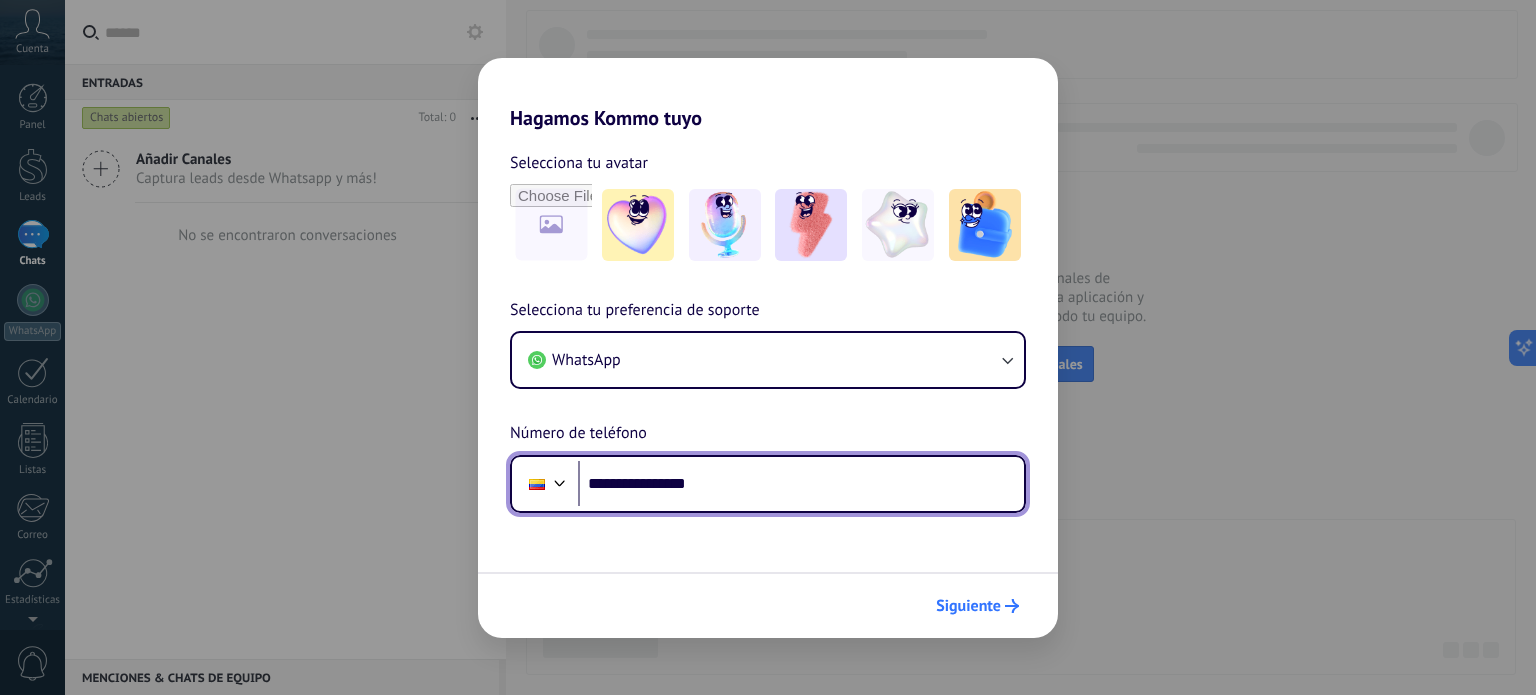 type on "**********" 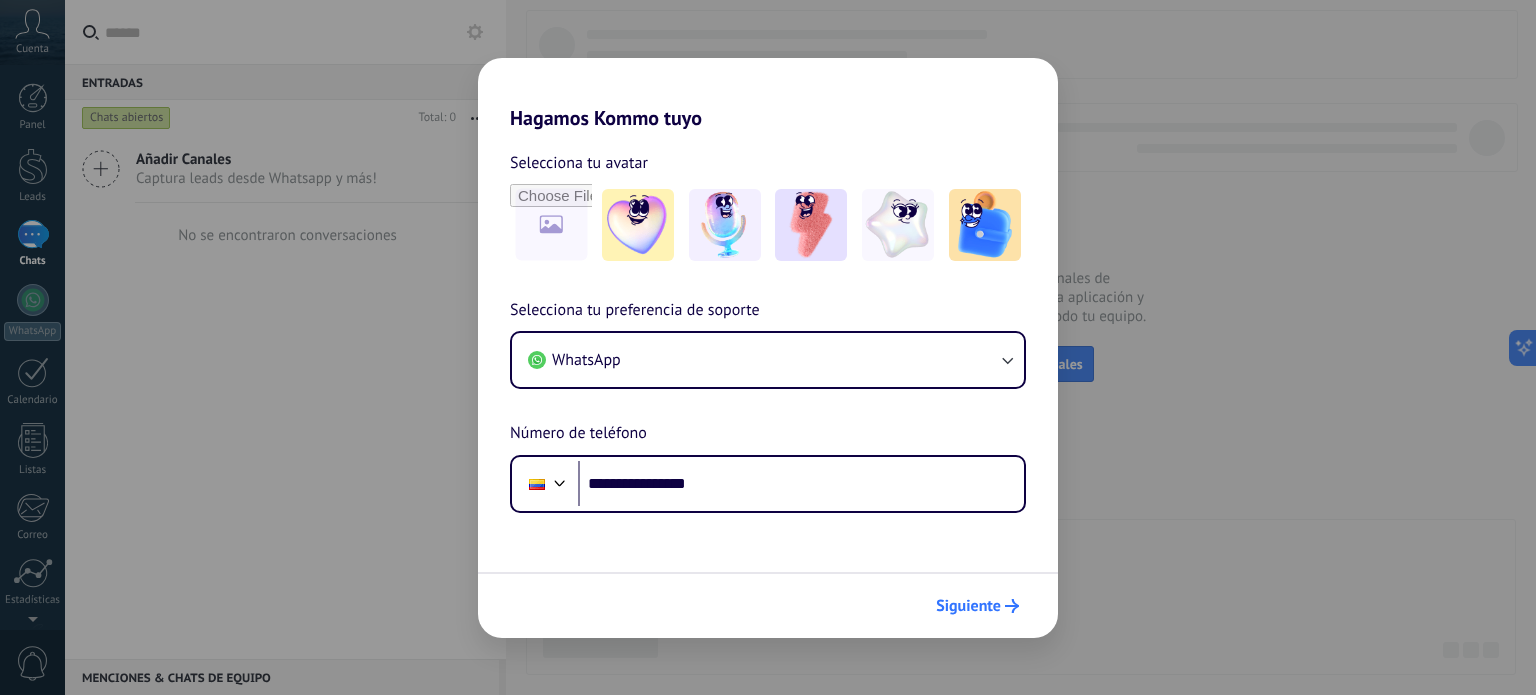 click on "Siguiente" at bounding box center (968, 606) 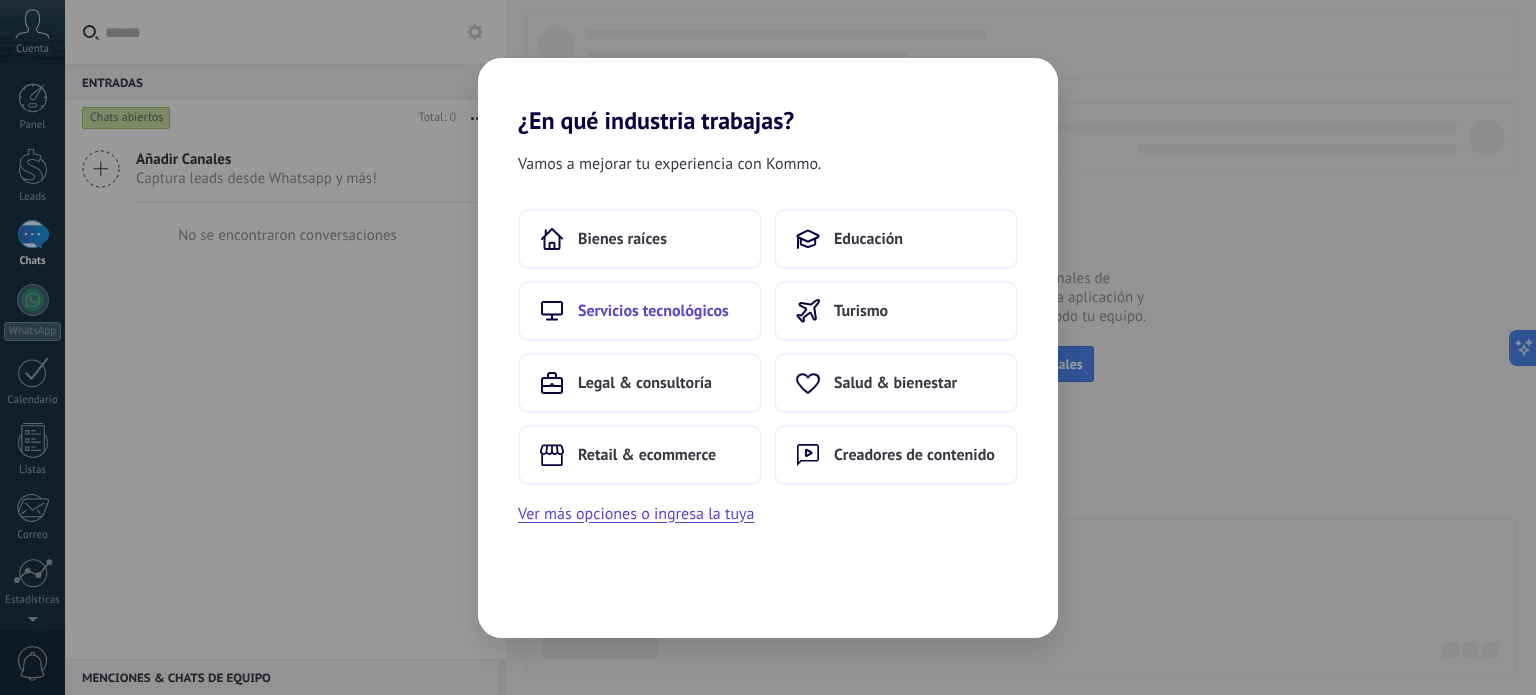 click on "Servicios tecnológicos" at bounding box center (653, 311) 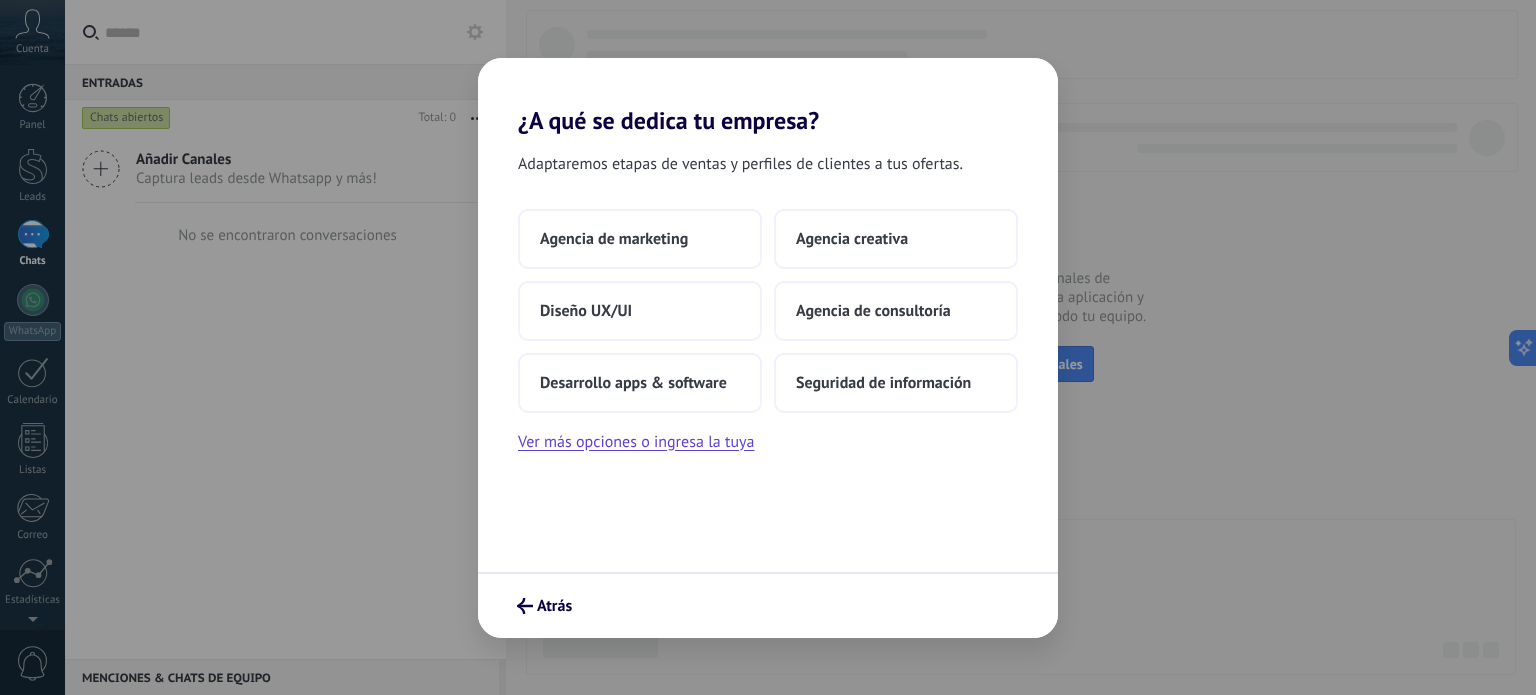 click on "¿A qué se dedica tu empresa? Adaptaremos etapas de ventas y perfiles de clientes a tus ofertas. Agencia de marketing Agencia creativa Diseño UX/UI Agencia de consultoría Desarrollo apps & software Seguridad de información Ver más opciones o ingresa la tuya Atrás" at bounding box center (768, 347) 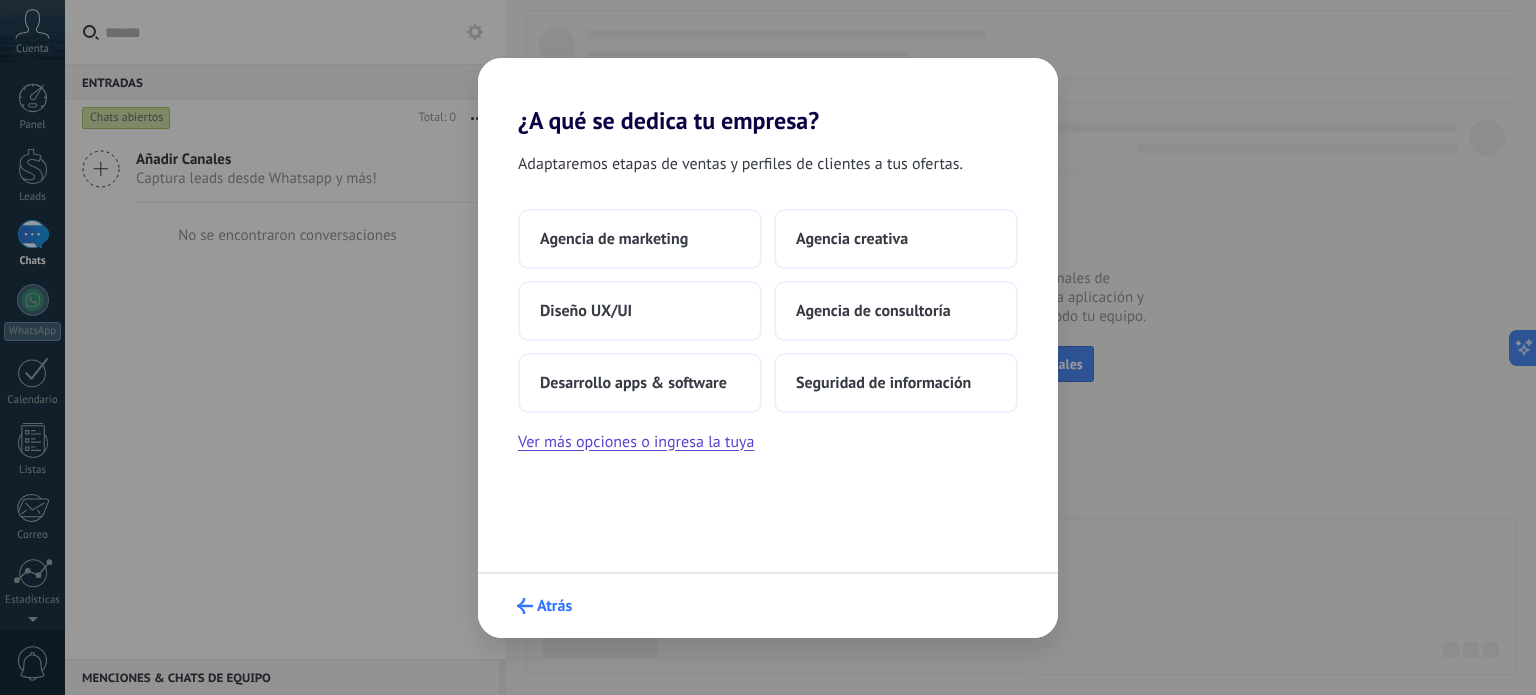 click on "Atrás" at bounding box center (554, 606) 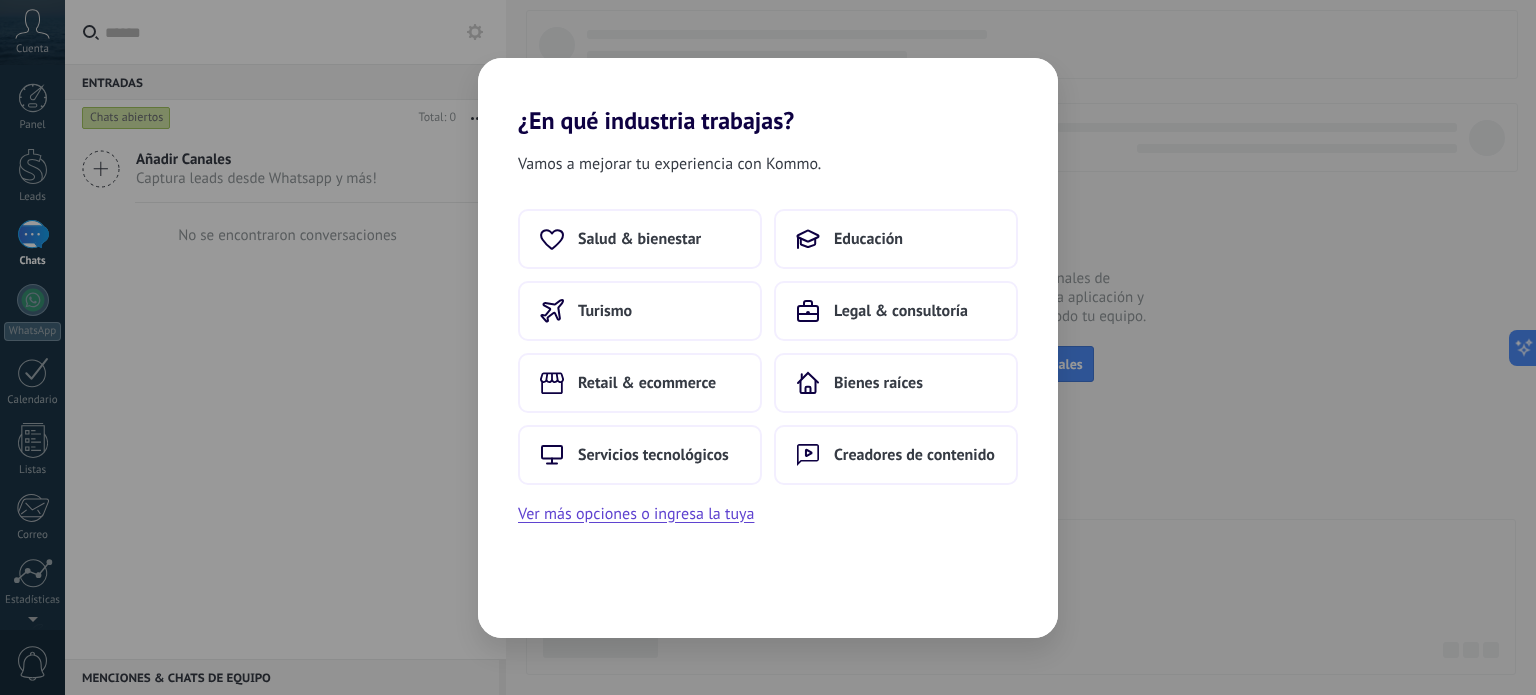 click on "¿En qué industria trabajas? Vamos a mejorar tu experiencia con Kommo. Salud & bienestar Educación Turismo Legal & consultoría Retail & ecommerce Bienes raíces Servicios tecnológicos Creadores de contenido Ver más opciones o ingresa la tuya" at bounding box center (768, 347) 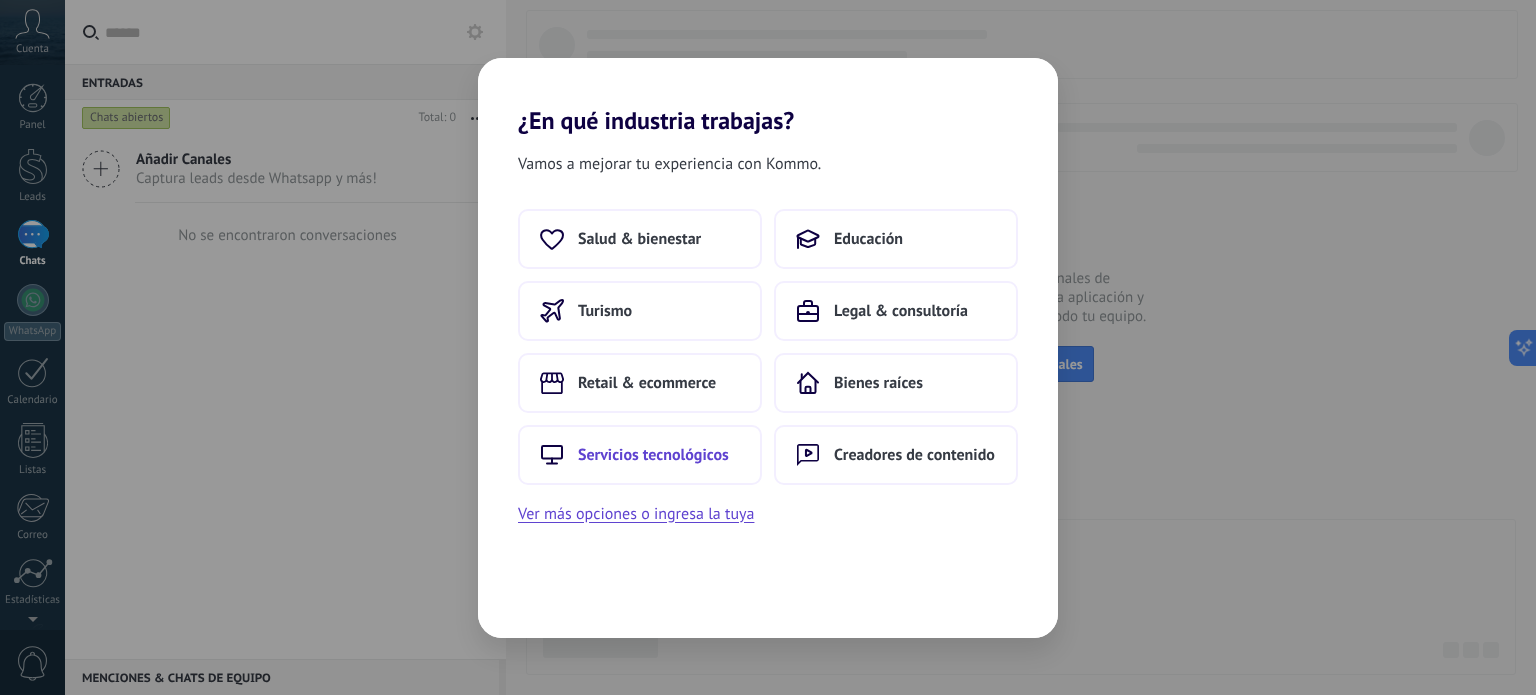 click on "Servicios tecnológicos" at bounding box center (653, 455) 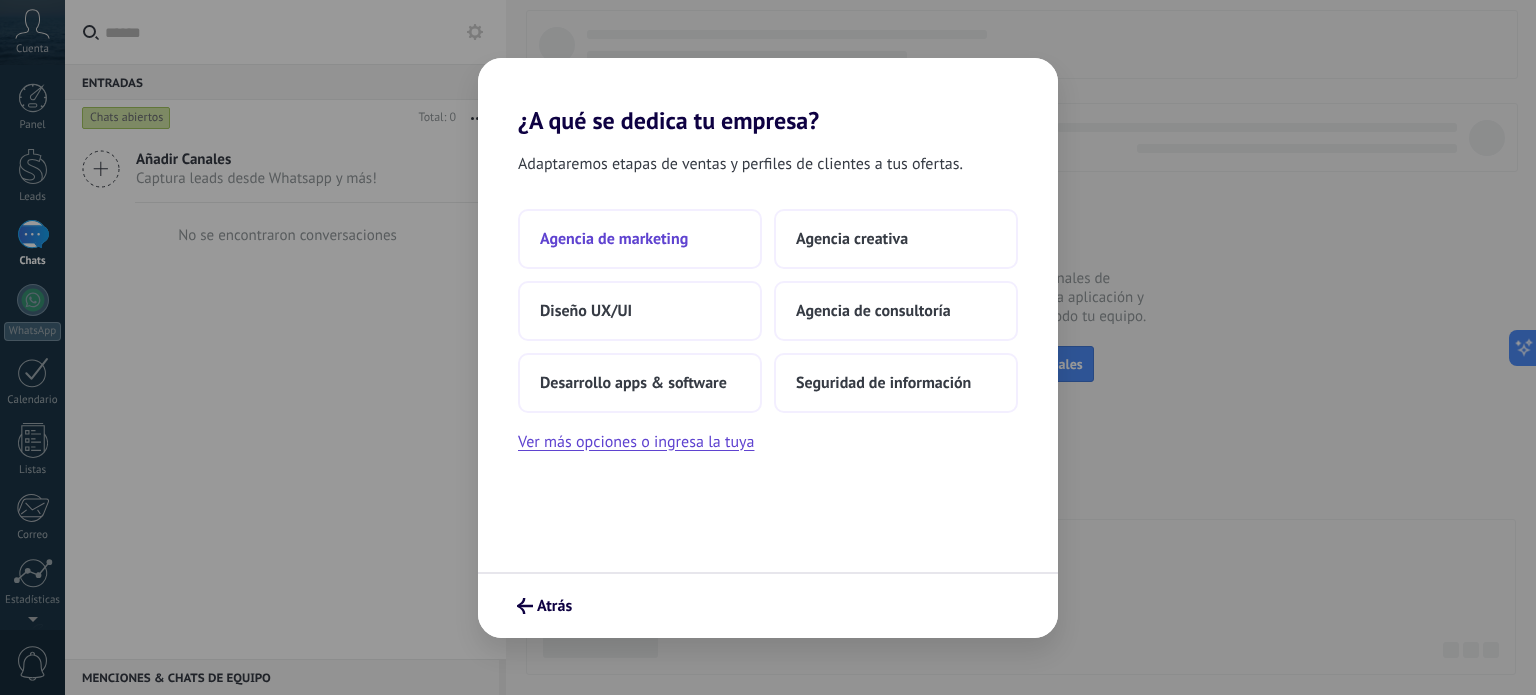 click on "Agencia de marketing" at bounding box center (640, 239) 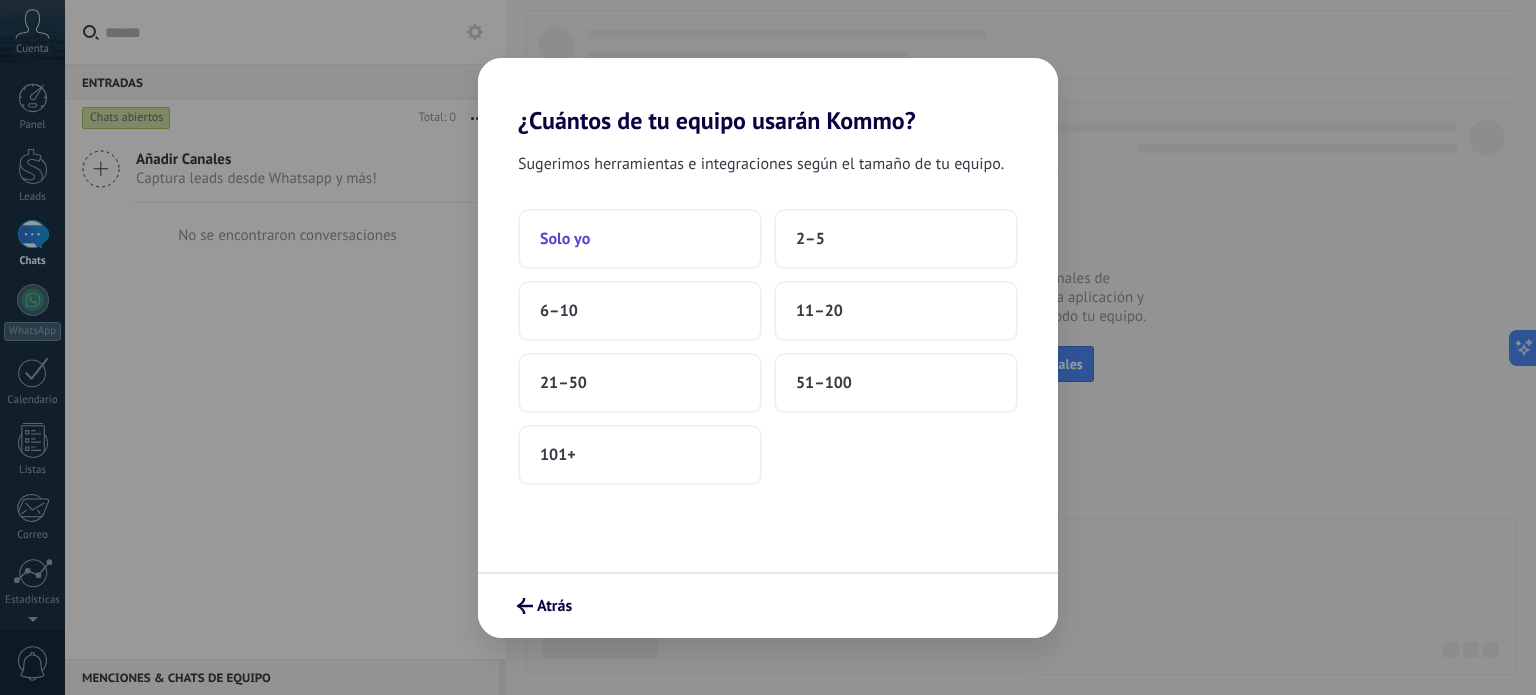 click on "Solo yo" at bounding box center [640, 239] 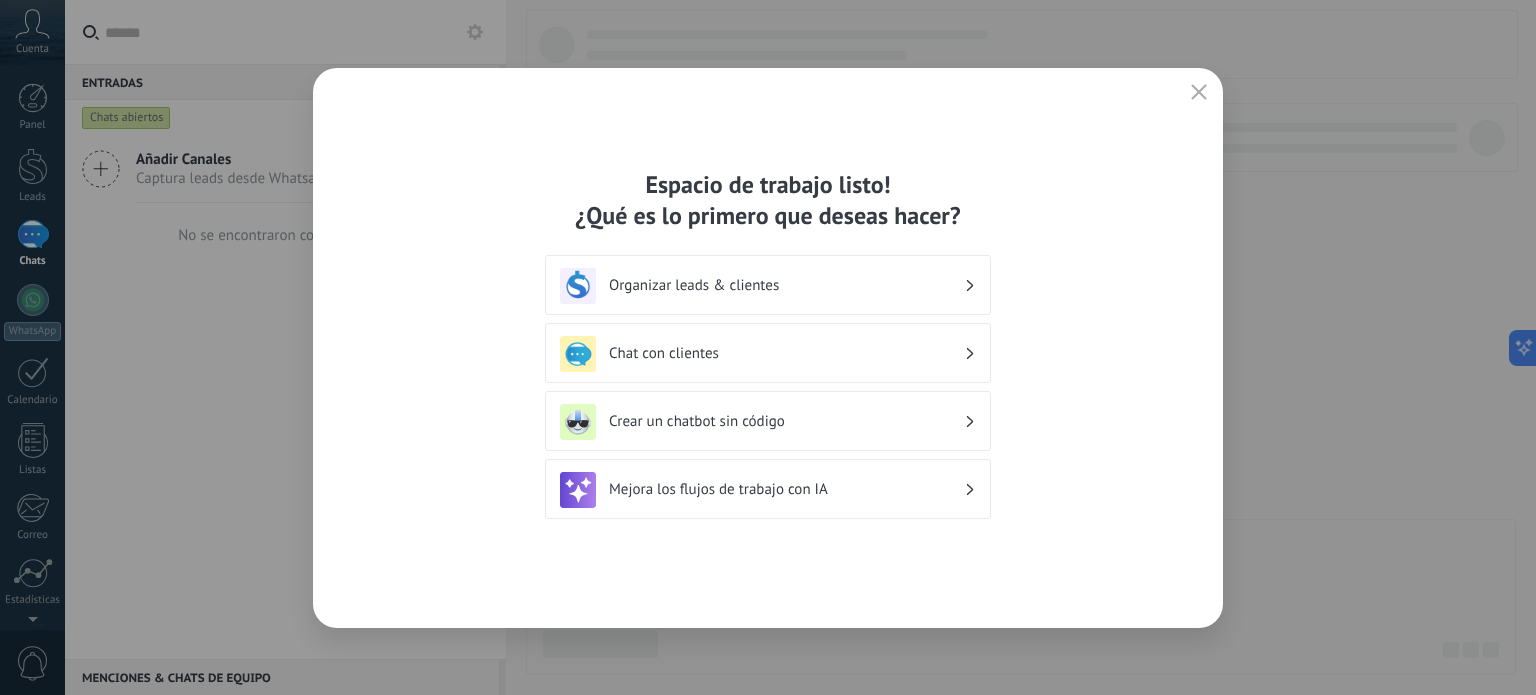 click 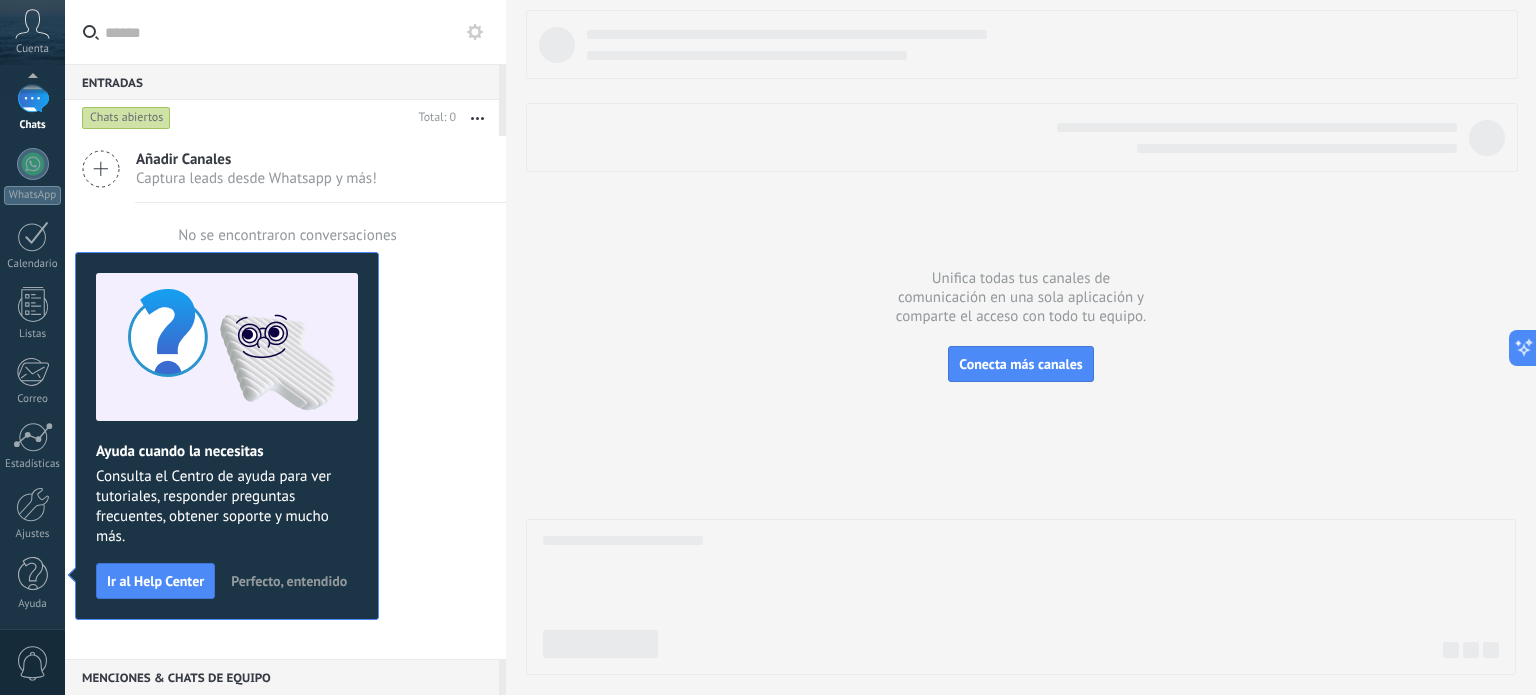 scroll, scrollTop: 0, scrollLeft: 0, axis: both 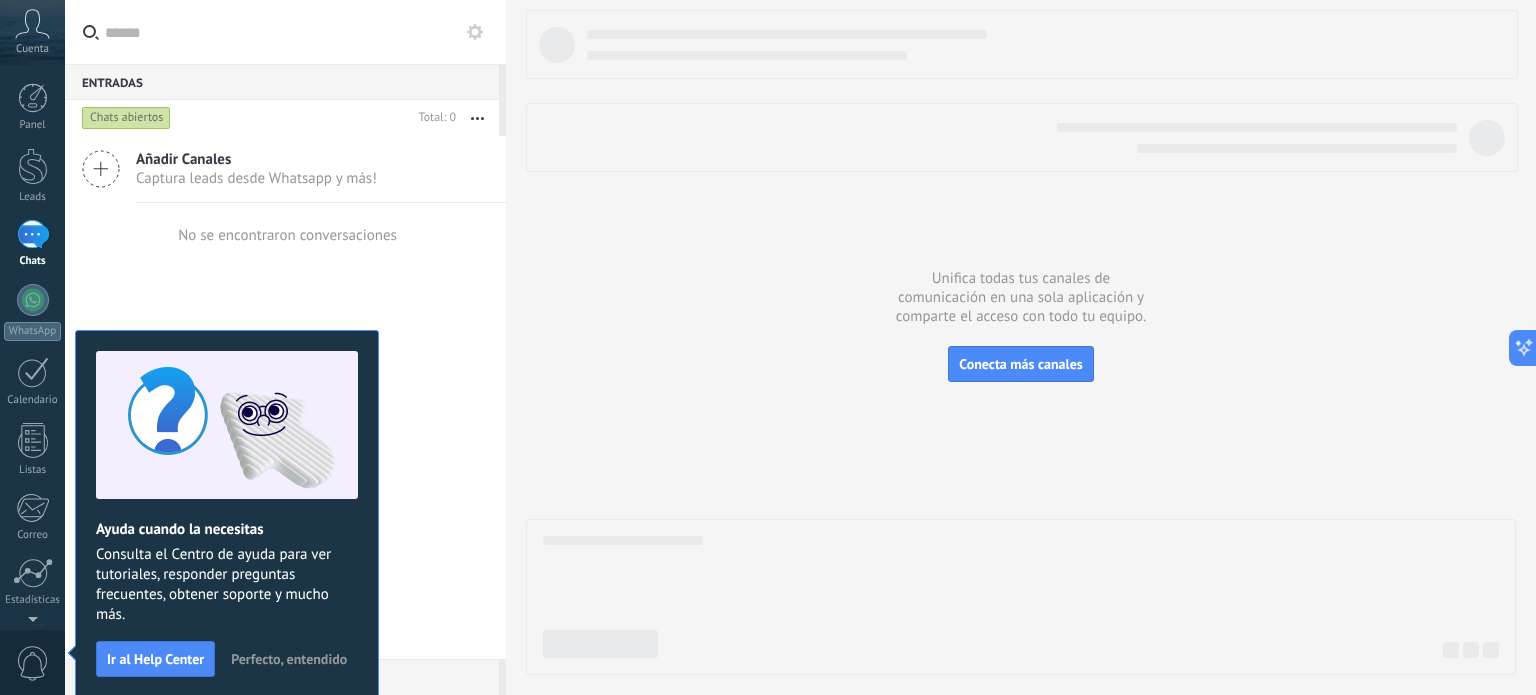 click on "Añadir Canales" at bounding box center [256, 159] 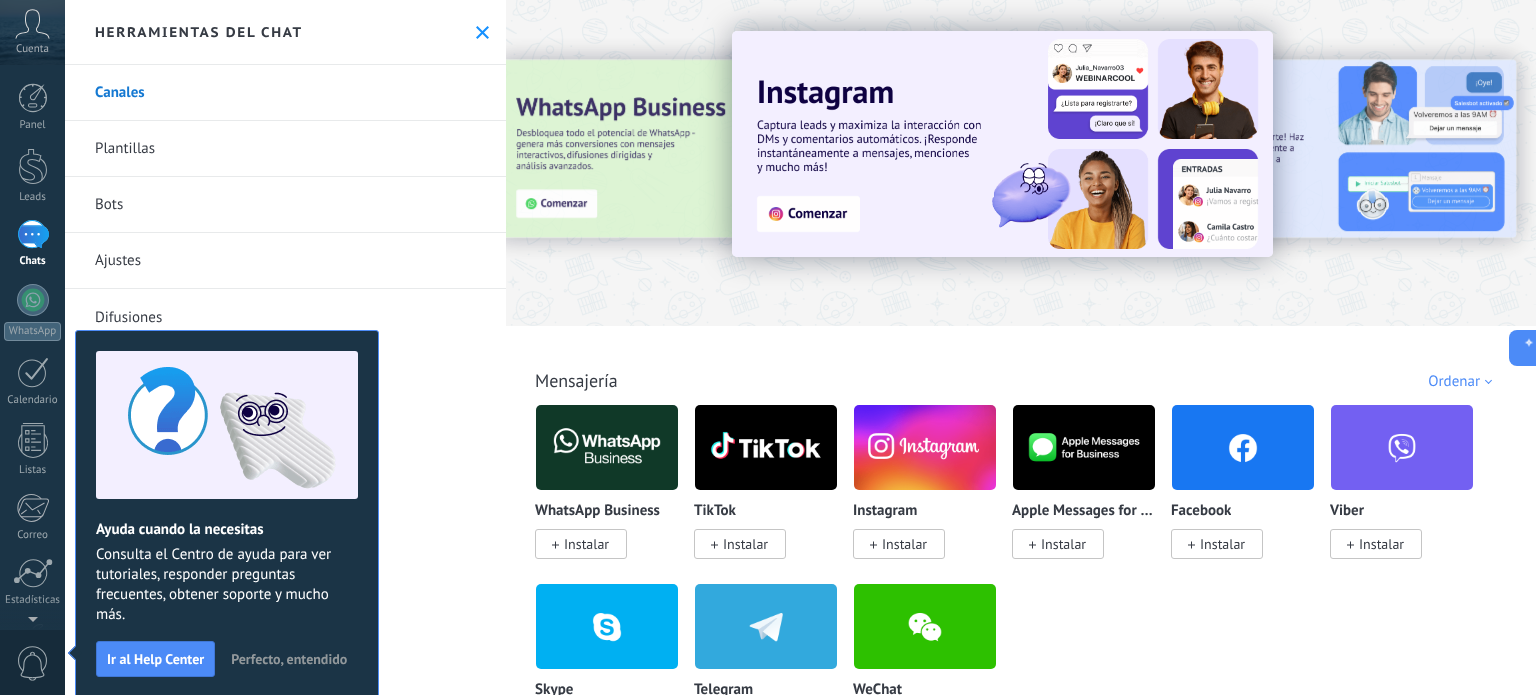 click on "Herramientas del chat" at bounding box center (285, 32) 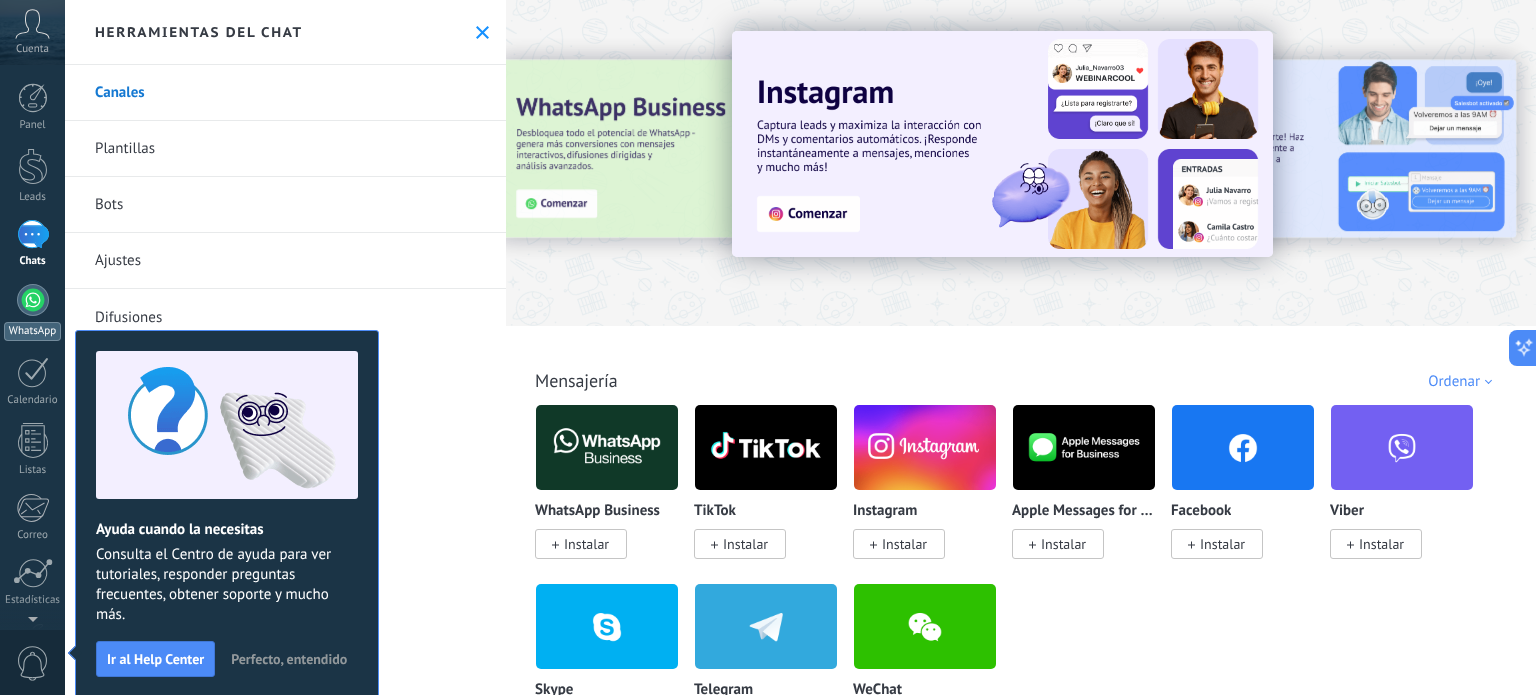 click at bounding box center (33, 300) 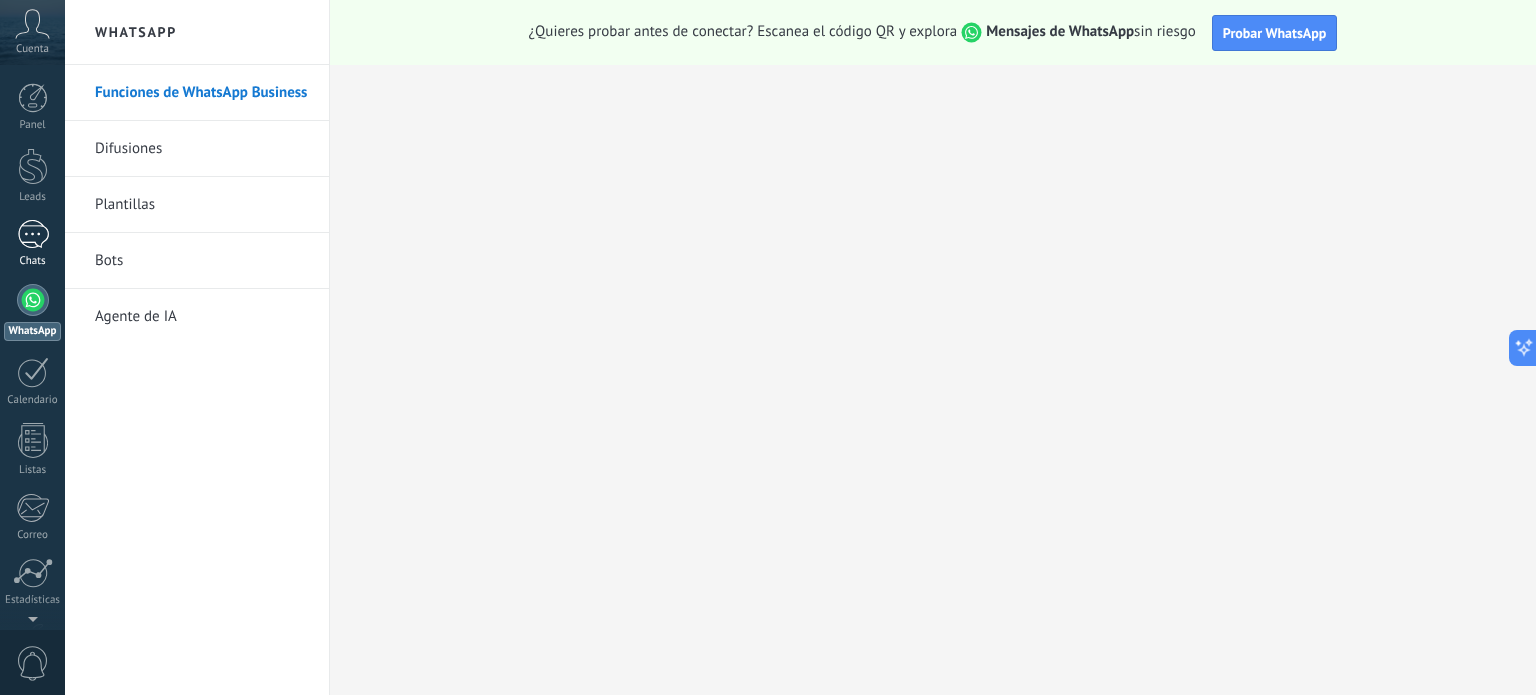 click on "Chats" at bounding box center (33, 261) 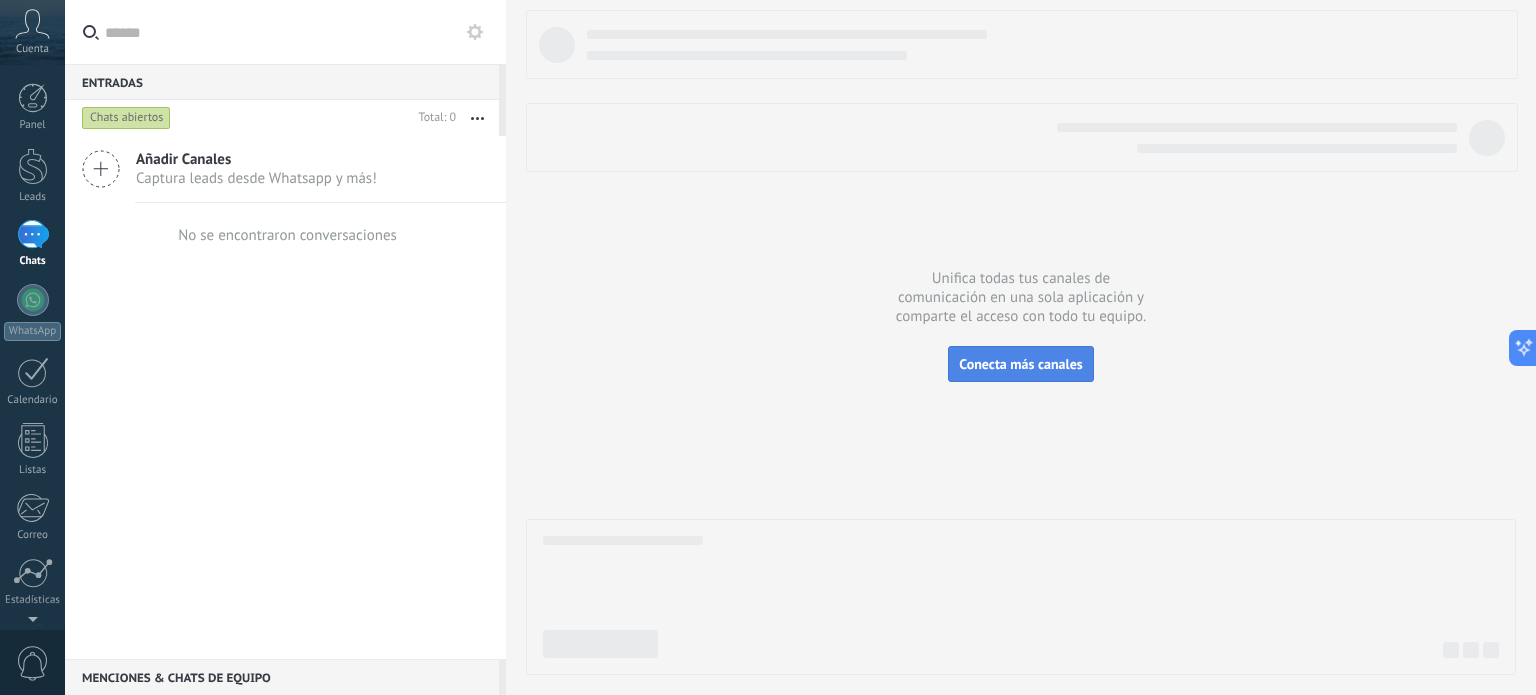 click on "Conecta más canales" at bounding box center (1020, 364) 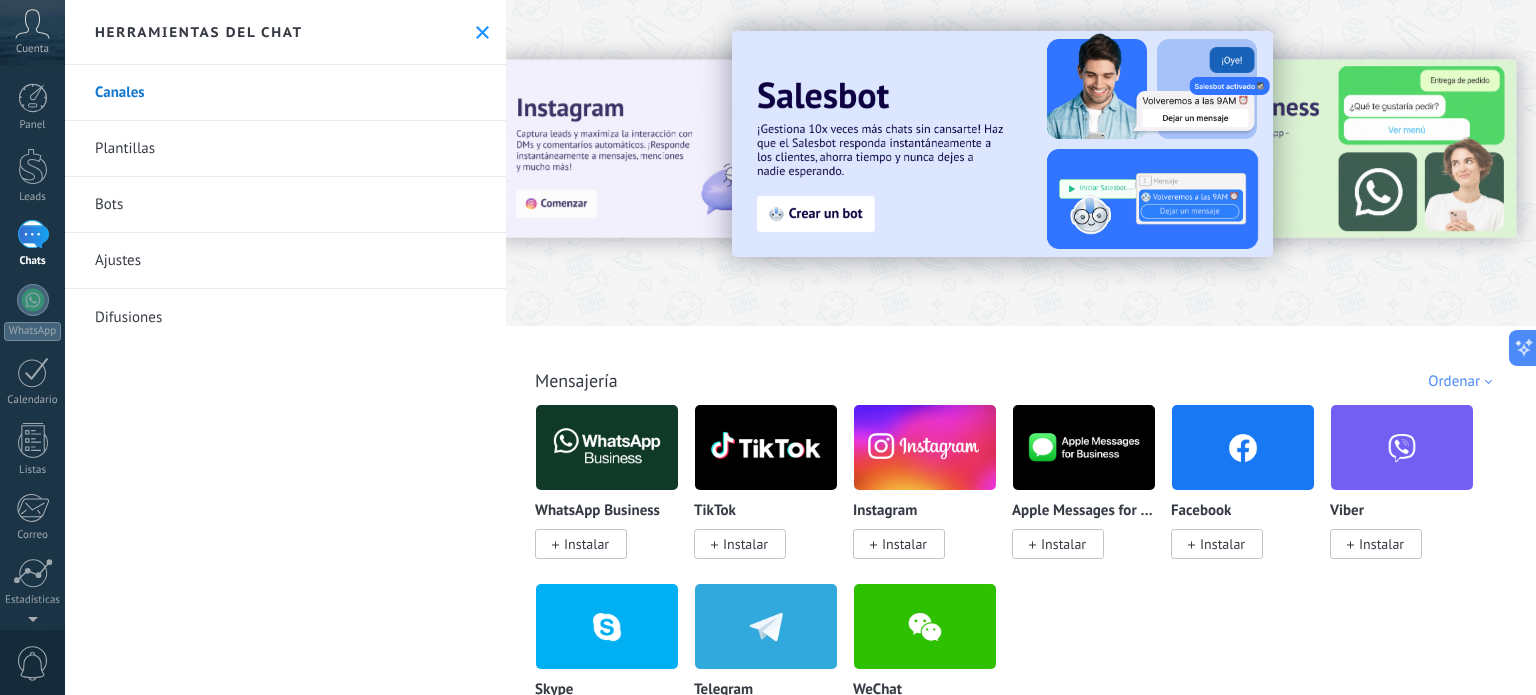 scroll, scrollTop: 4488, scrollLeft: 0, axis: vertical 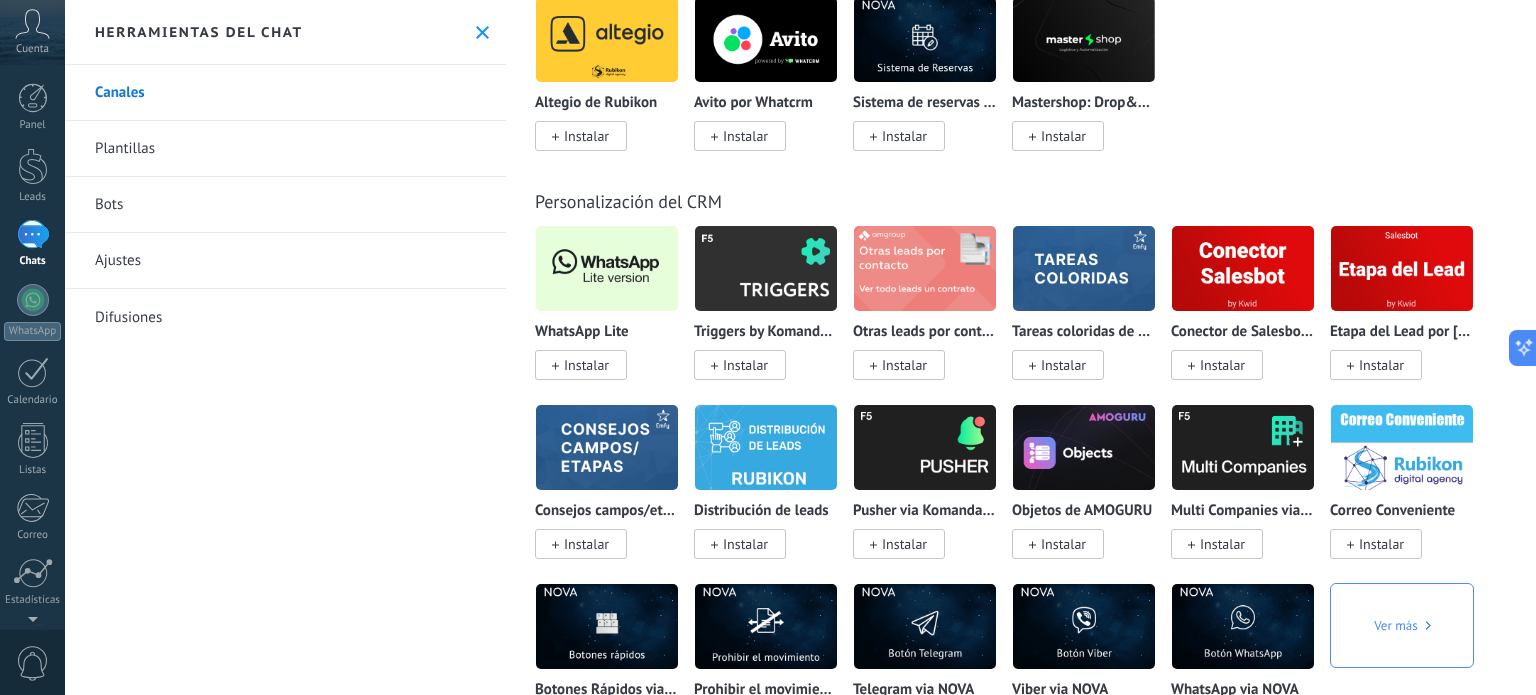 click on "Instalar" at bounding box center (581, 365) 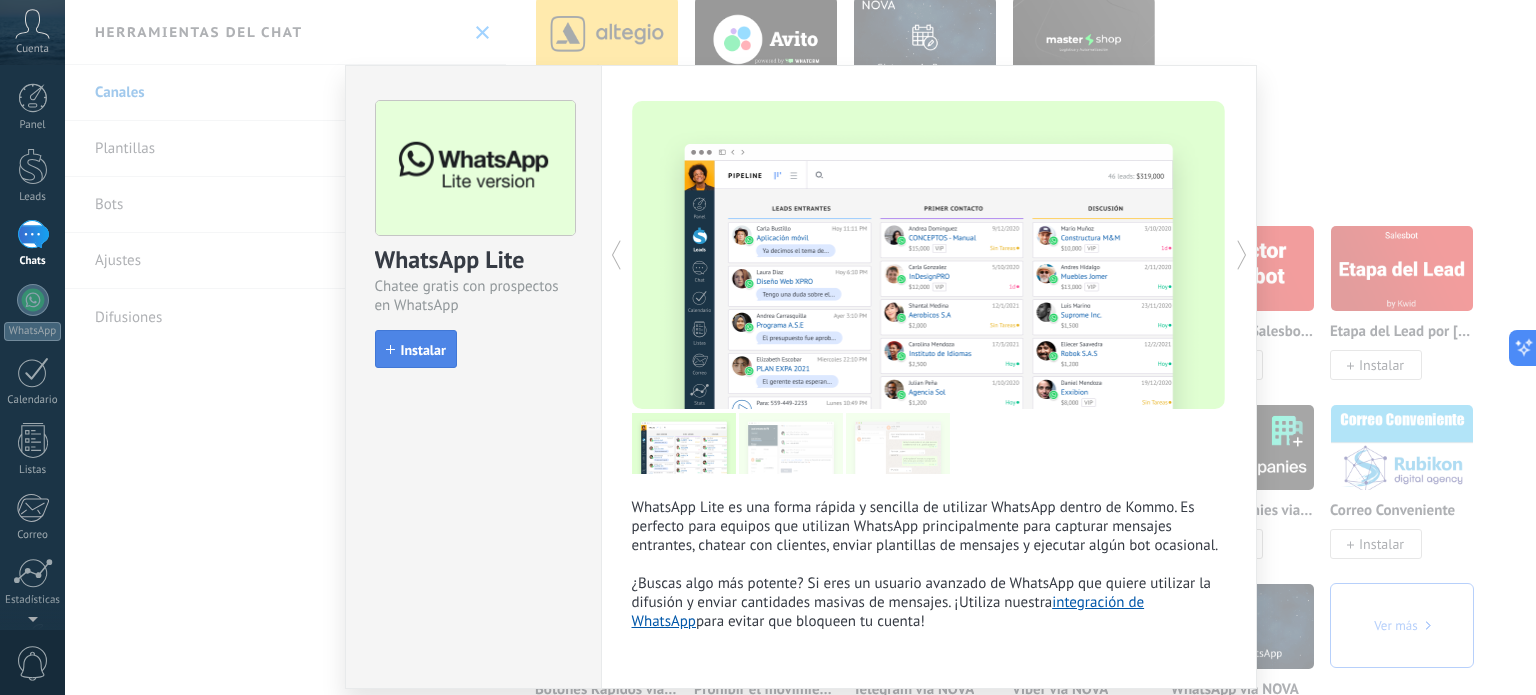 click on "Instalar" at bounding box center [423, 350] 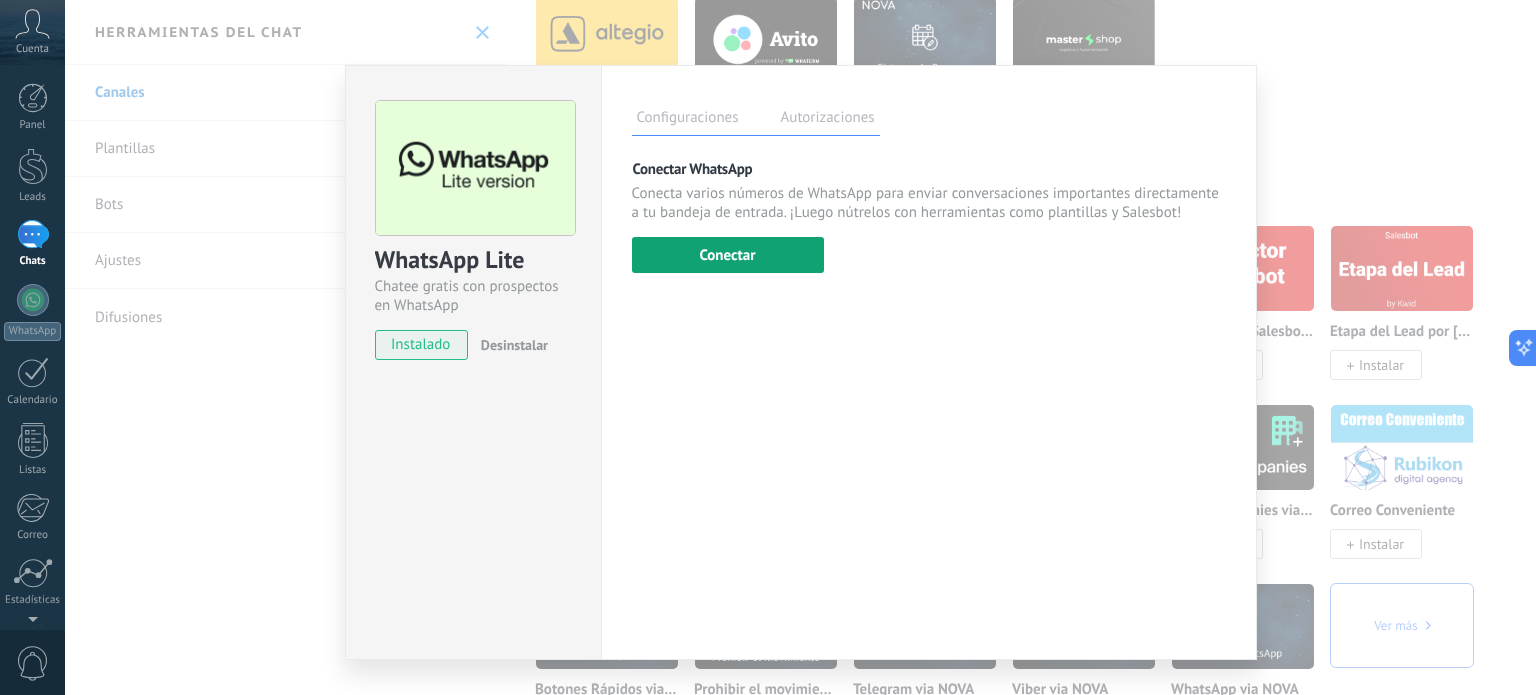 click on "Conectar" at bounding box center [728, 255] 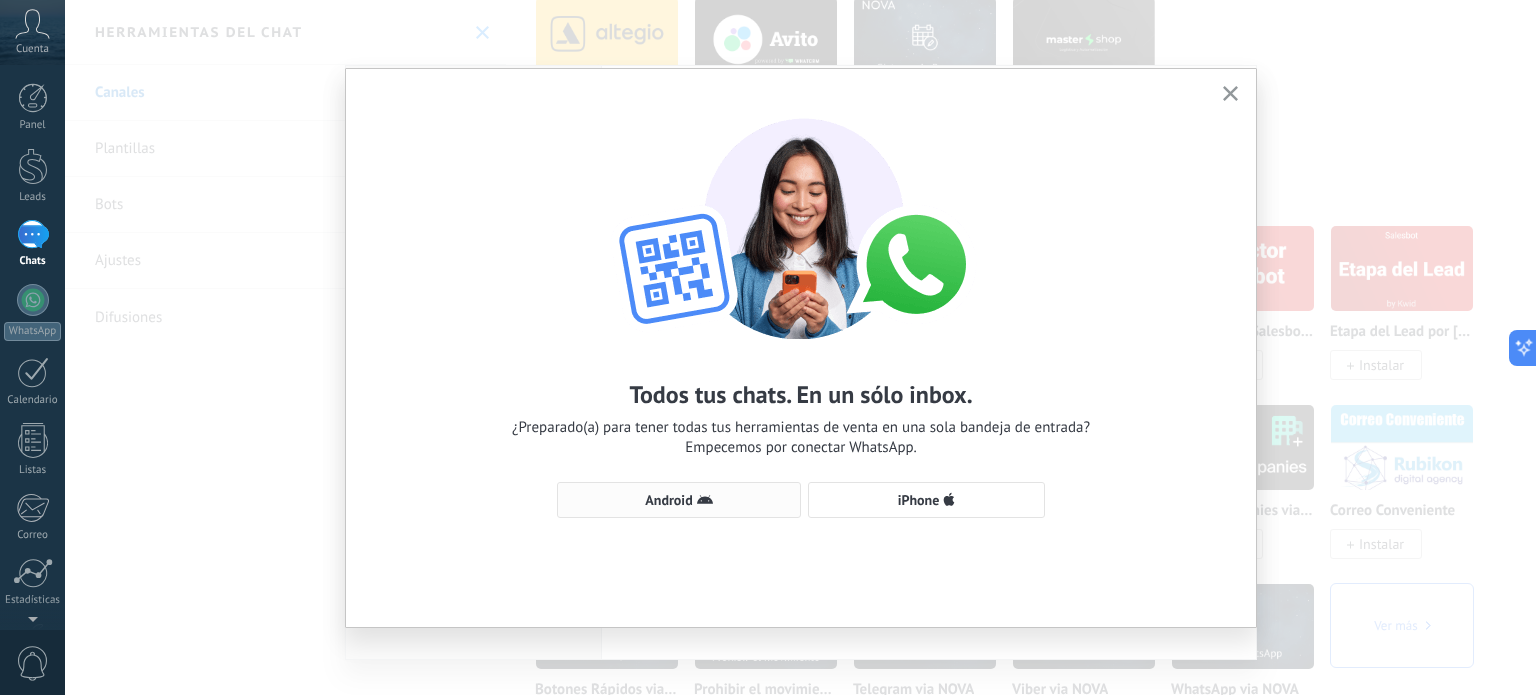 click on "Android" at bounding box center (679, 500) 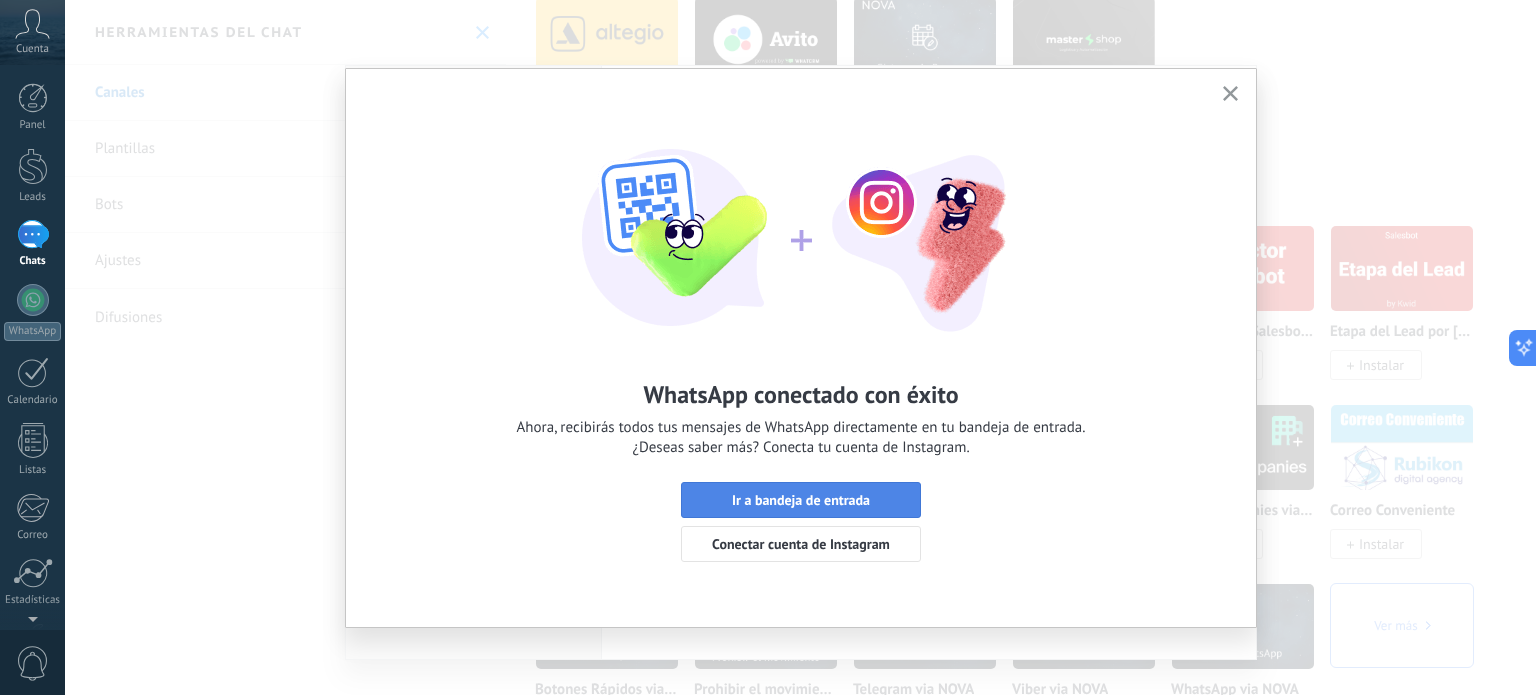 click on "Ir a bandeja de entrada" at bounding box center [801, 500] 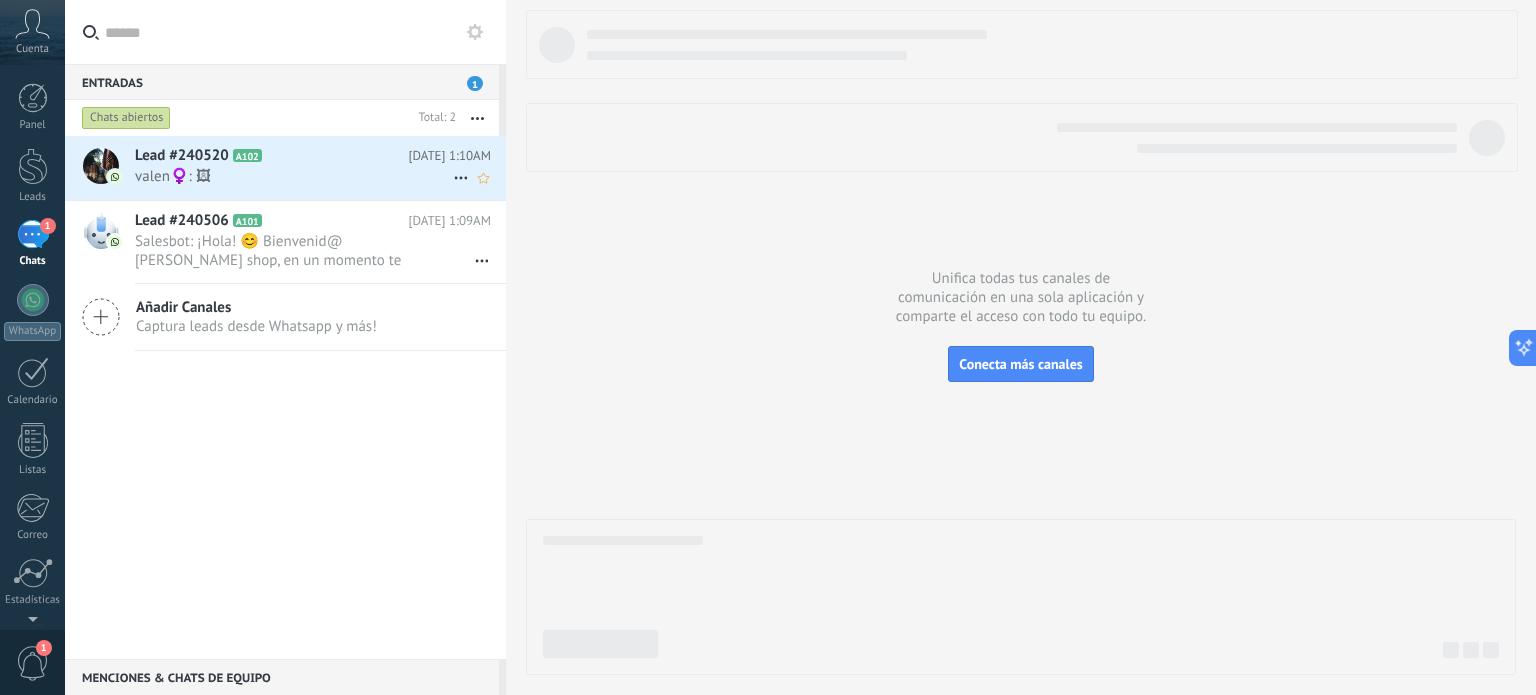 click on "valen‍♀️: 🖼" at bounding box center (294, 176) 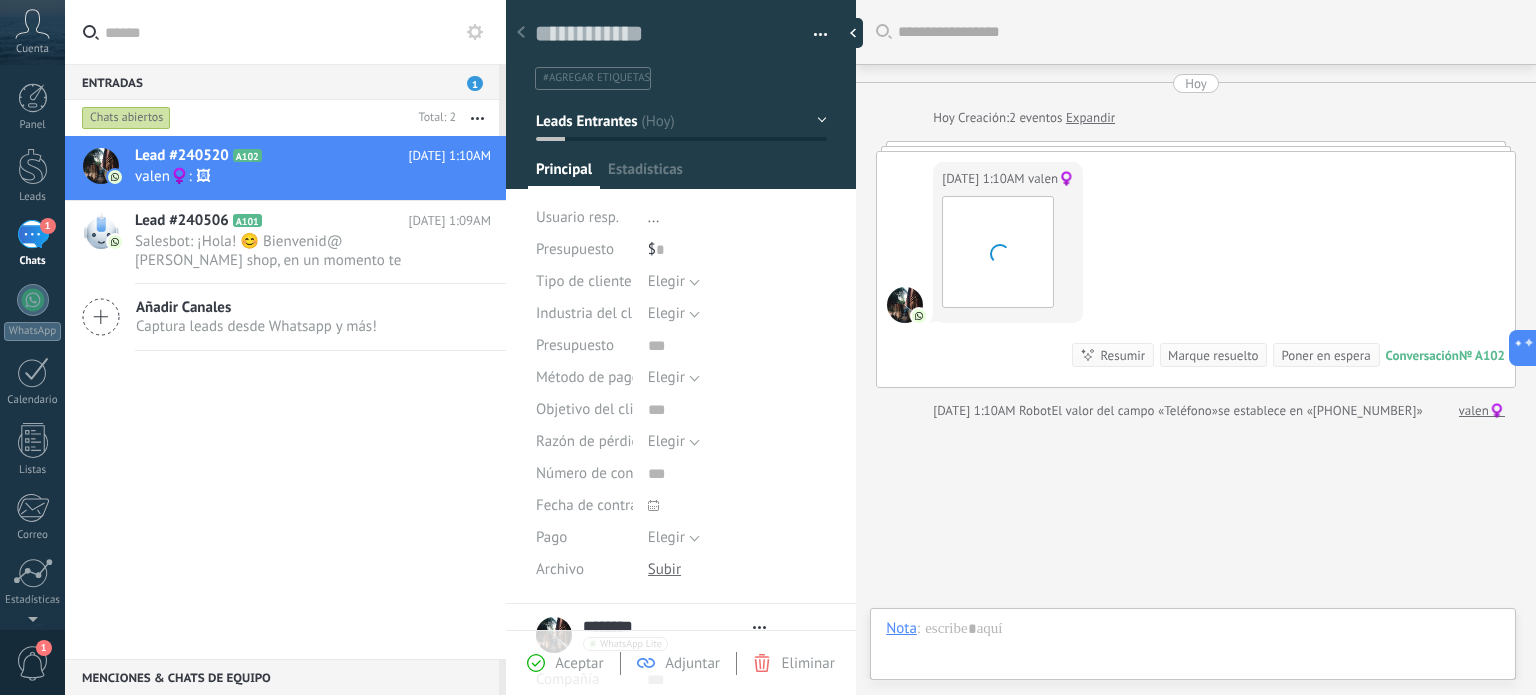 scroll, scrollTop: 29, scrollLeft: 0, axis: vertical 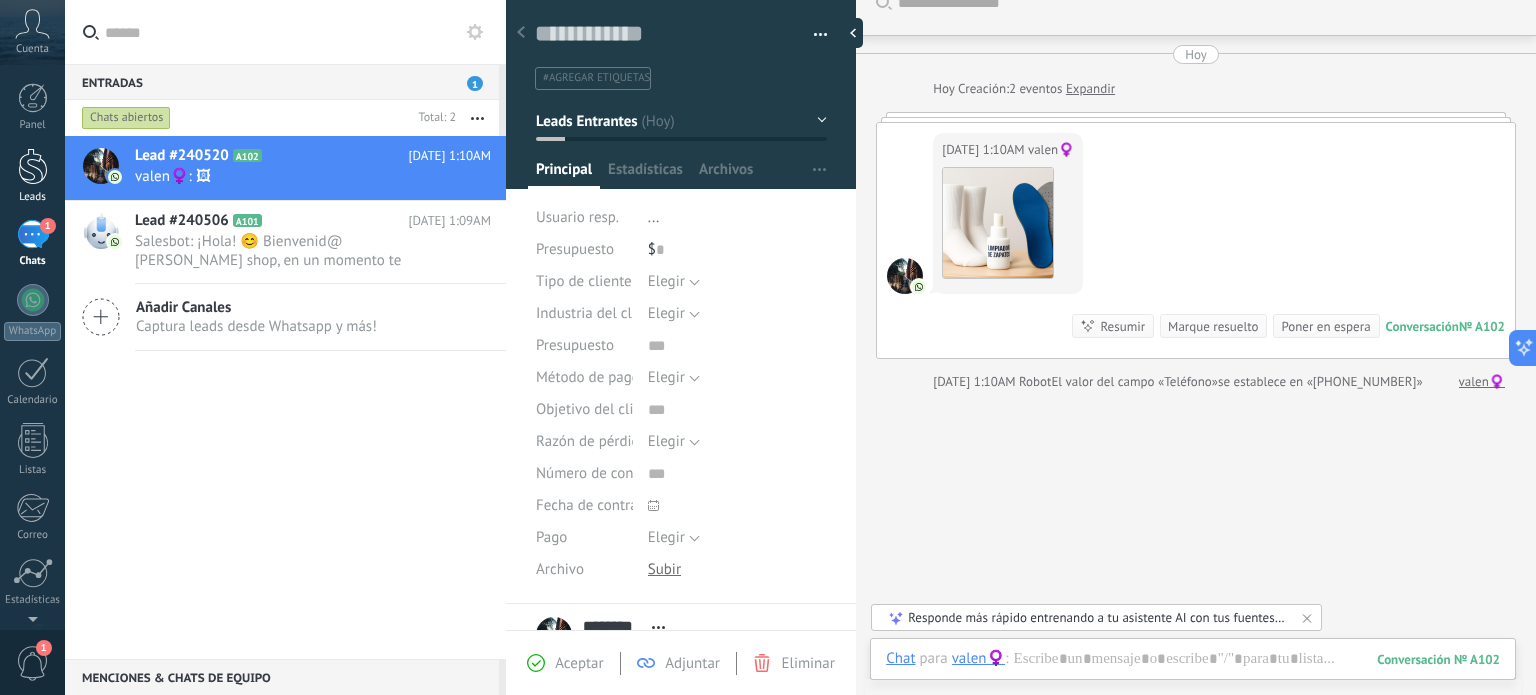click on "Leads" at bounding box center (32, 176) 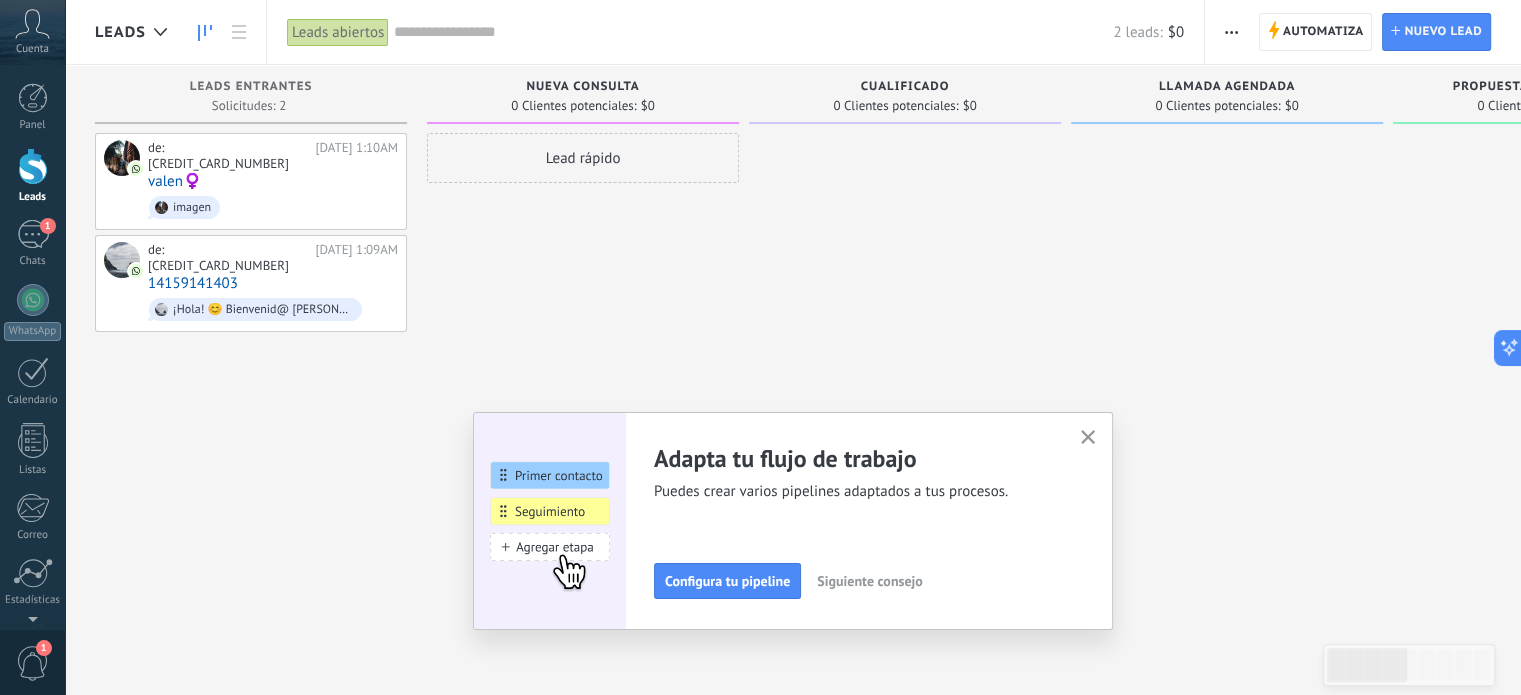 click on "Lead rápido" at bounding box center (583, 158) 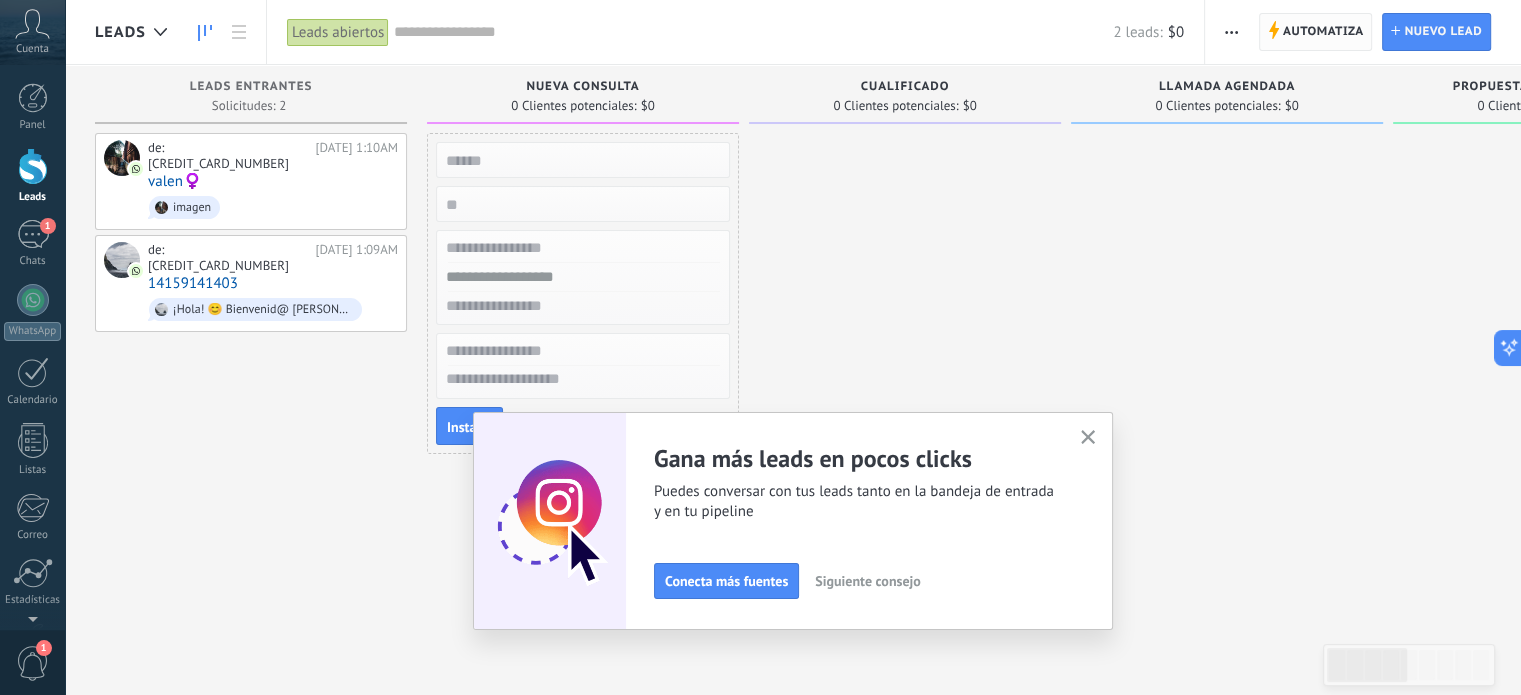 click on "Automatiza" at bounding box center [1323, 32] 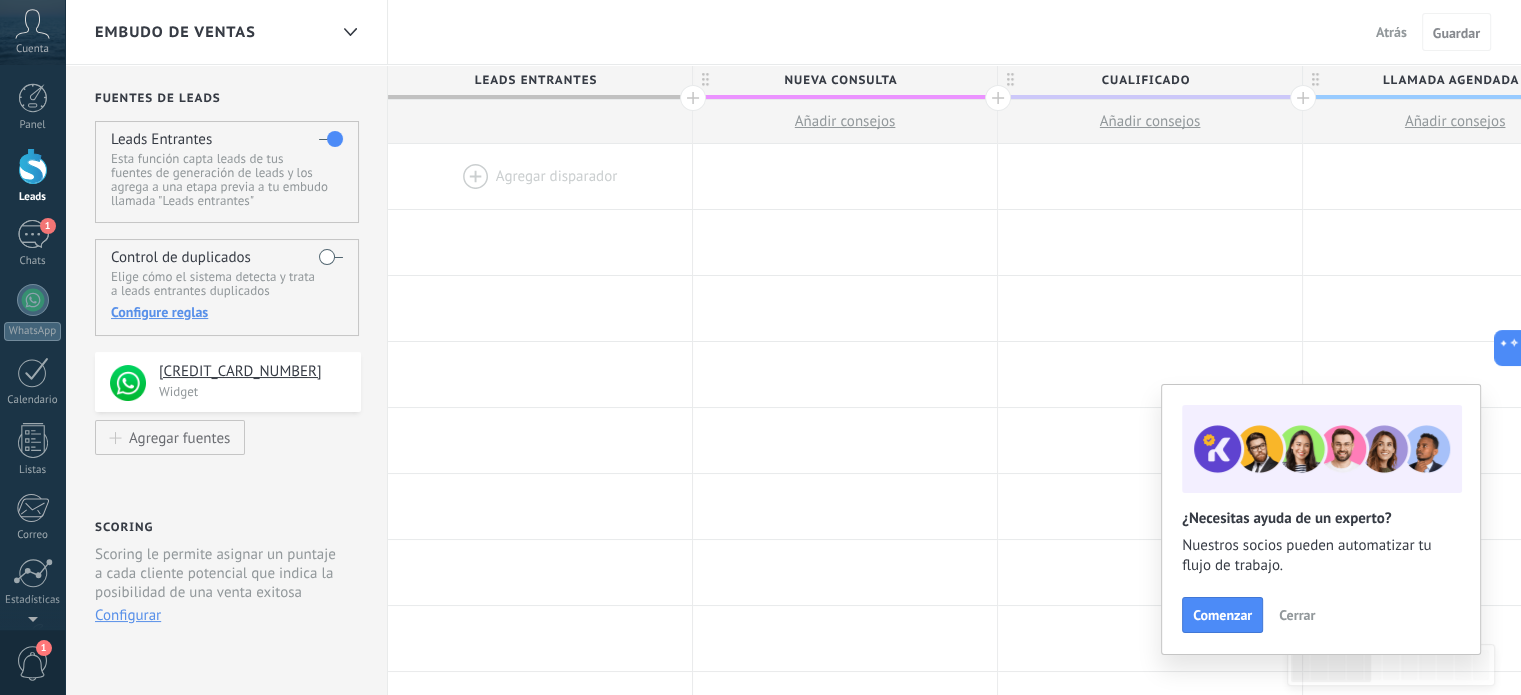 click at bounding box center [540, 176] 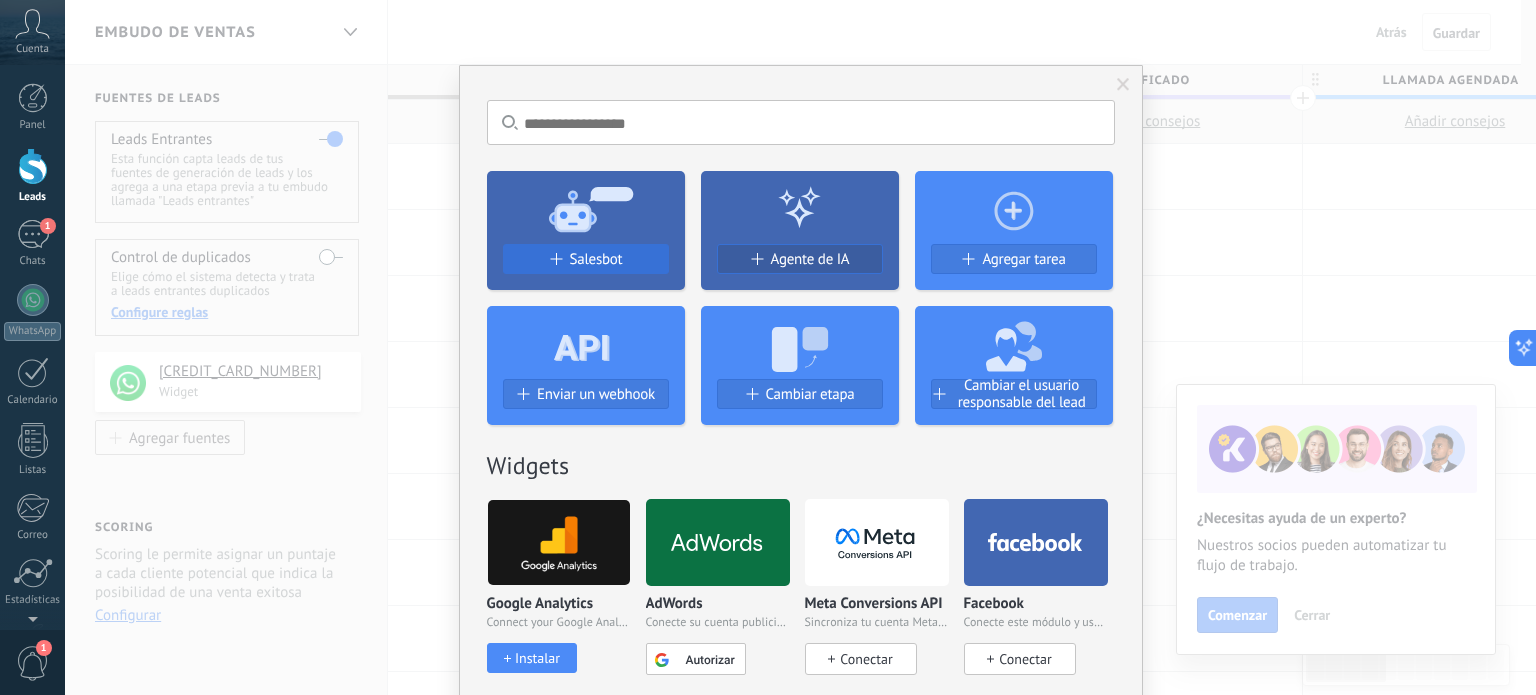 click at bounding box center [555, 259] 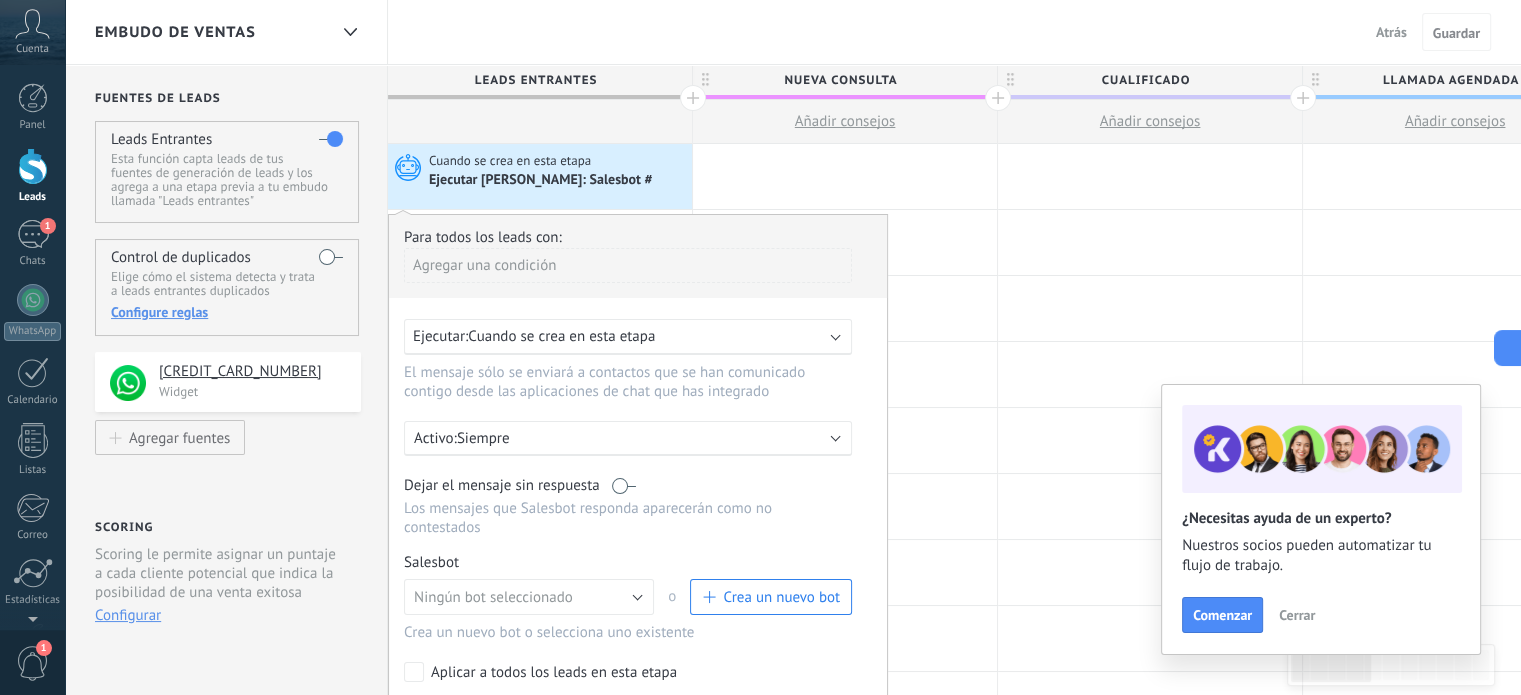 click on "Crea un nuevo bot" at bounding box center (781, 597) 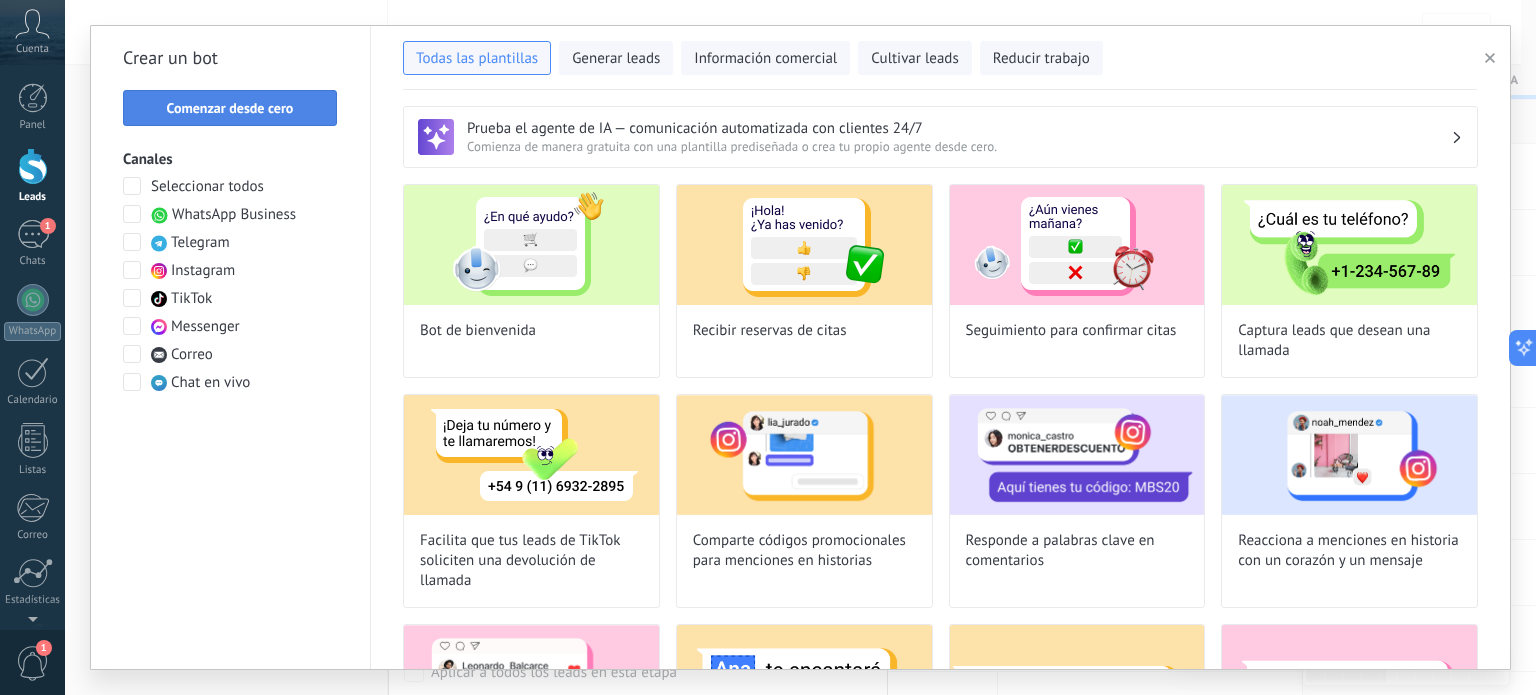 click on "Comenzar desde cero" at bounding box center [230, 108] 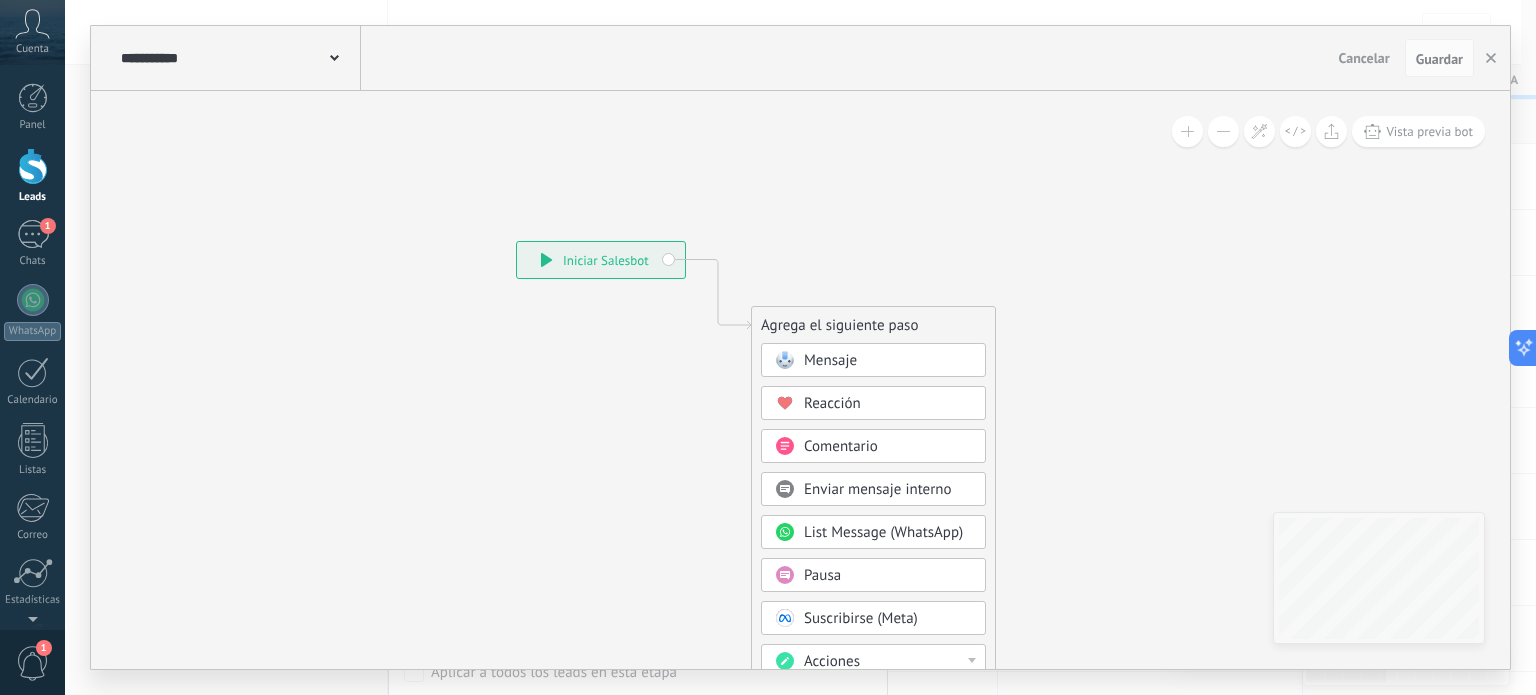 click on "Mensaje" at bounding box center (830, 360) 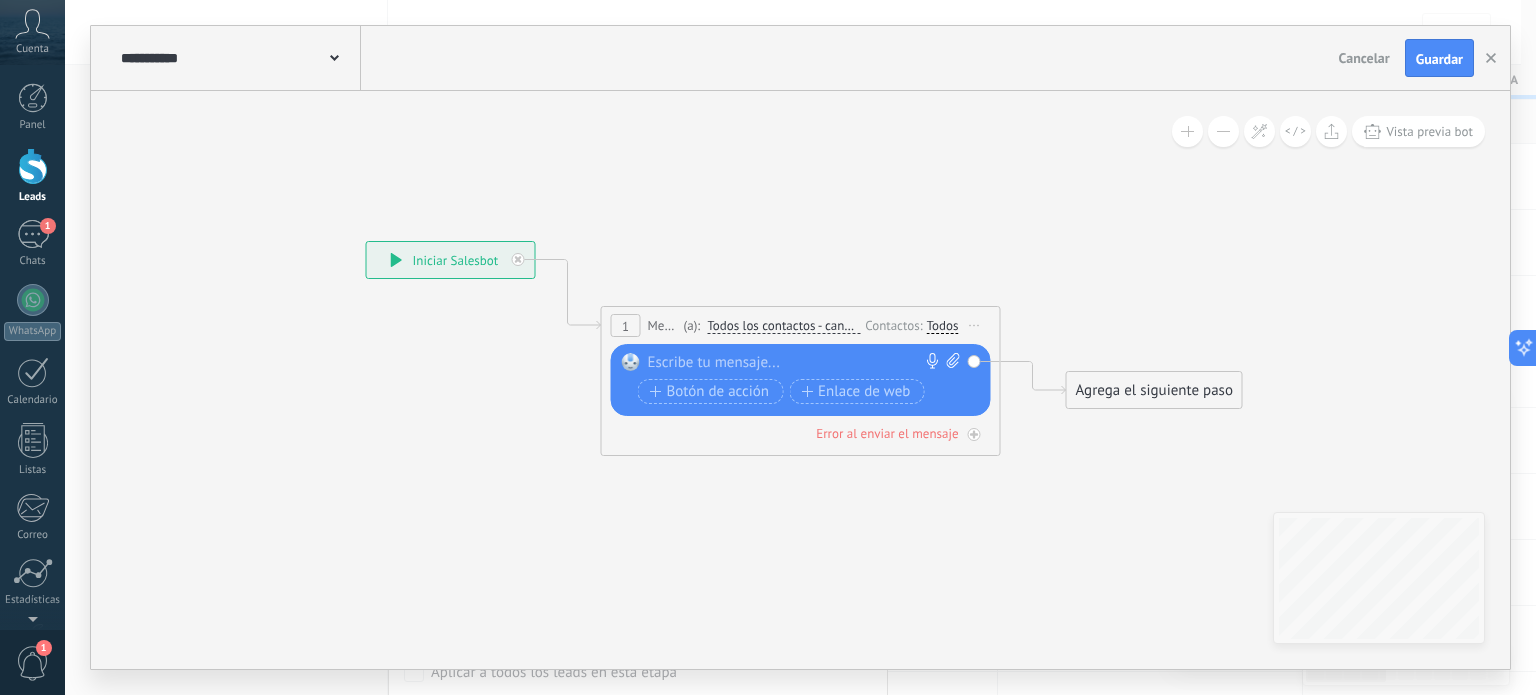 click at bounding box center [796, 363] 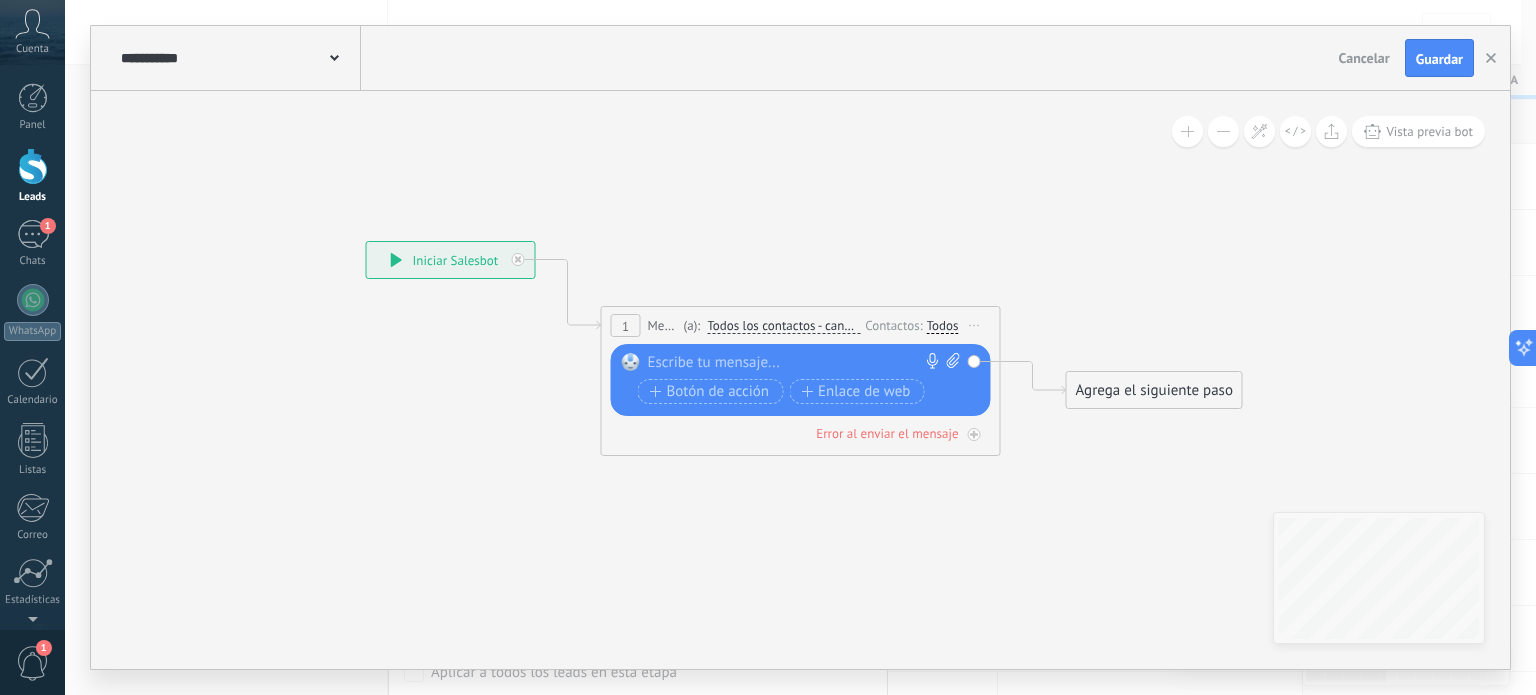 click at bounding box center (796, 363) 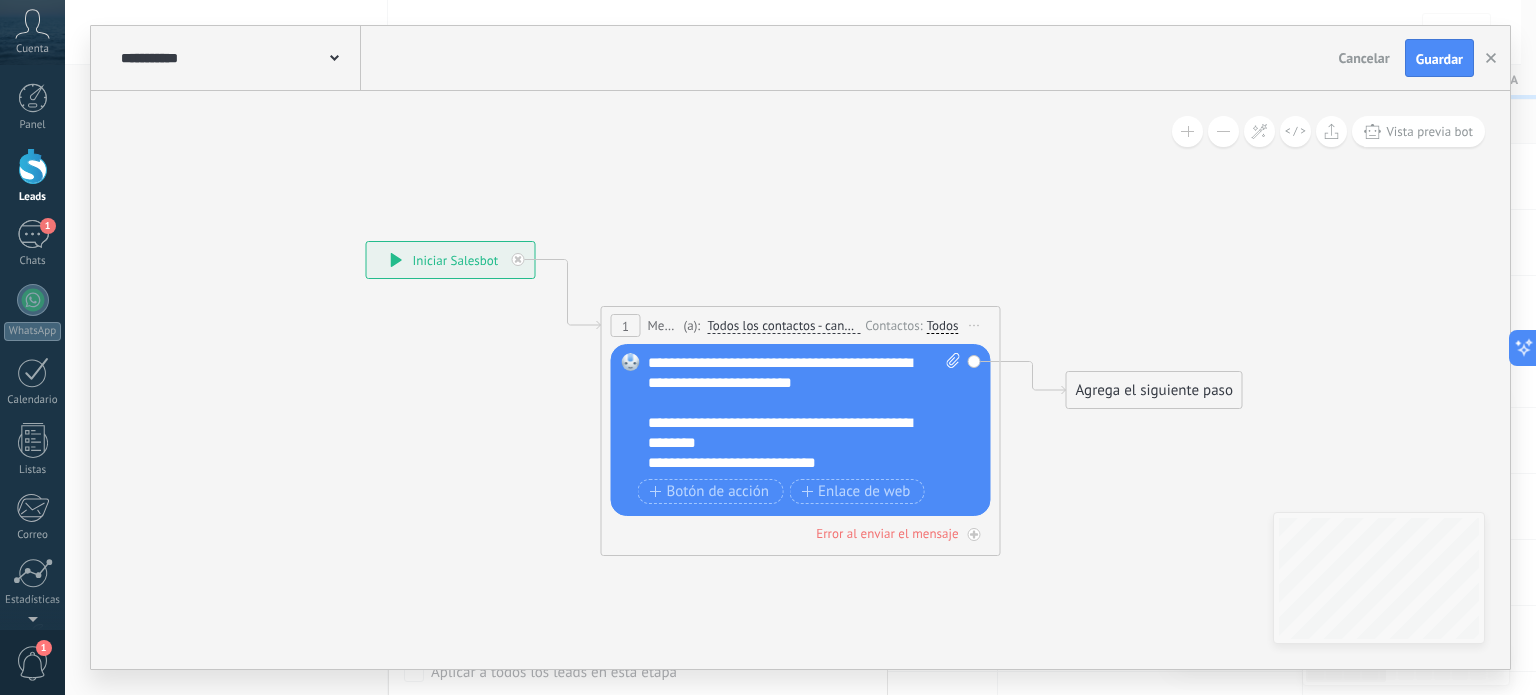 click on "Agrega el siguiente paso" at bounding box center [1154, 390] 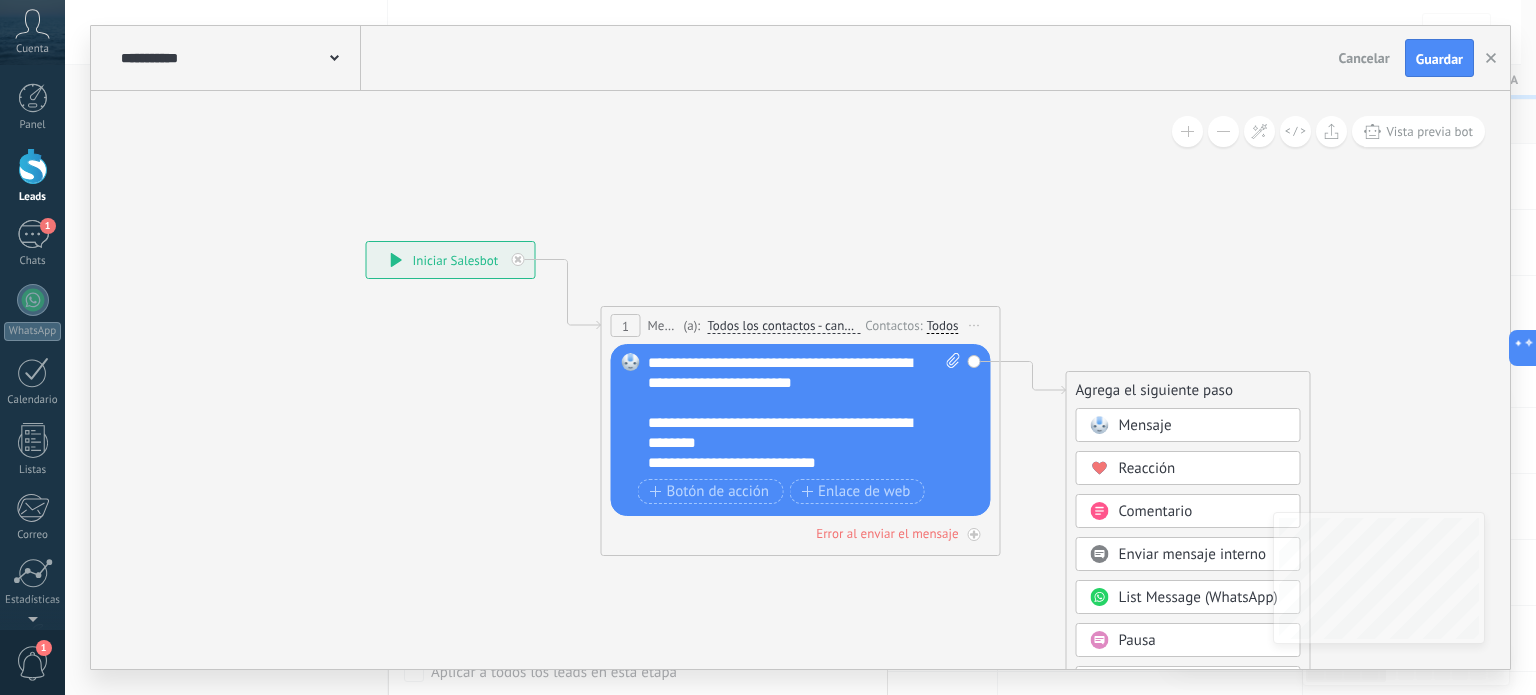 click on "Mensaje" at bounding box center [1203, 426] 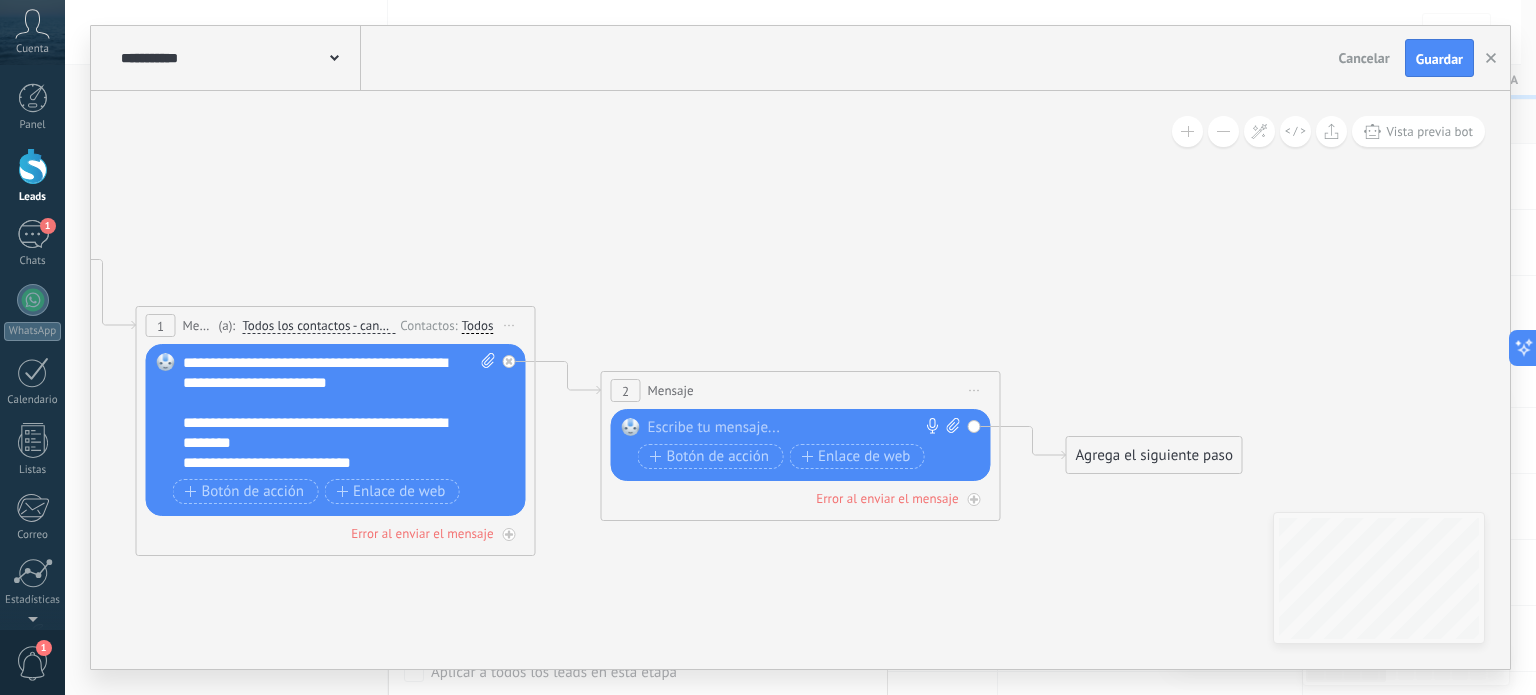 click on "Reemplazar
Quitar
Convertir a mensaje de voz
Arrastre la imagen aquí para adjuntarla.
Añadir imagen
Subir
Arrastrar y soltar
Archivo no encontrado
Escribe tu mensaje..." at bounding box center [801, 445] 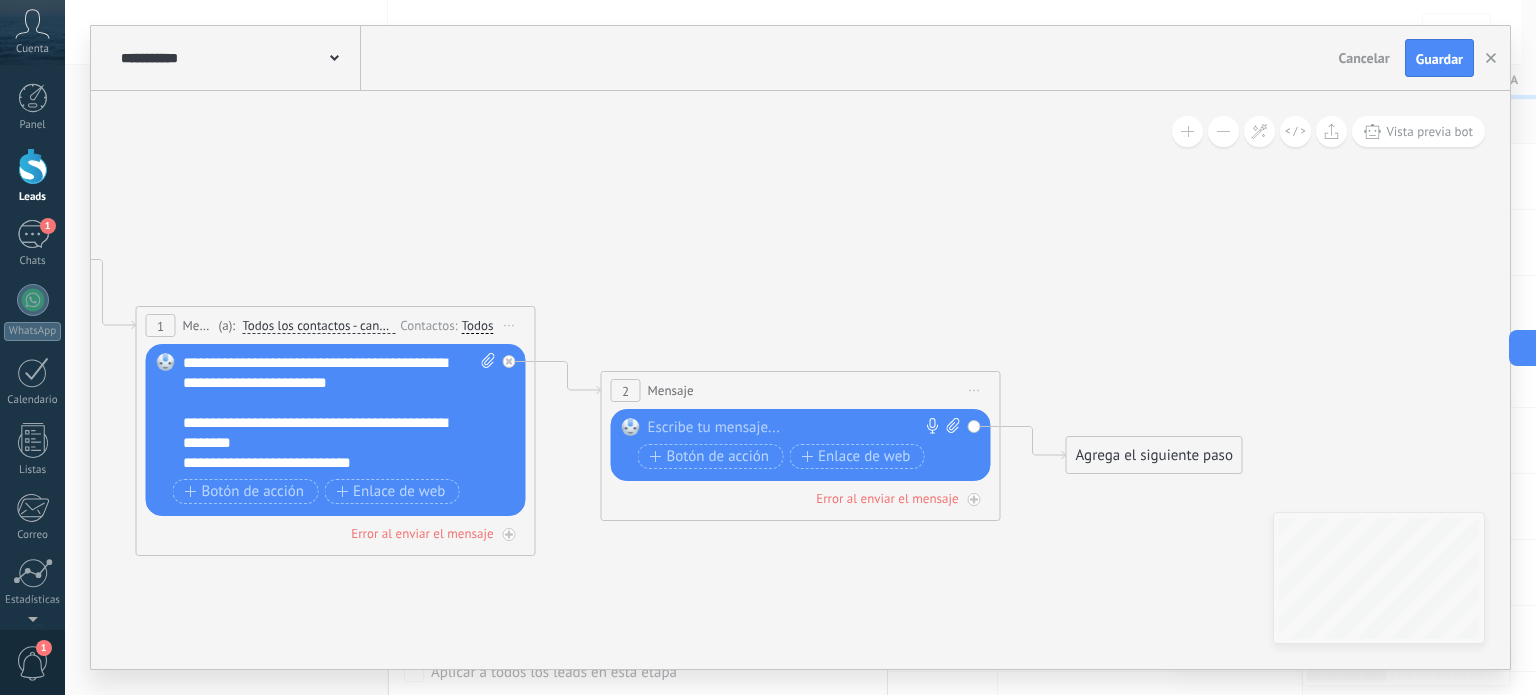 click 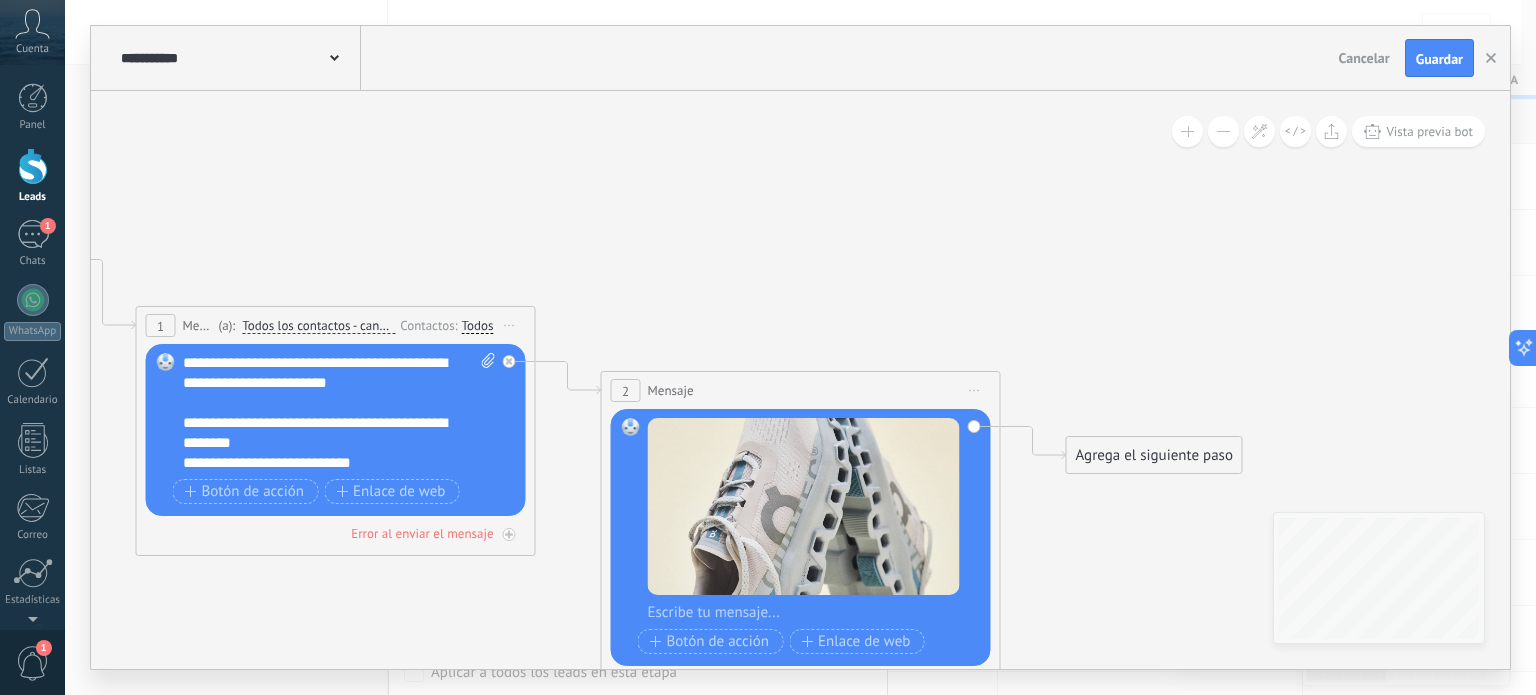 click at bounding box center (814, 613) 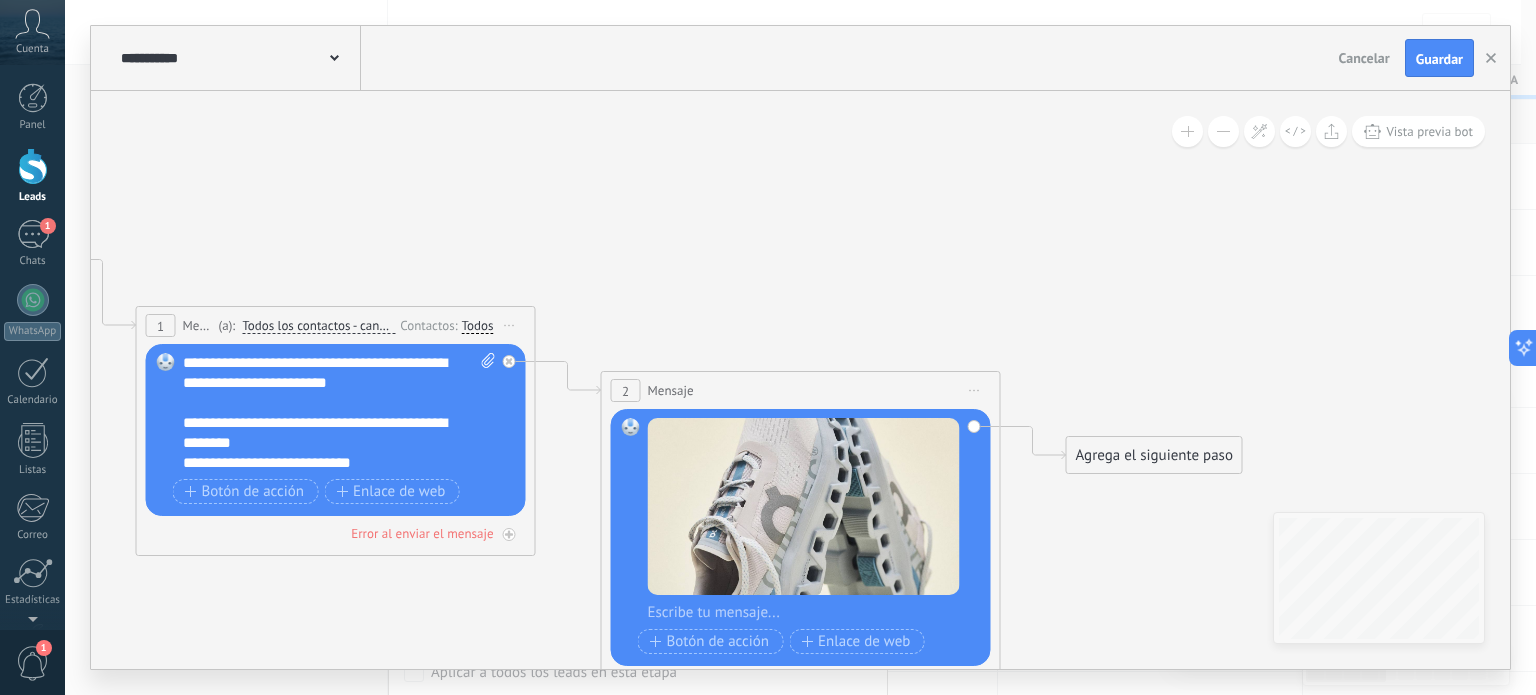 click at bounding box center (814, 613) 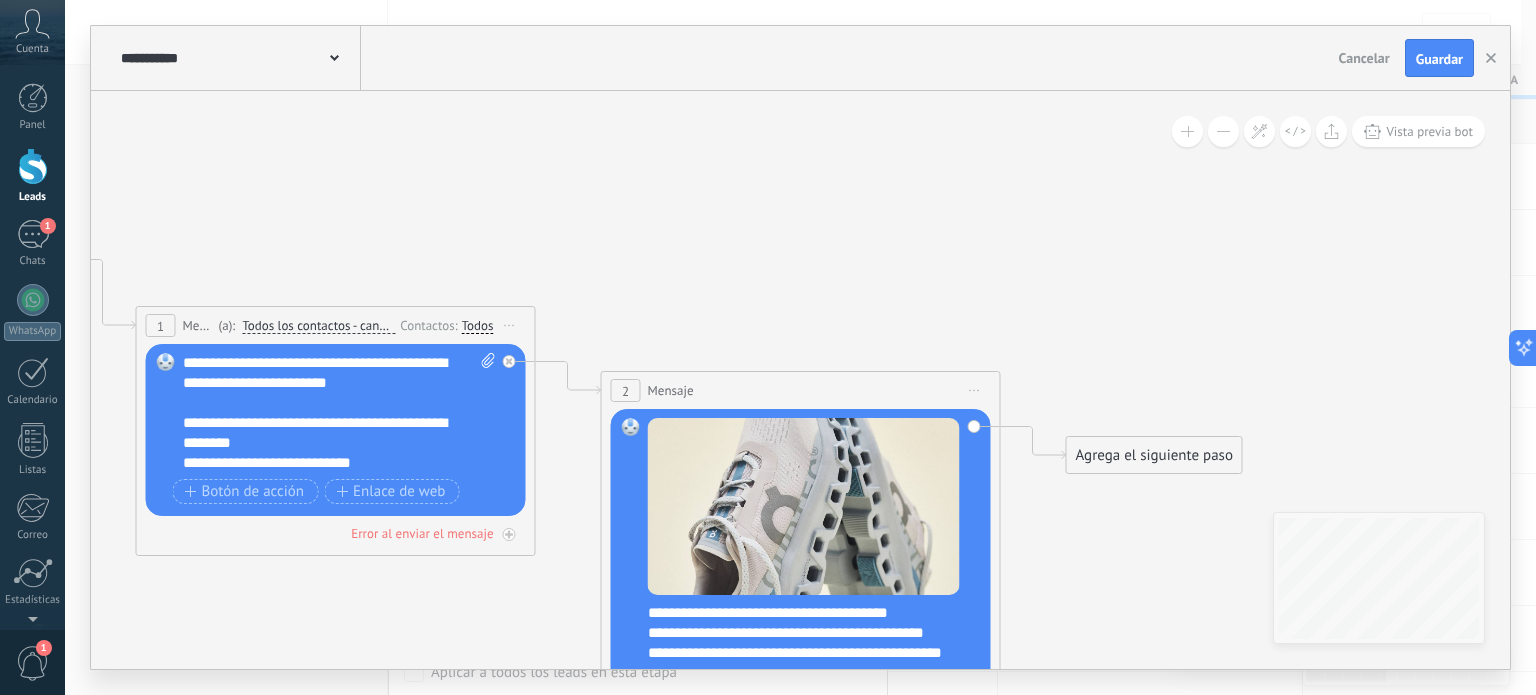 click on "Agrega el siguiente paso" at bounding box center [1154, 455] 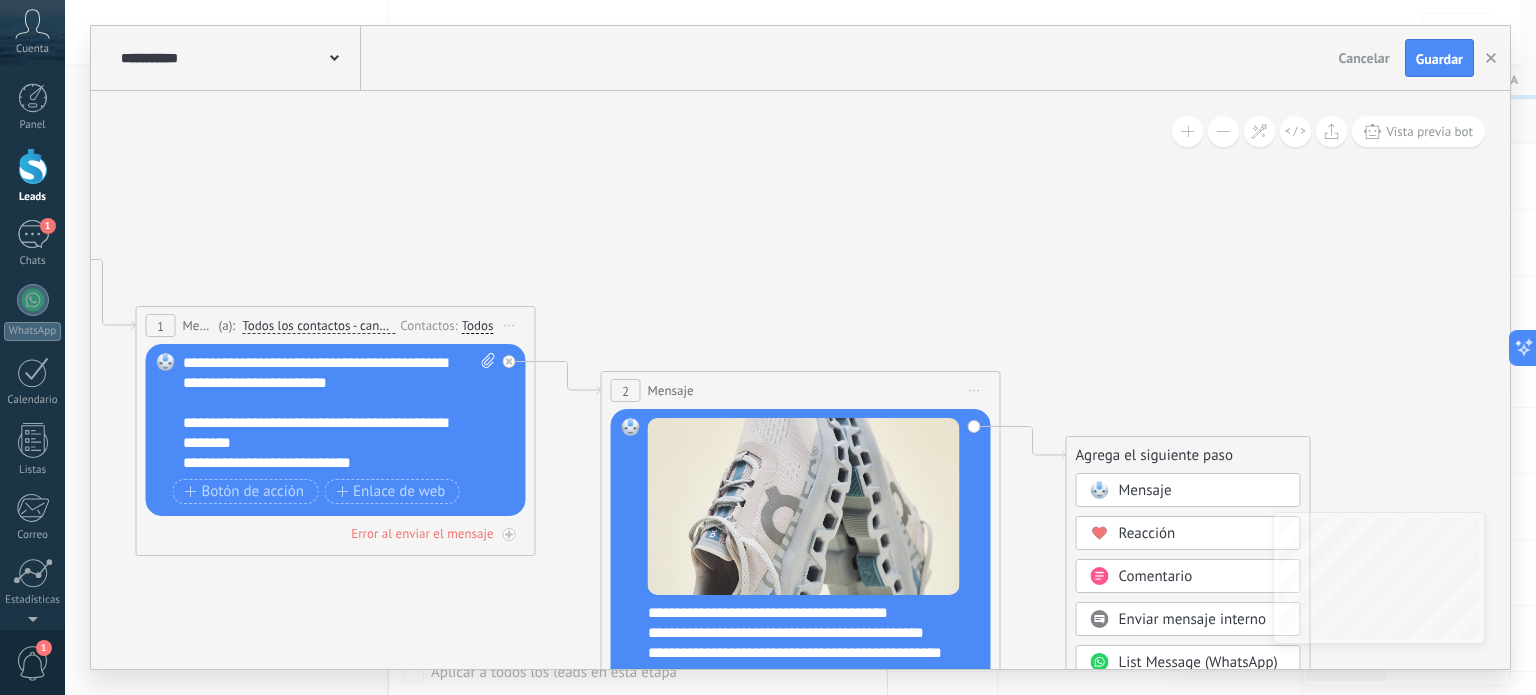 click on "Mensaje" at bounding box center (1203, 491) 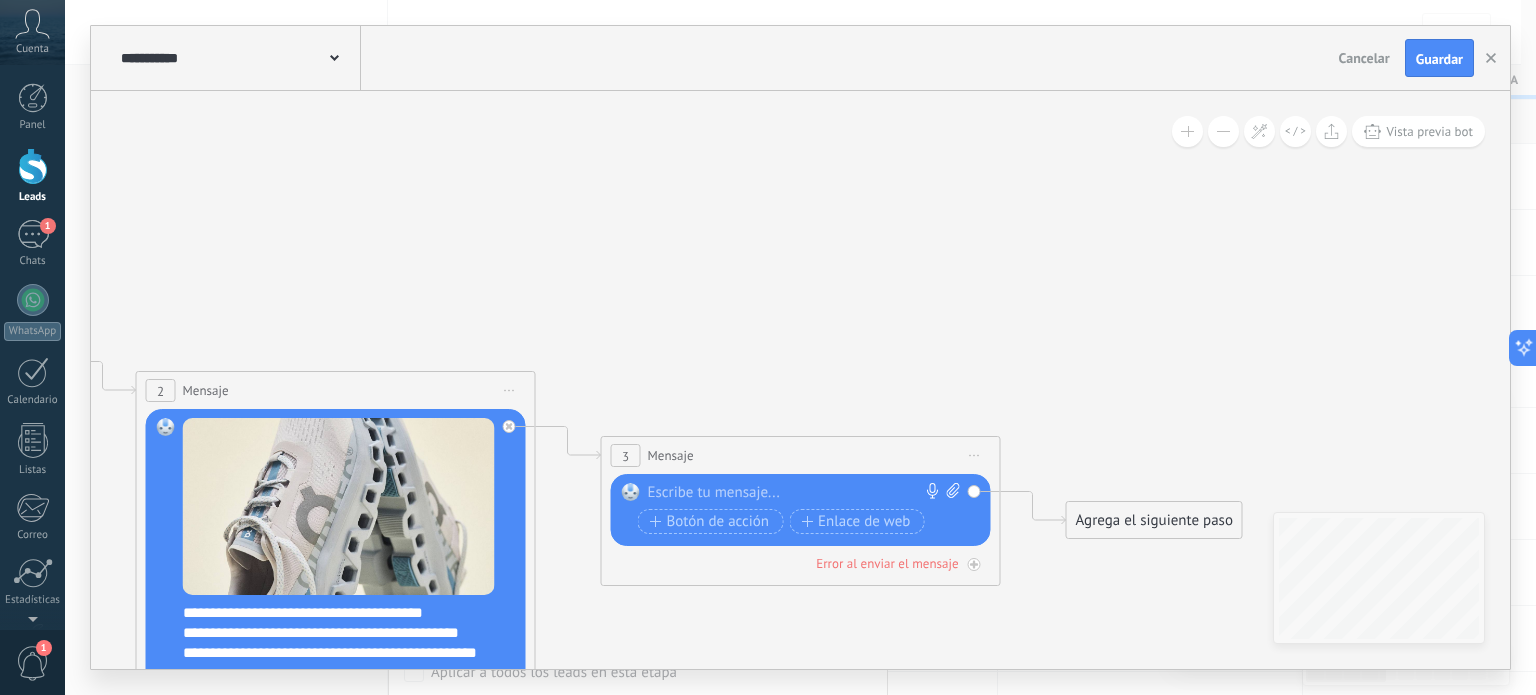 click at bounding box center [950, 493] 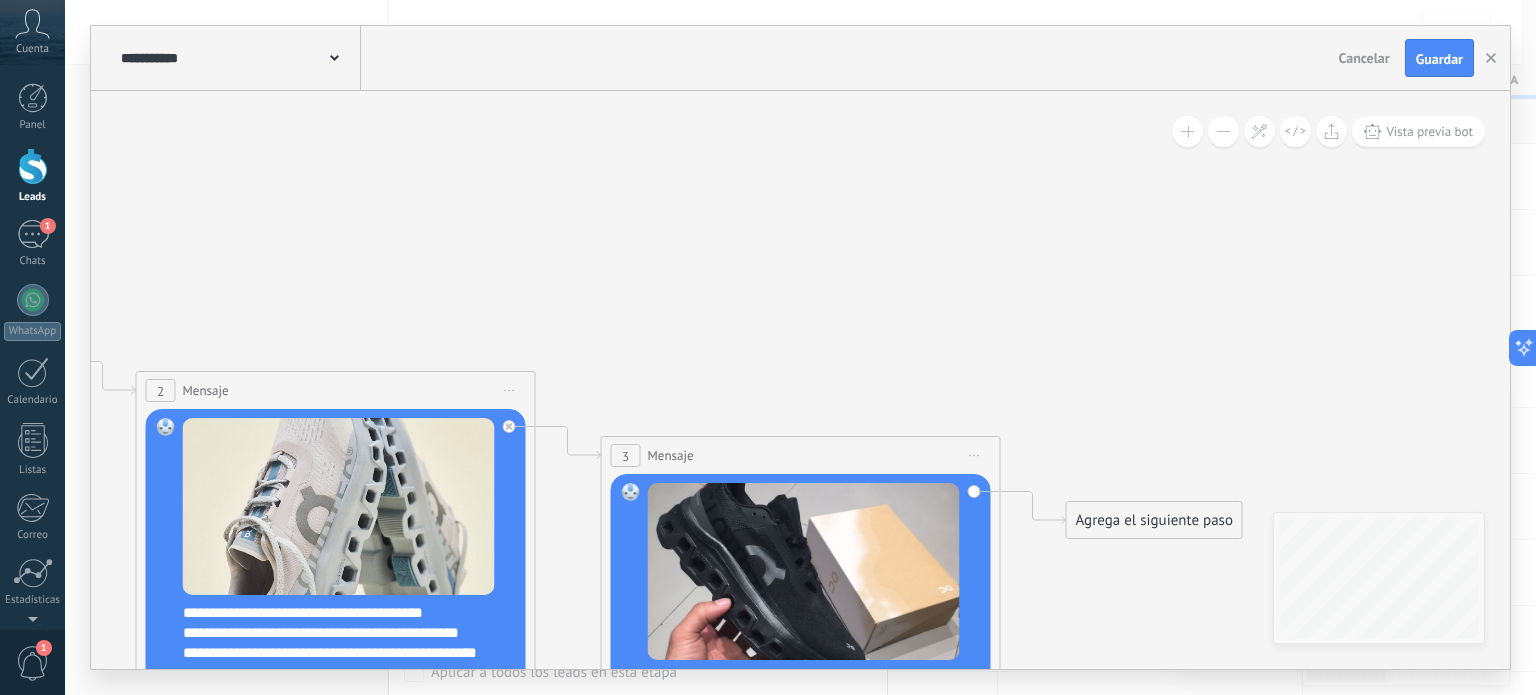 click on "Agrega el siguiente paso" at bounding box center (1154, 520) 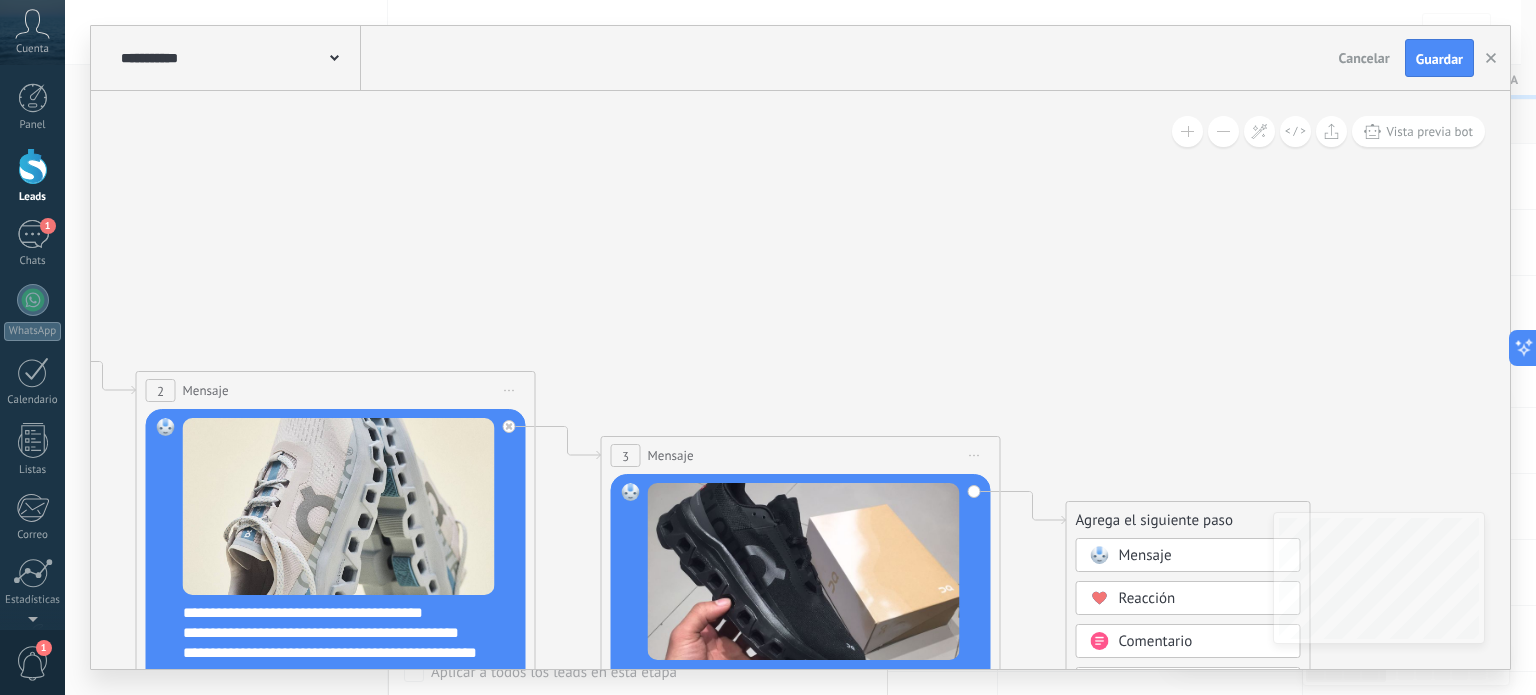 click on "Mensaje" at bounding box center (1145, 555) 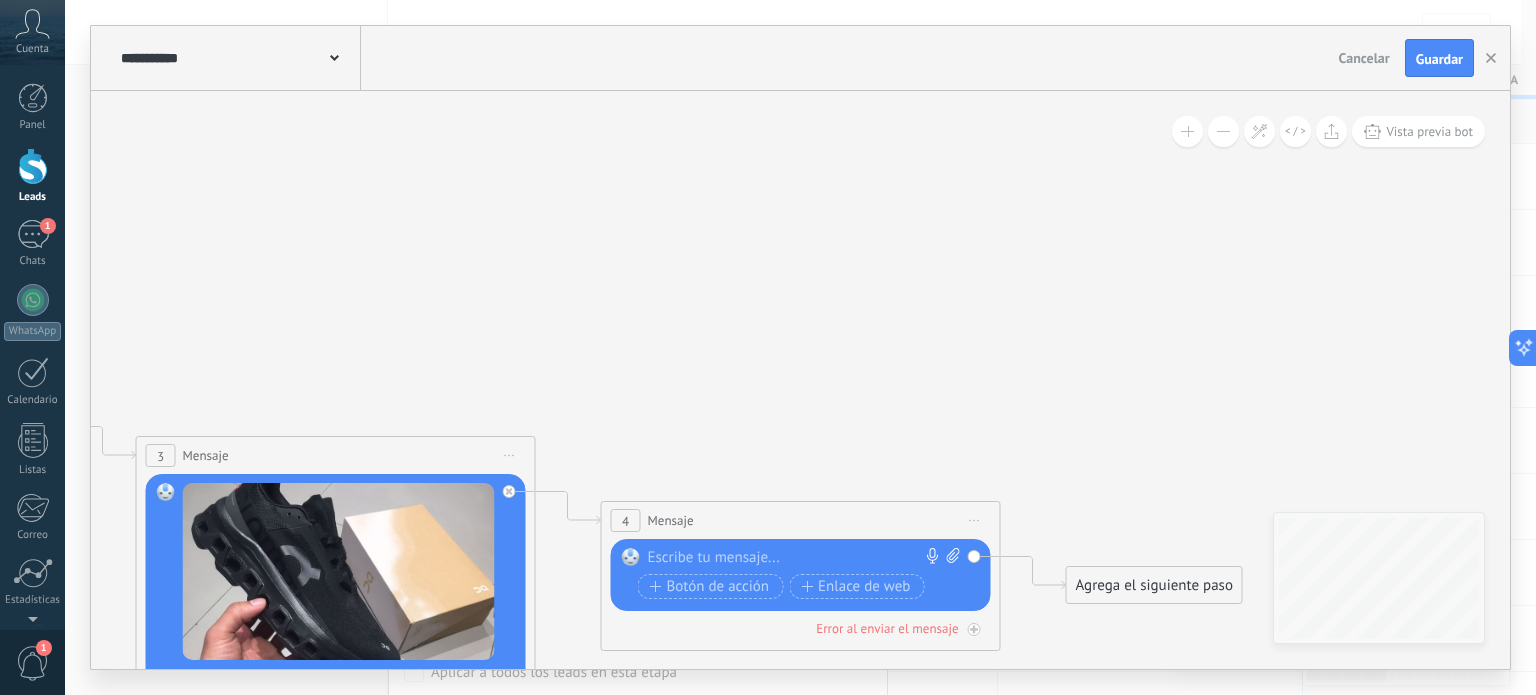 click 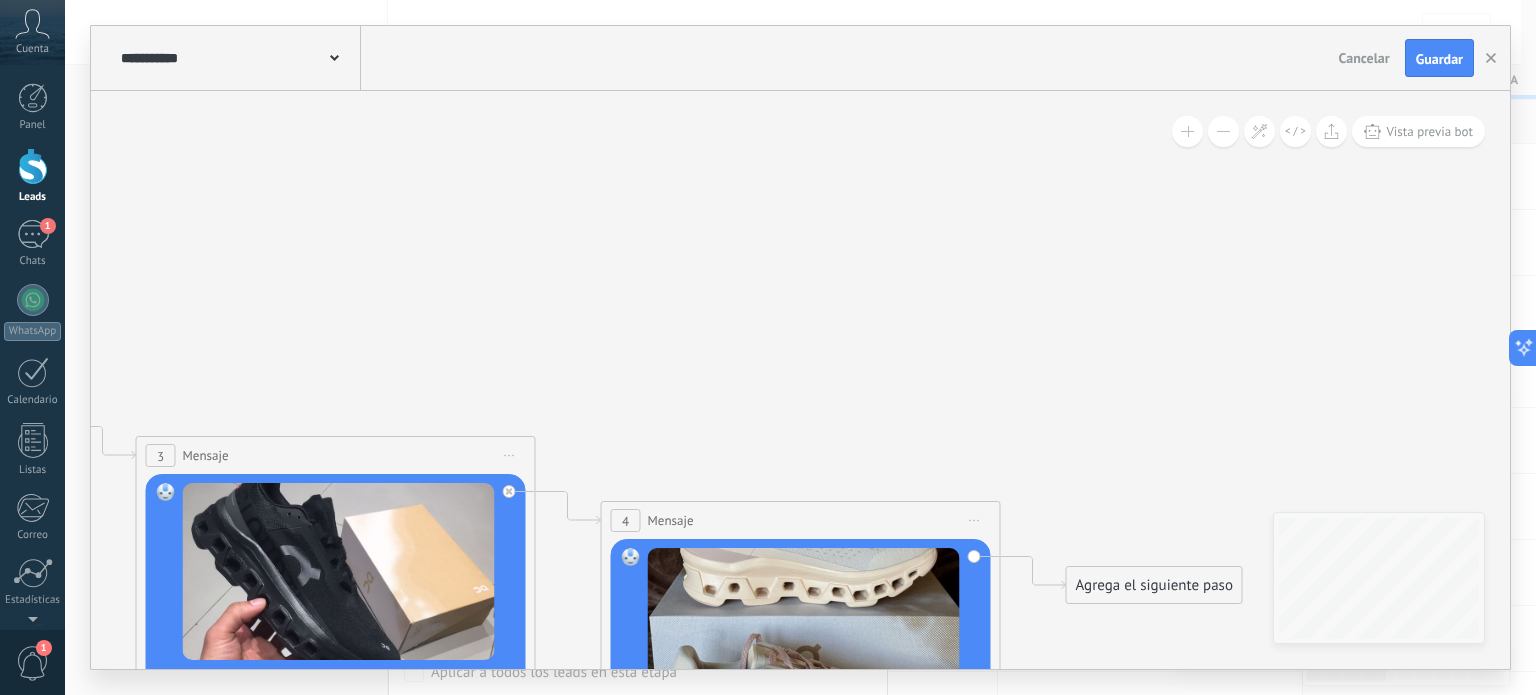 drag, startPoint x: 1535, startPoint y: 231, endPoint x: 1535, endPoint y: 255, distance: 24 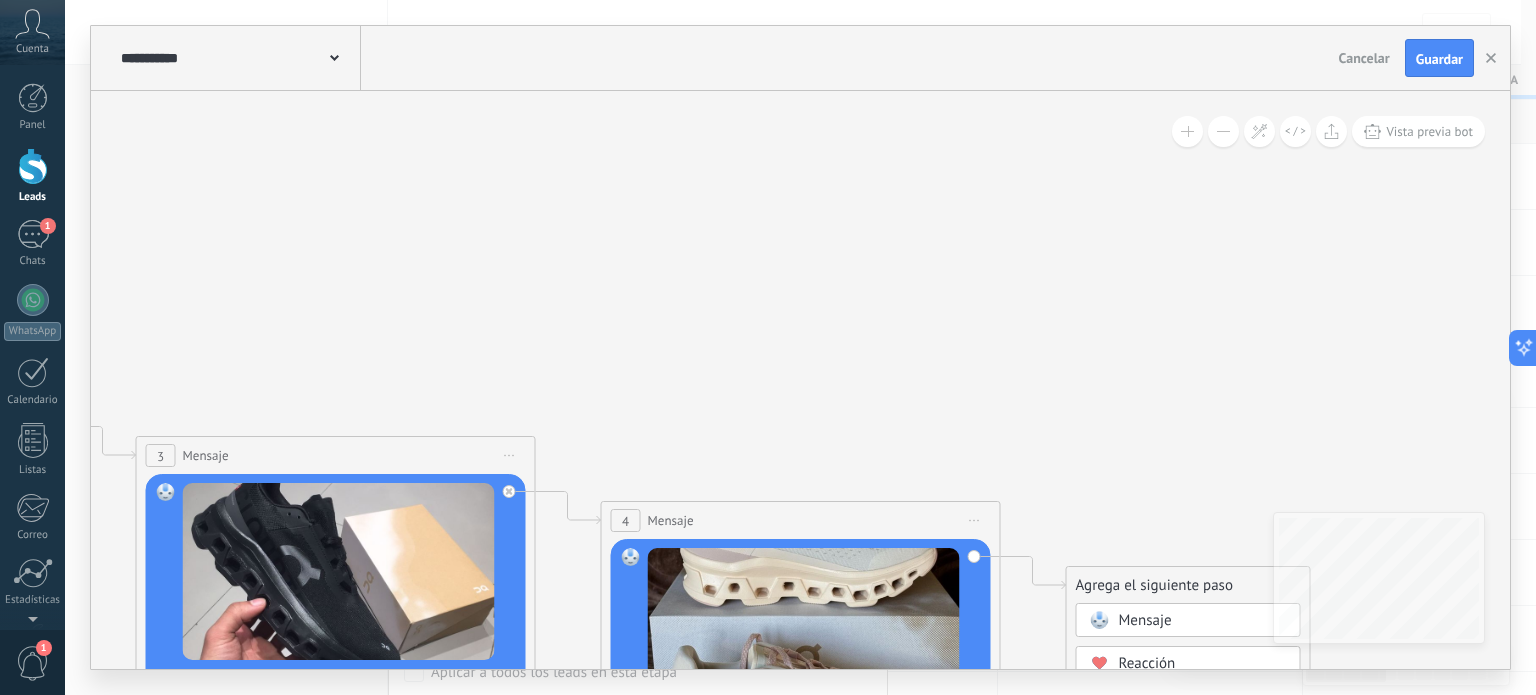 click on "Mensaje" at bounding box center (1145, 620) 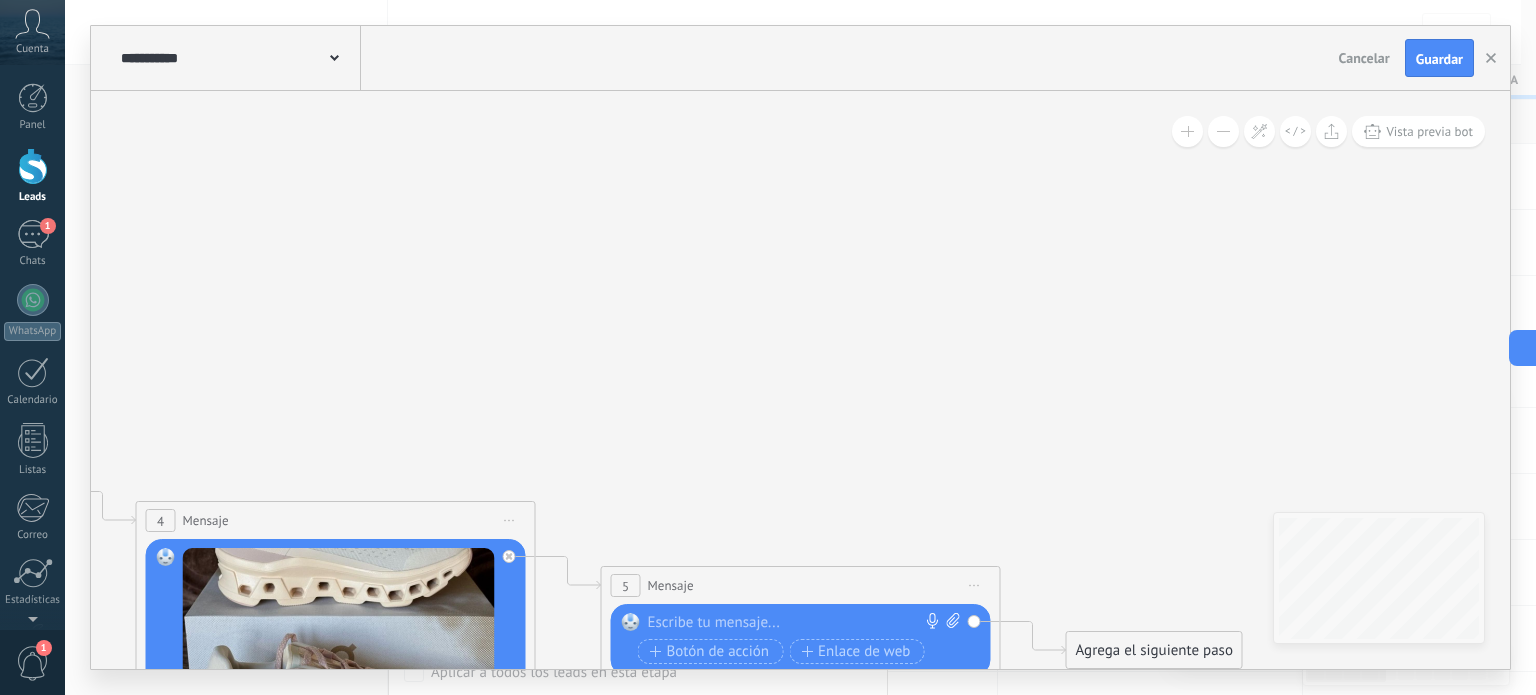 click on "Reemplazar
Quitar
Convertir a mensaje de voz
Arrastre la imagen aquí para adjuntarla.
Añadir imagen
Subir
Arrastrar y soltar
Archivo no encontrado
Escribe tu mensaje..." at bounding box center [801, 640] 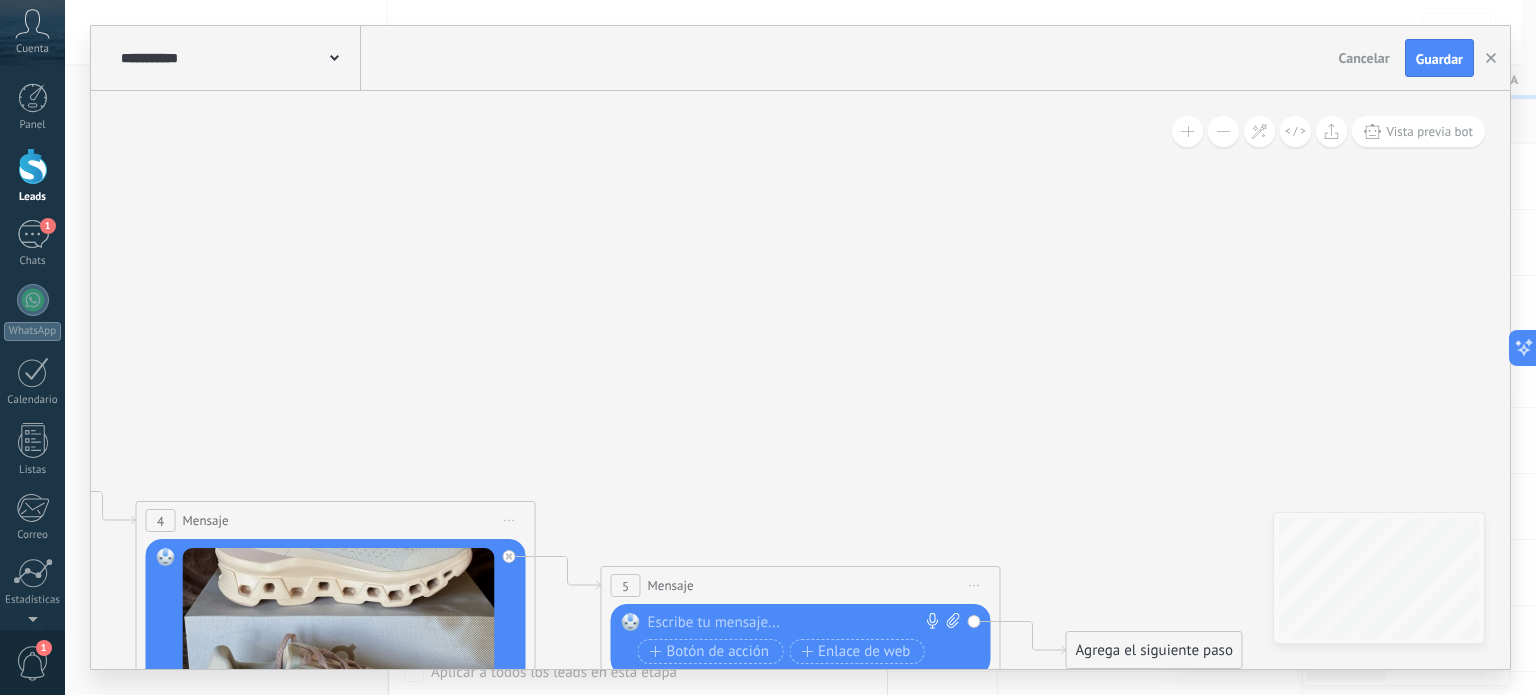 click 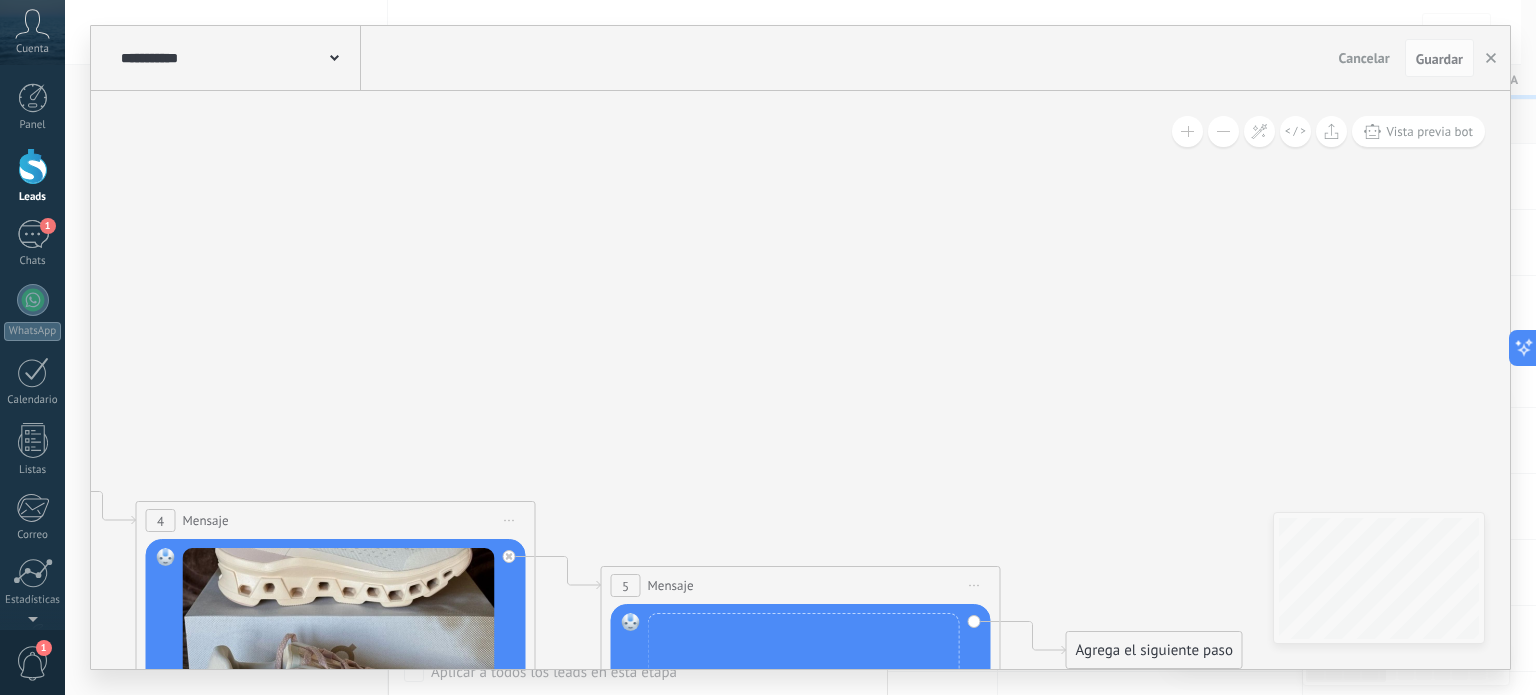 click on "**********" at bounding box center [800, 347] 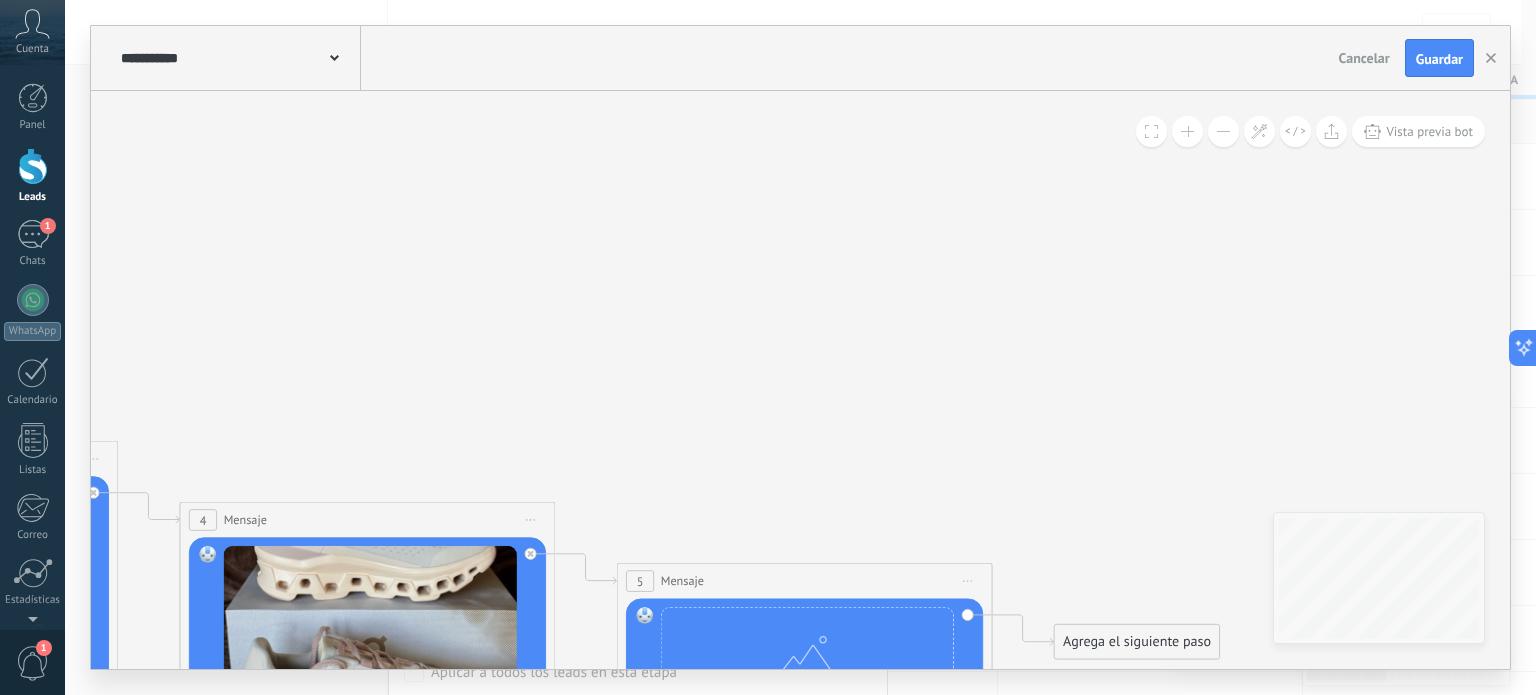 click on "Agrega el siguiente paso" at bounding box center (1137, 642) 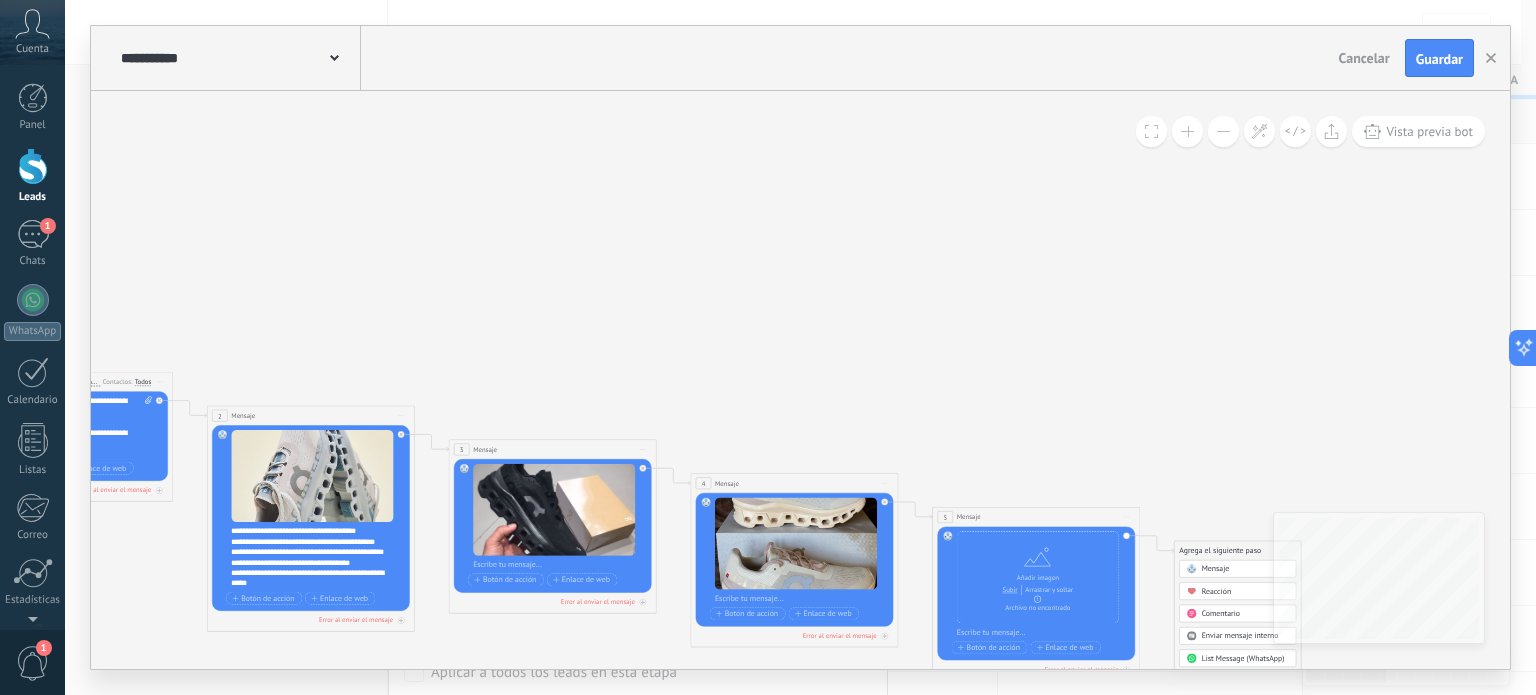 click on "Mensaje" at bounding box center (1216, 569) 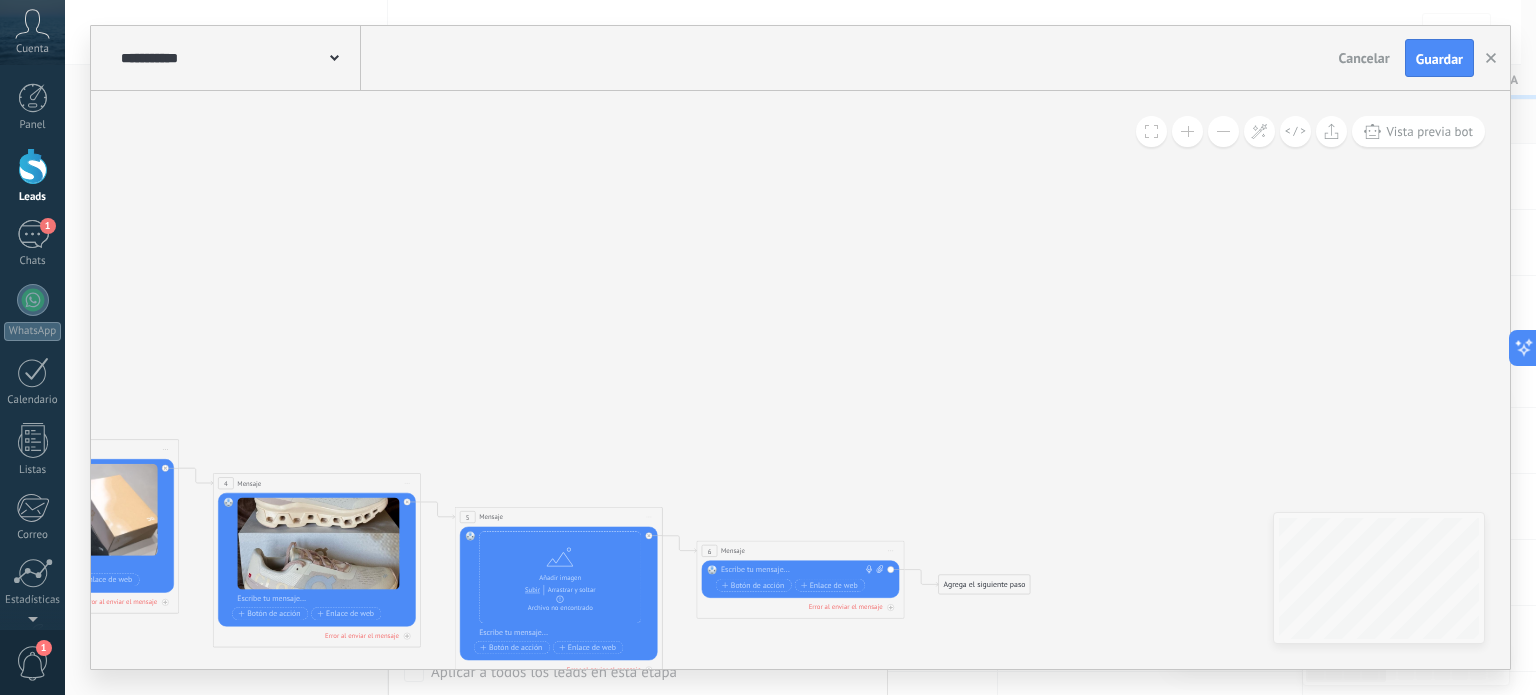 click 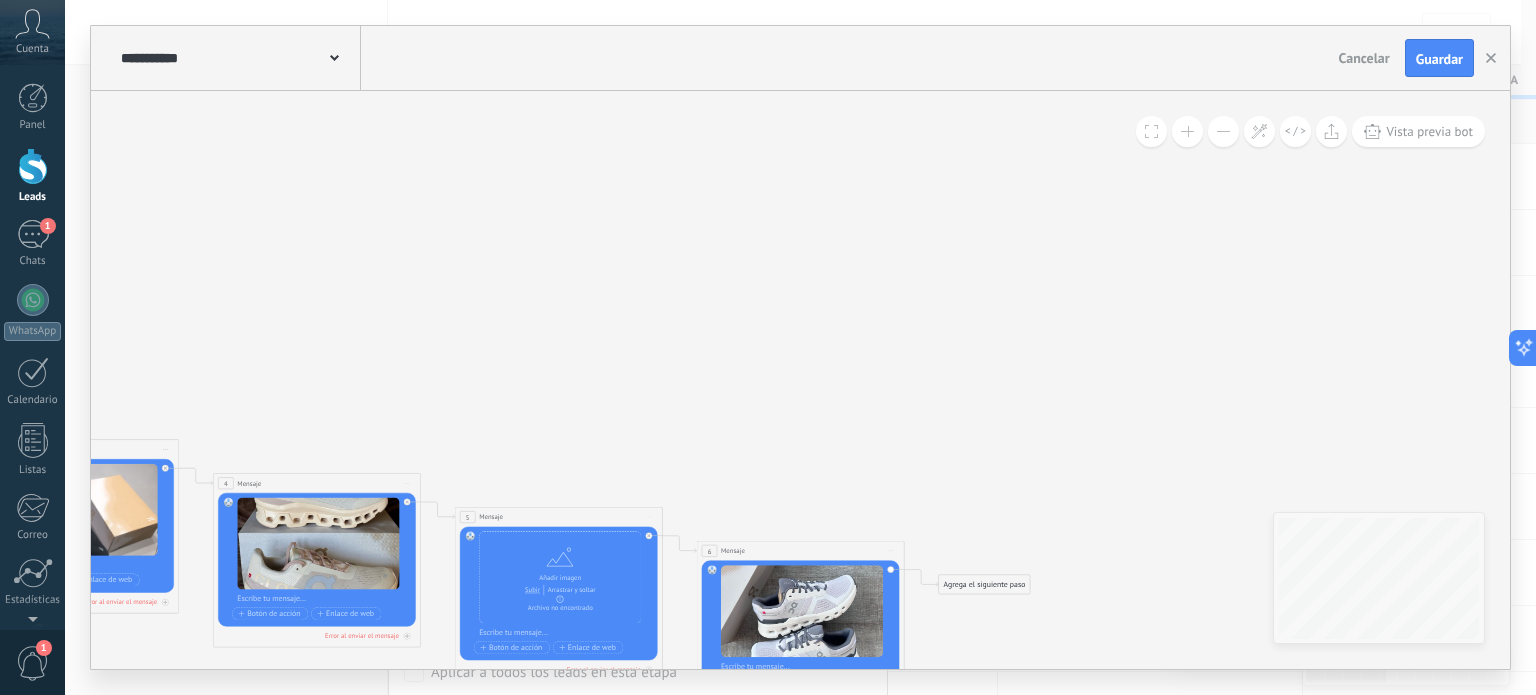 click on "Agrega el siguiente paso" at bounding box center [984, 584] 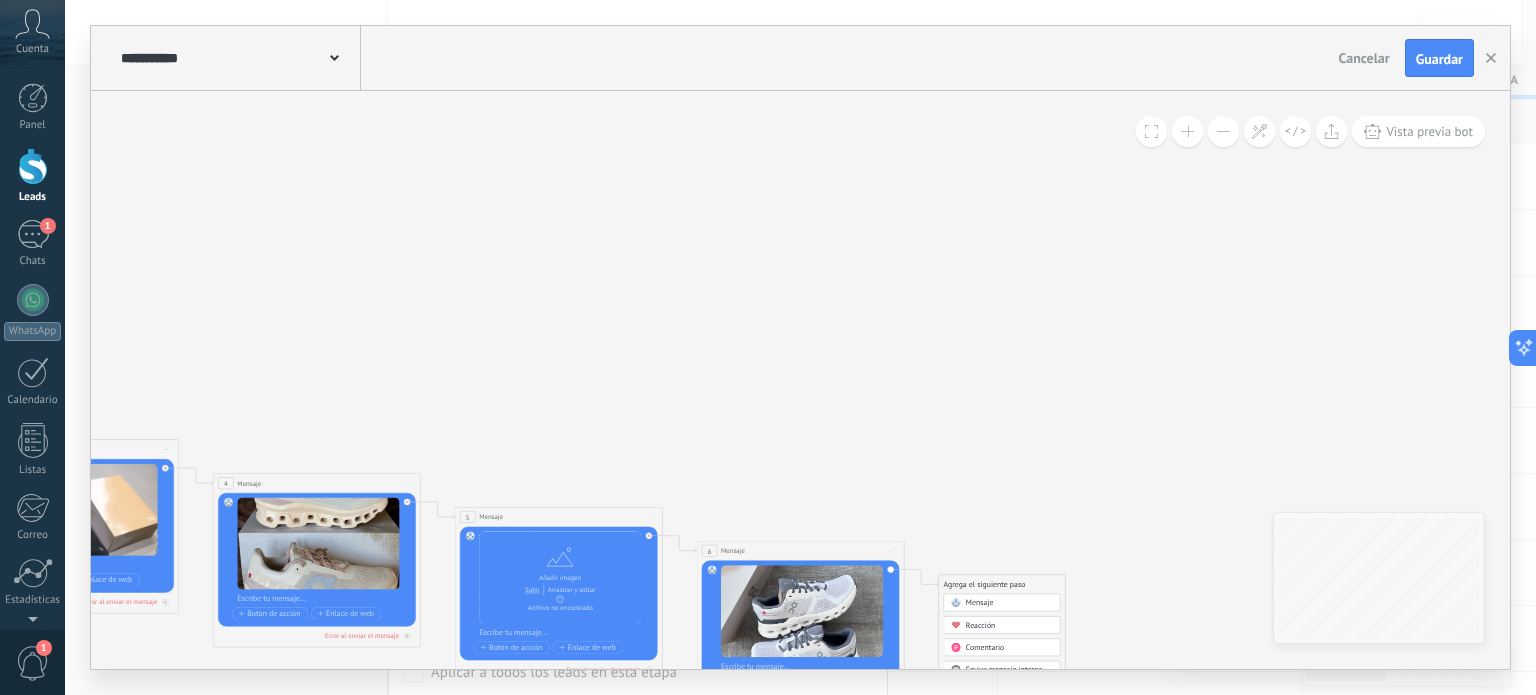 click on "Mensaje" at bounding box center (1002, 603) 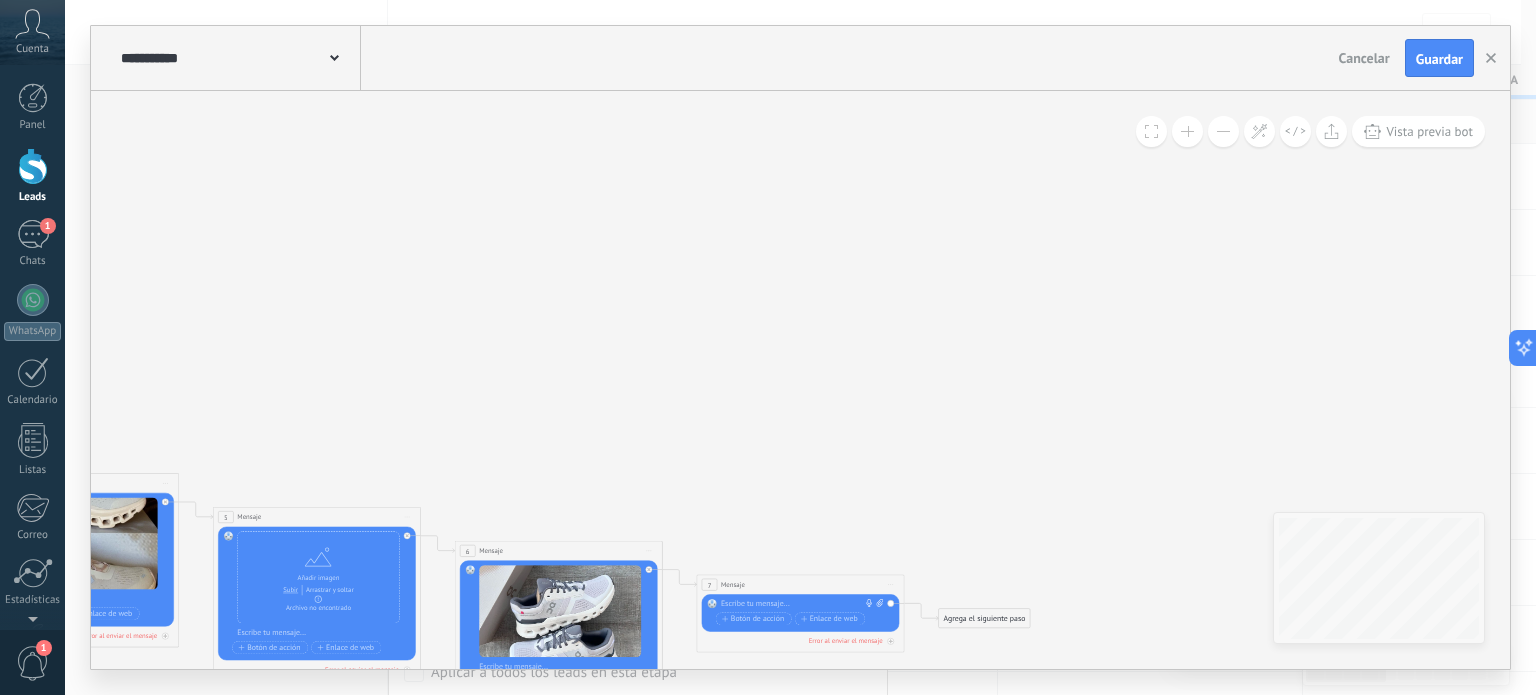 click 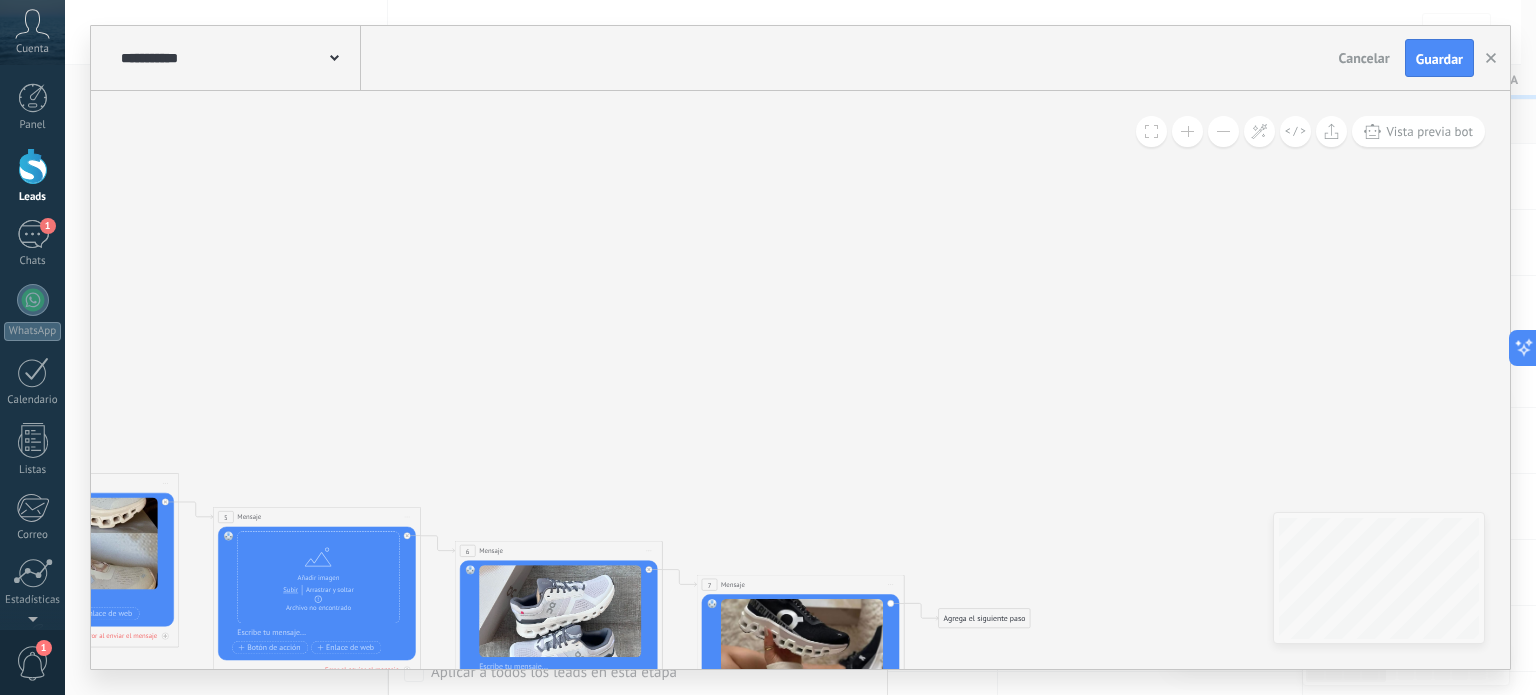 click on "Agrega el siguiente paso" at bounding box center (984, 618) 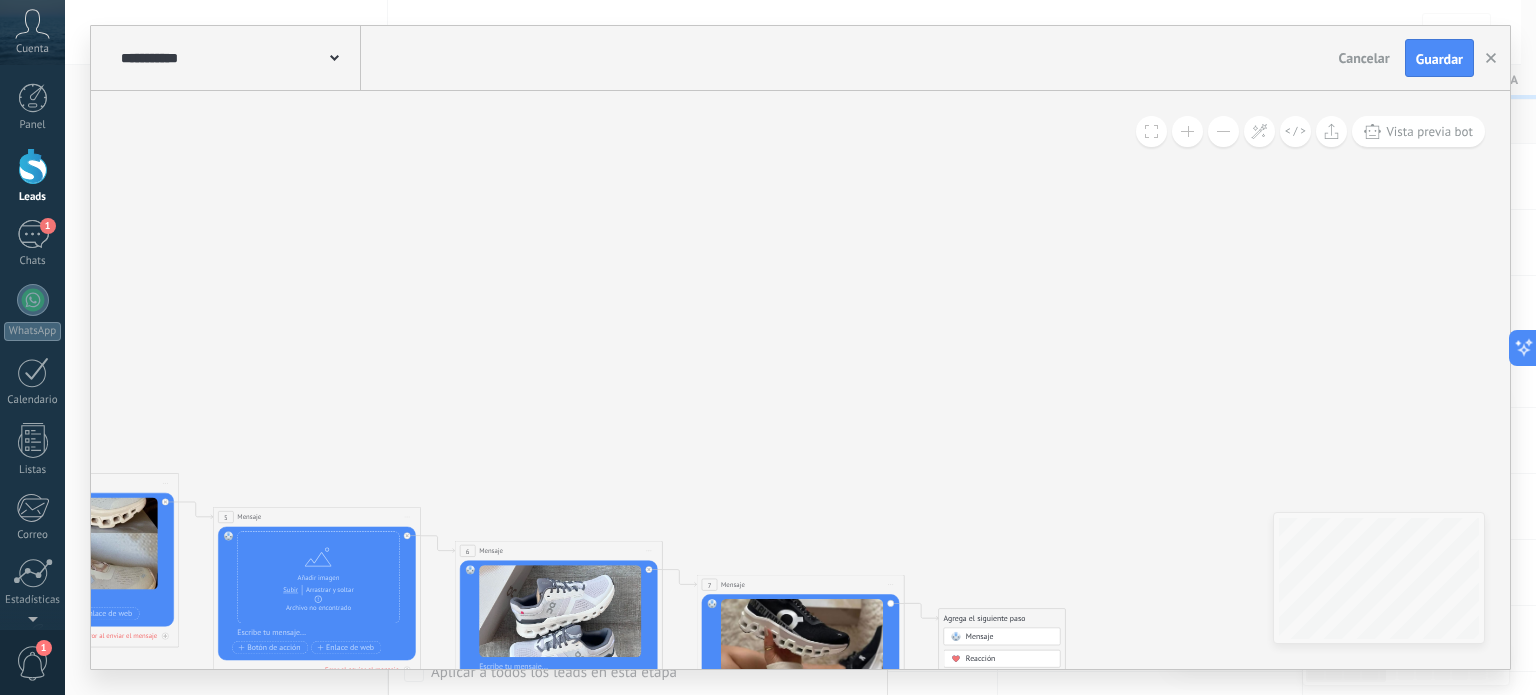 click on "Mensaje" at bounding box center [1002, 637] 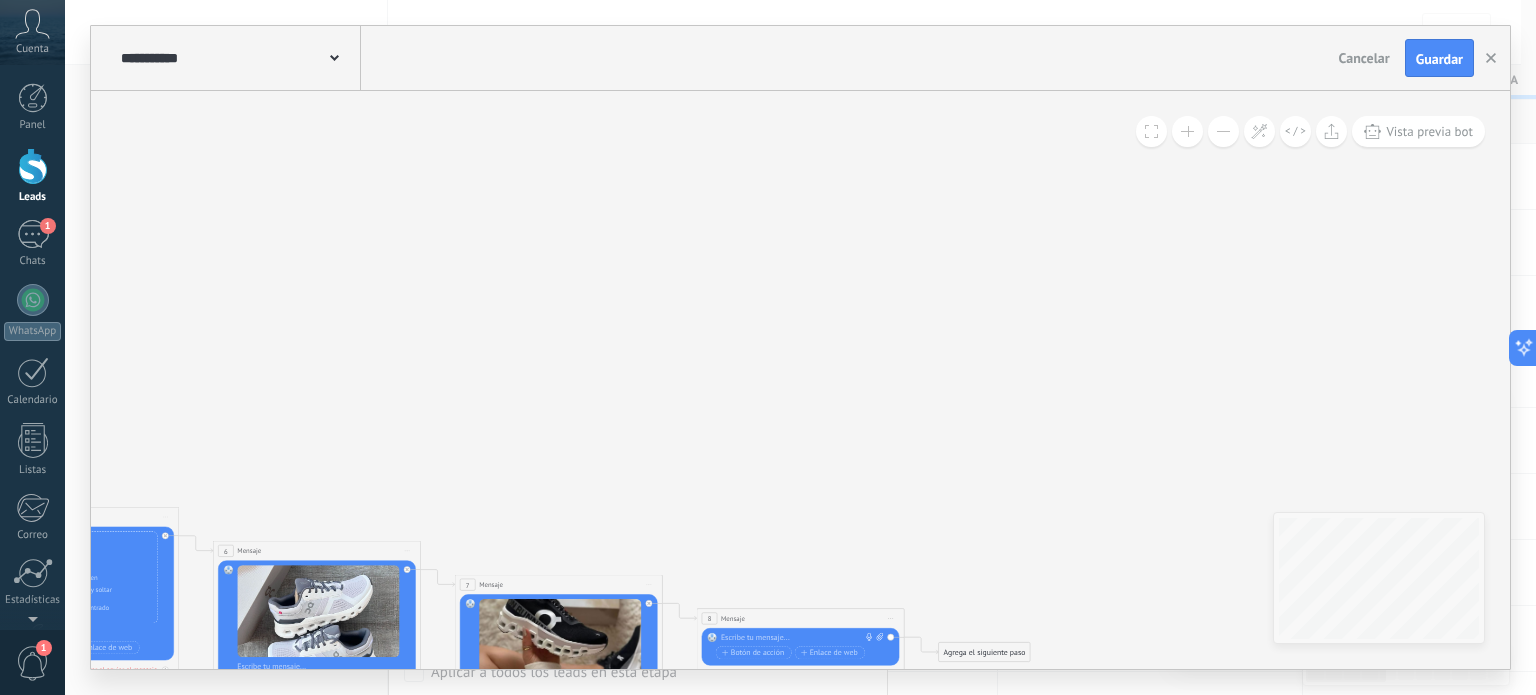 click 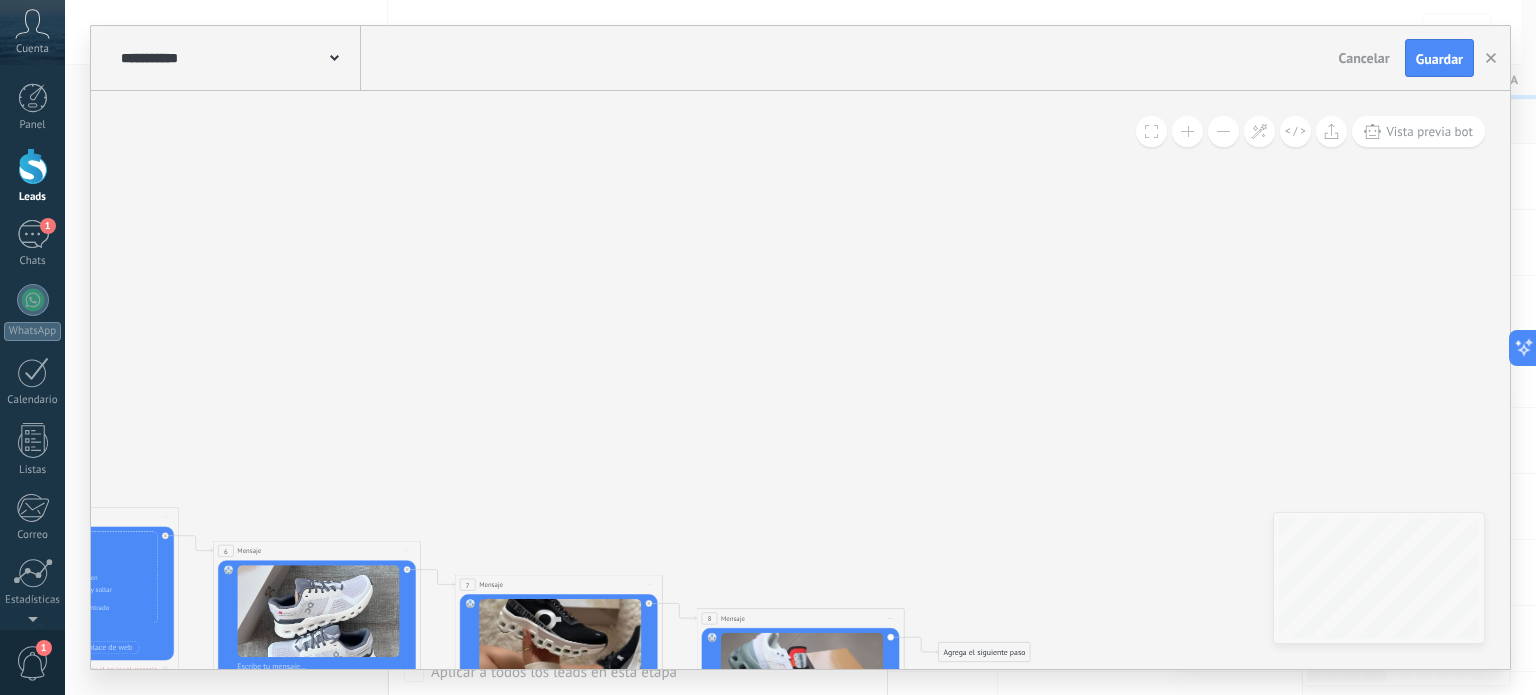 click on "Agrega el siguiente paso" at bounding box center [984, 652] 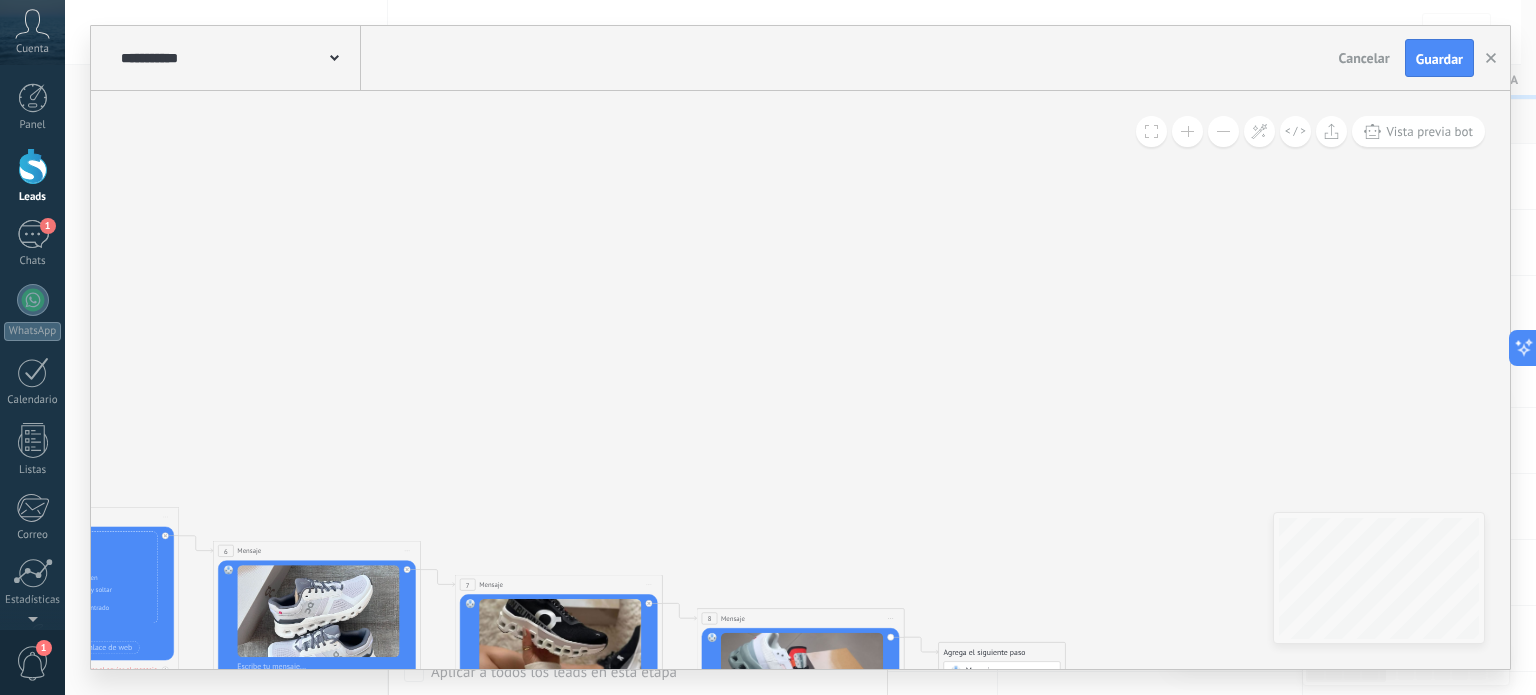 click on "Mensaje" at bounding box center [980, 671] 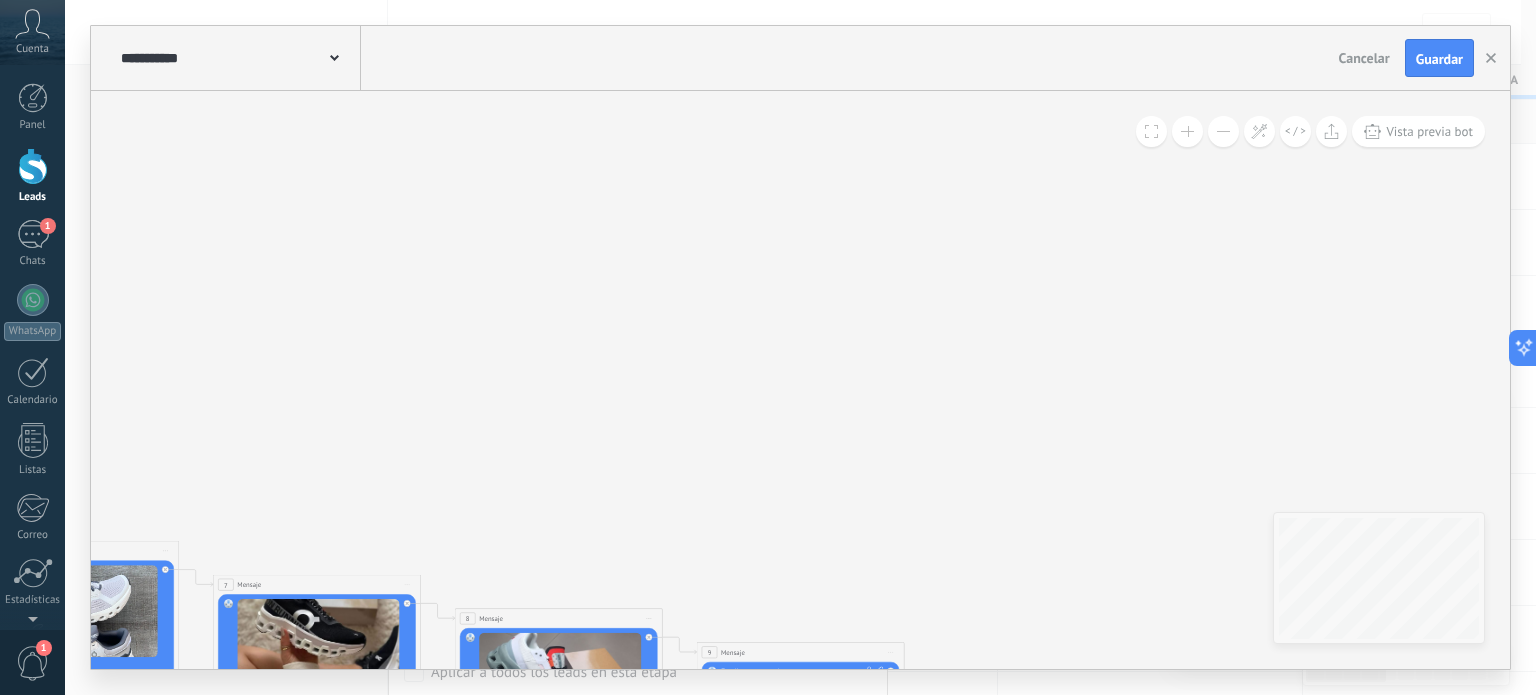click 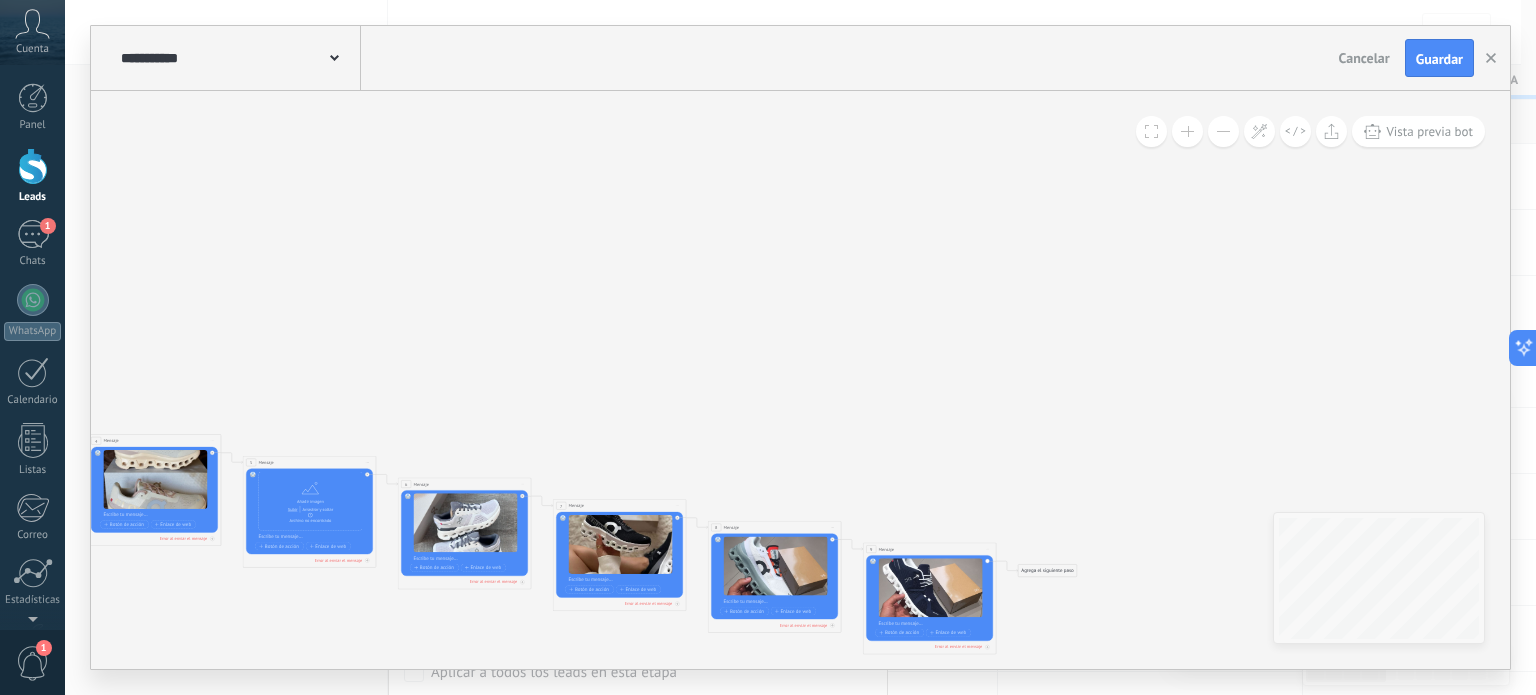 click 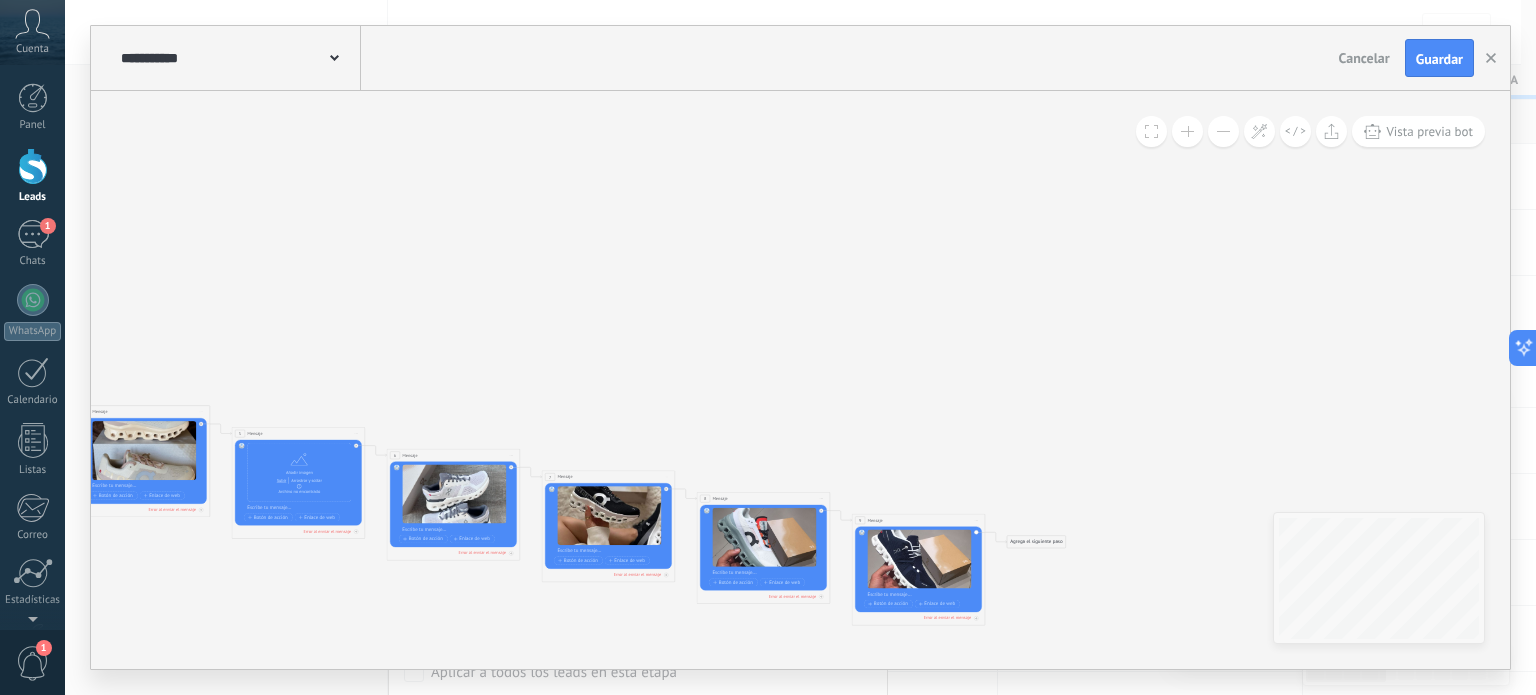 drag, startPoint x: 403, startPoint y: 290, endPoint x: 390, endPoint y: 261, distance: 31.780497 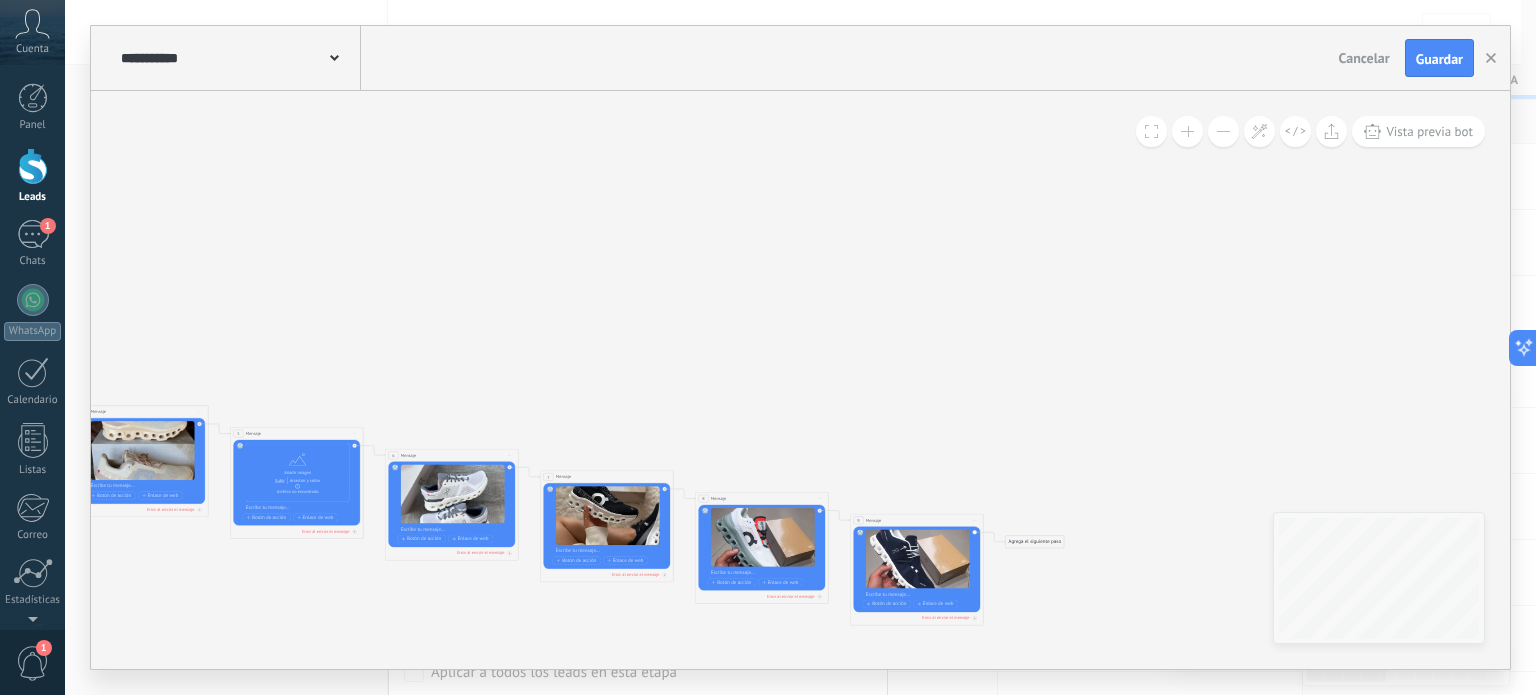 click 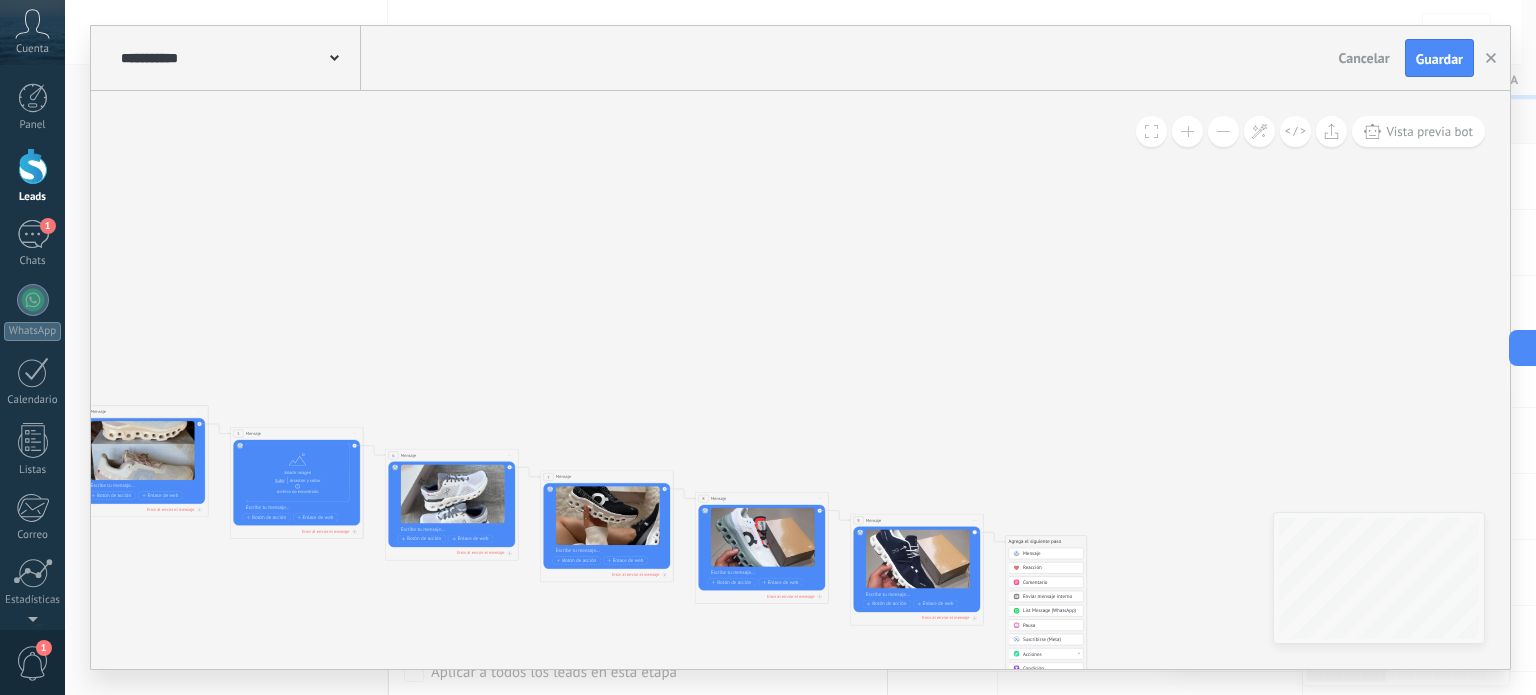 click on "Mensaje" at bounding box center [1051, 554] 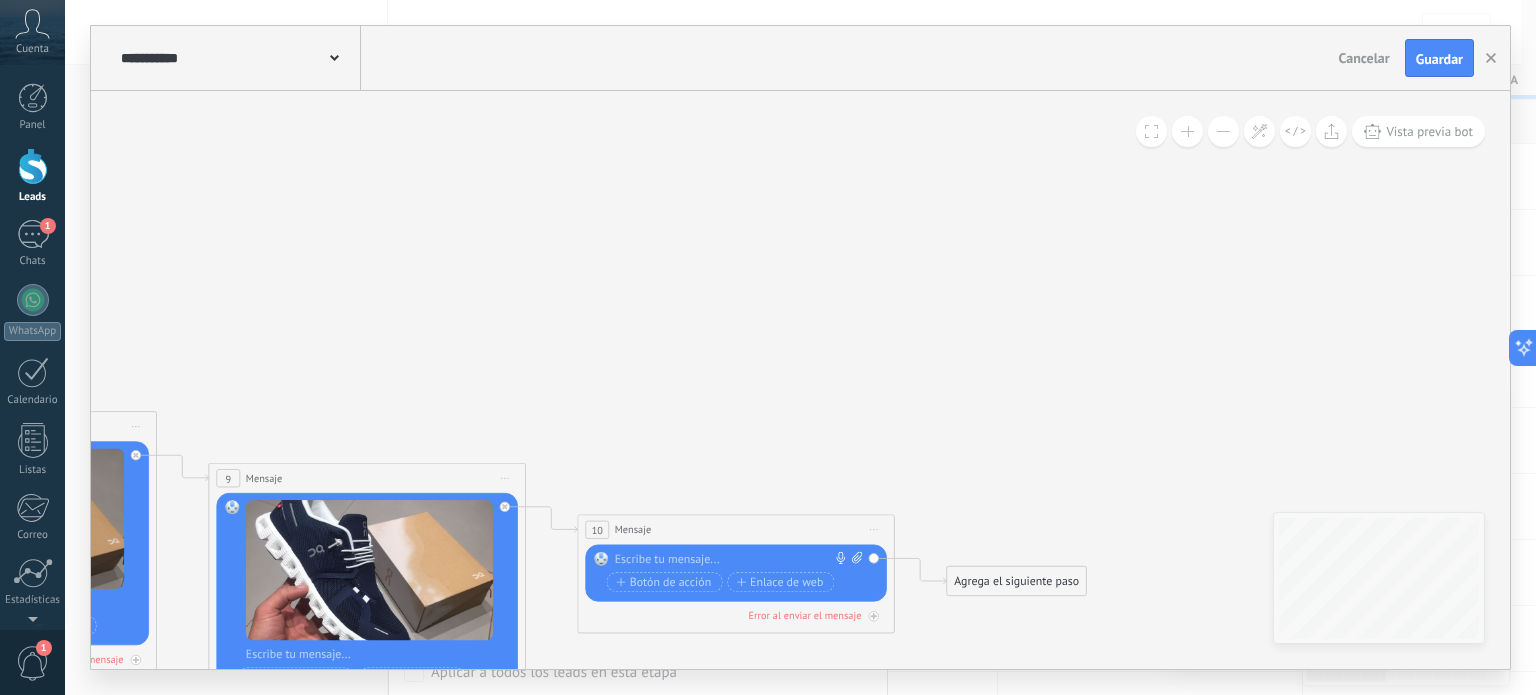 click 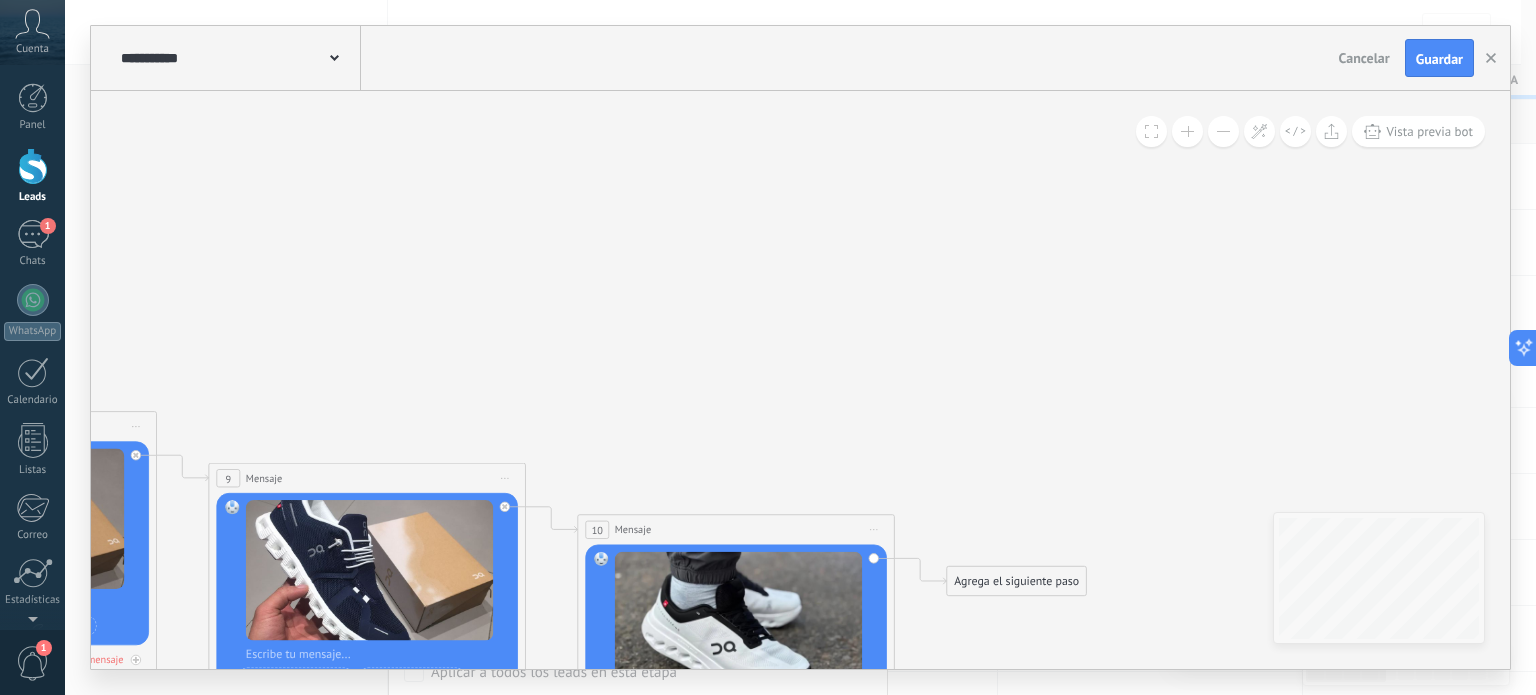 click on "Agrega el siguiente paso" at bounding box center [1016, 581] 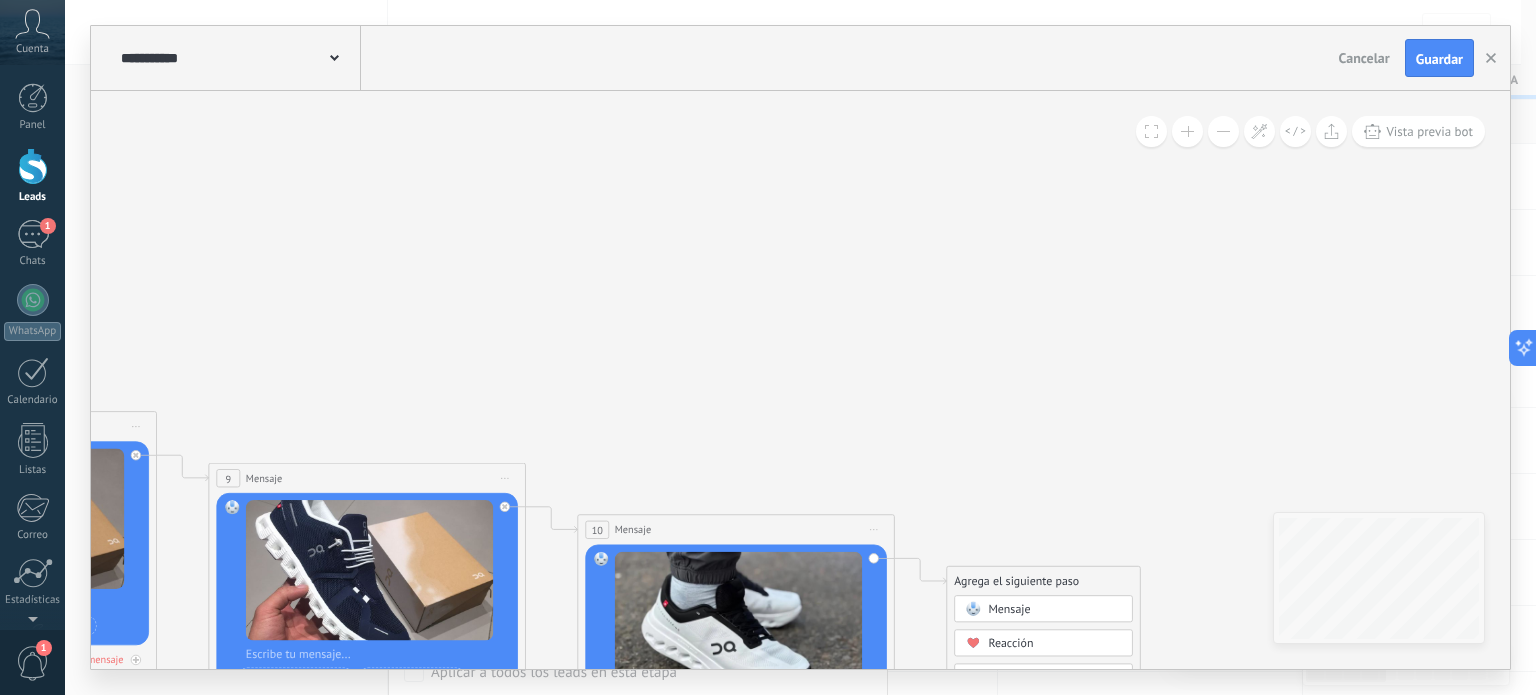 click on "Mensaje" at bounding box center [1054, 610] 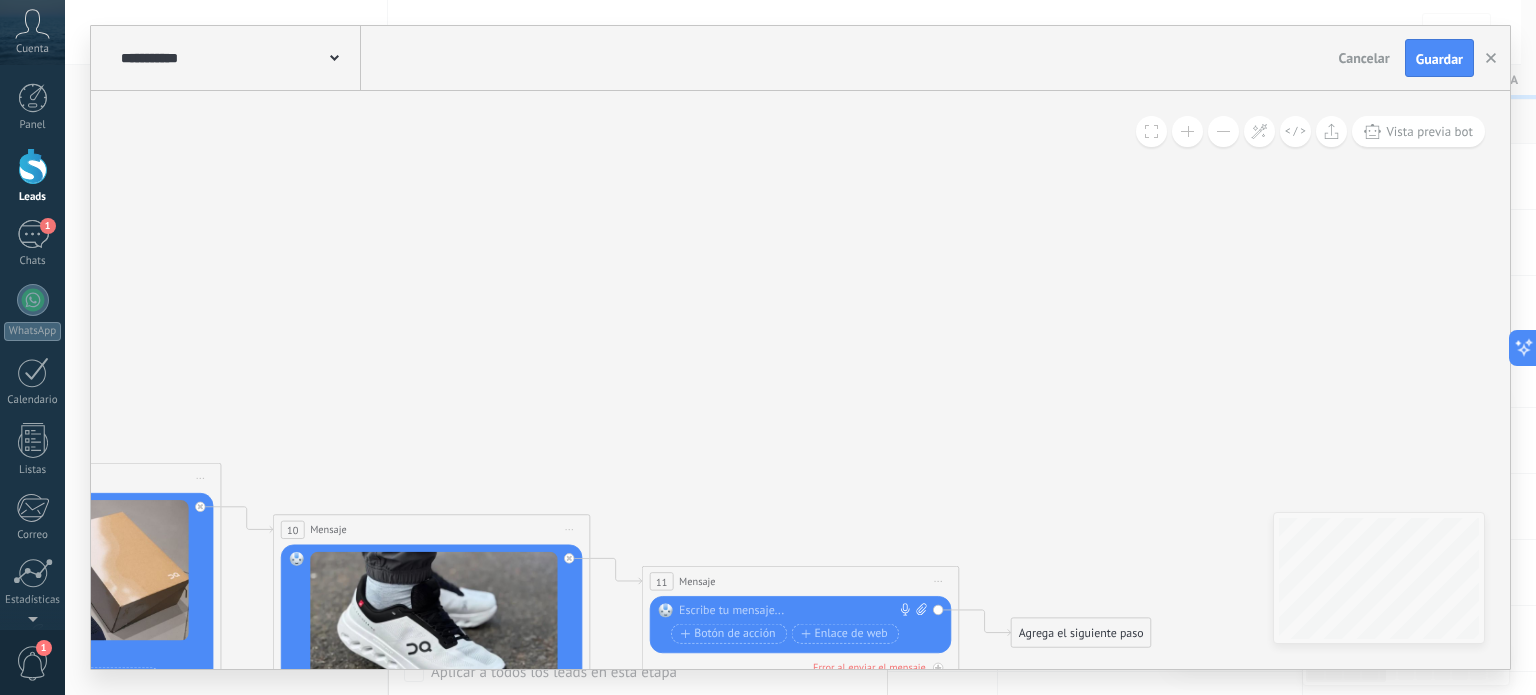click 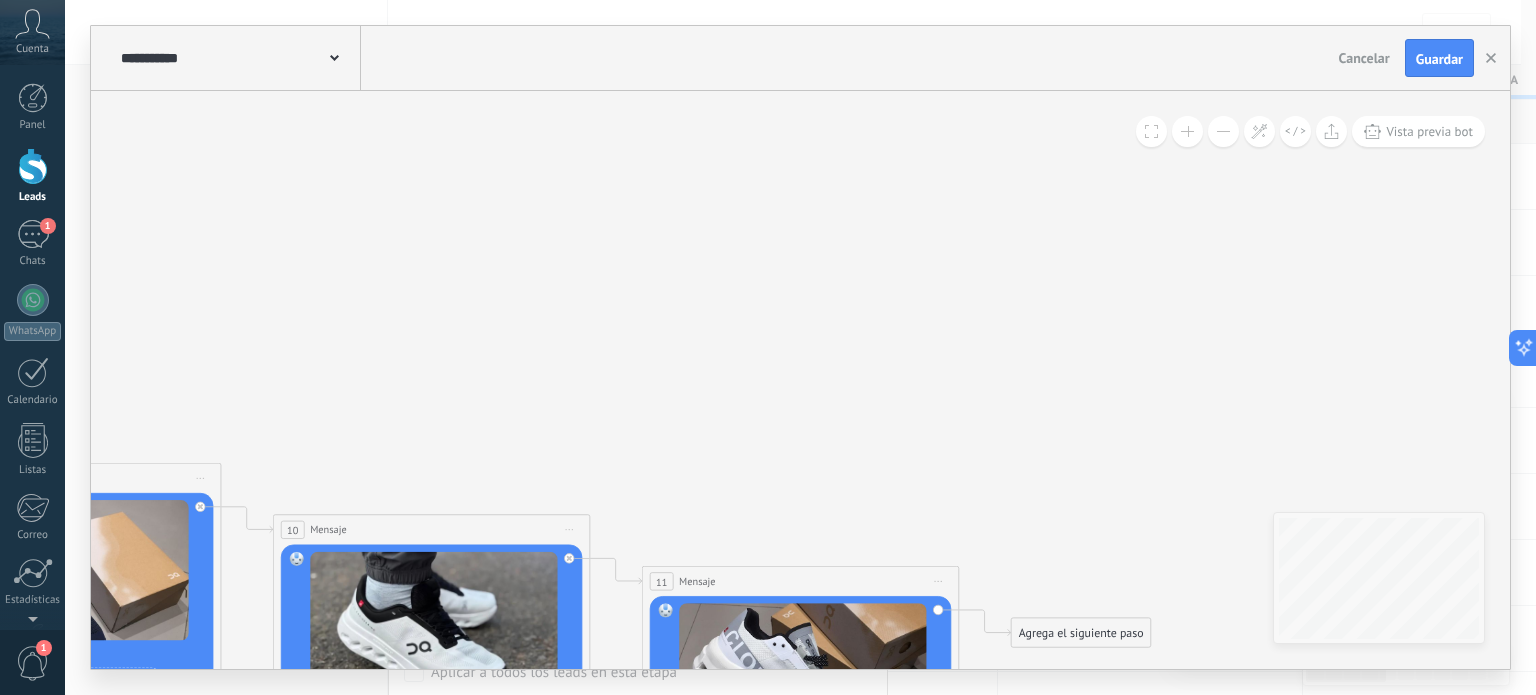click on "Agrega el siguiente paso" at bounding box center (1081, 633) 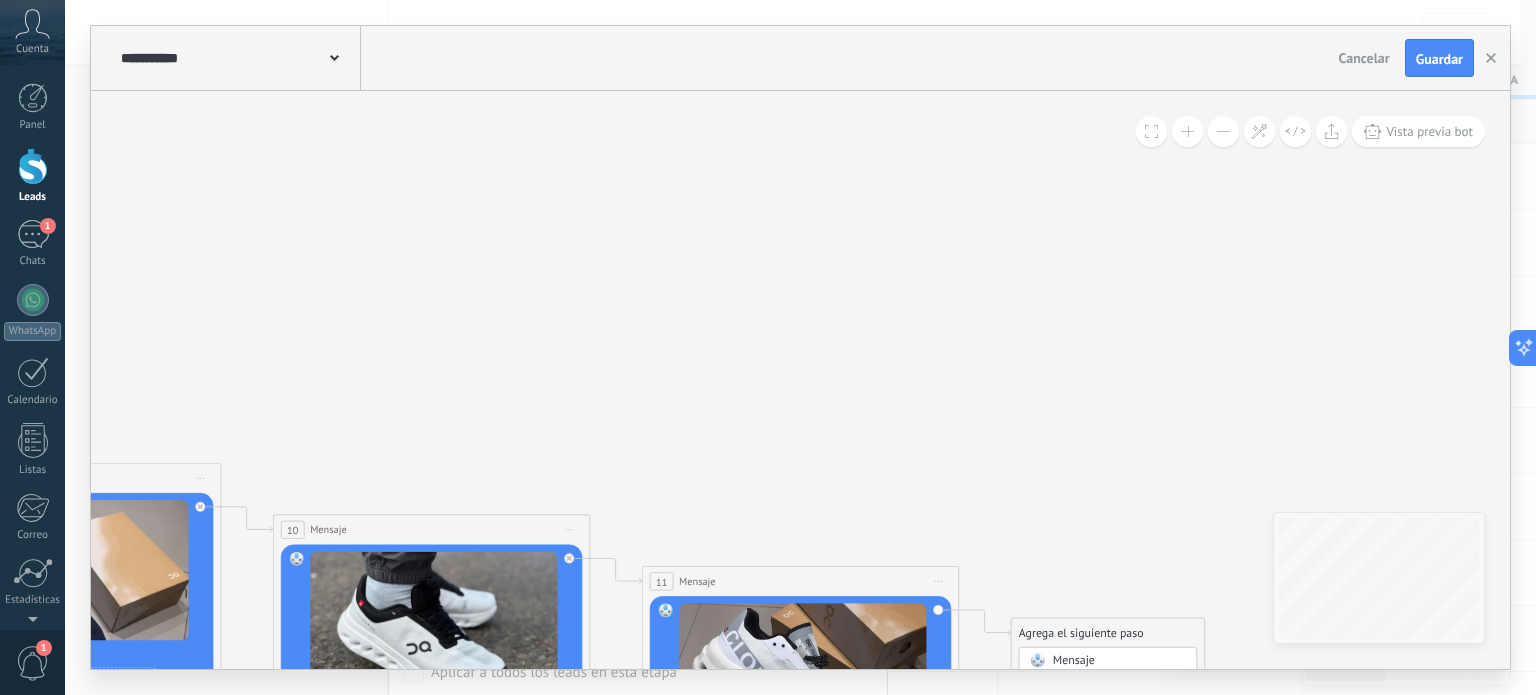 click on "Mensaje" at bounding box center (1074, 660) 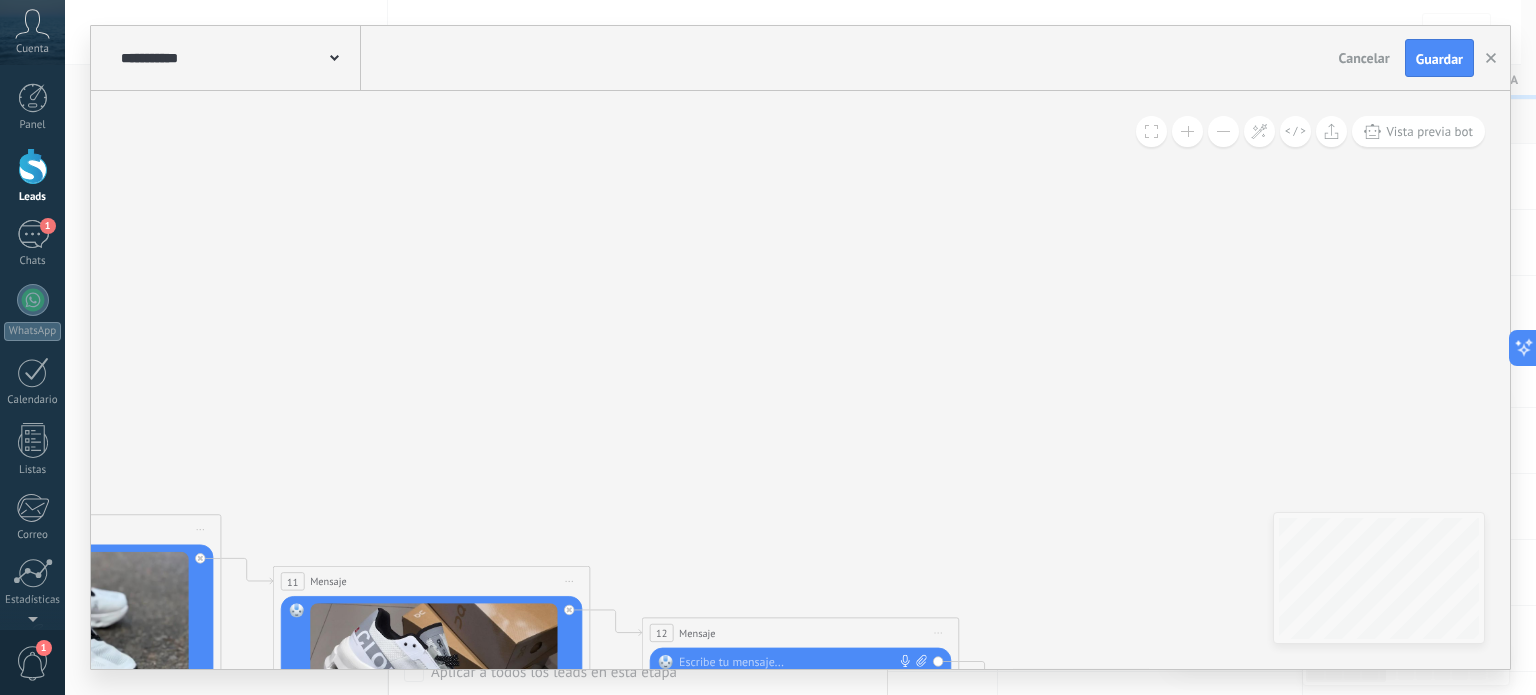 click at bounding box center [919, 663] 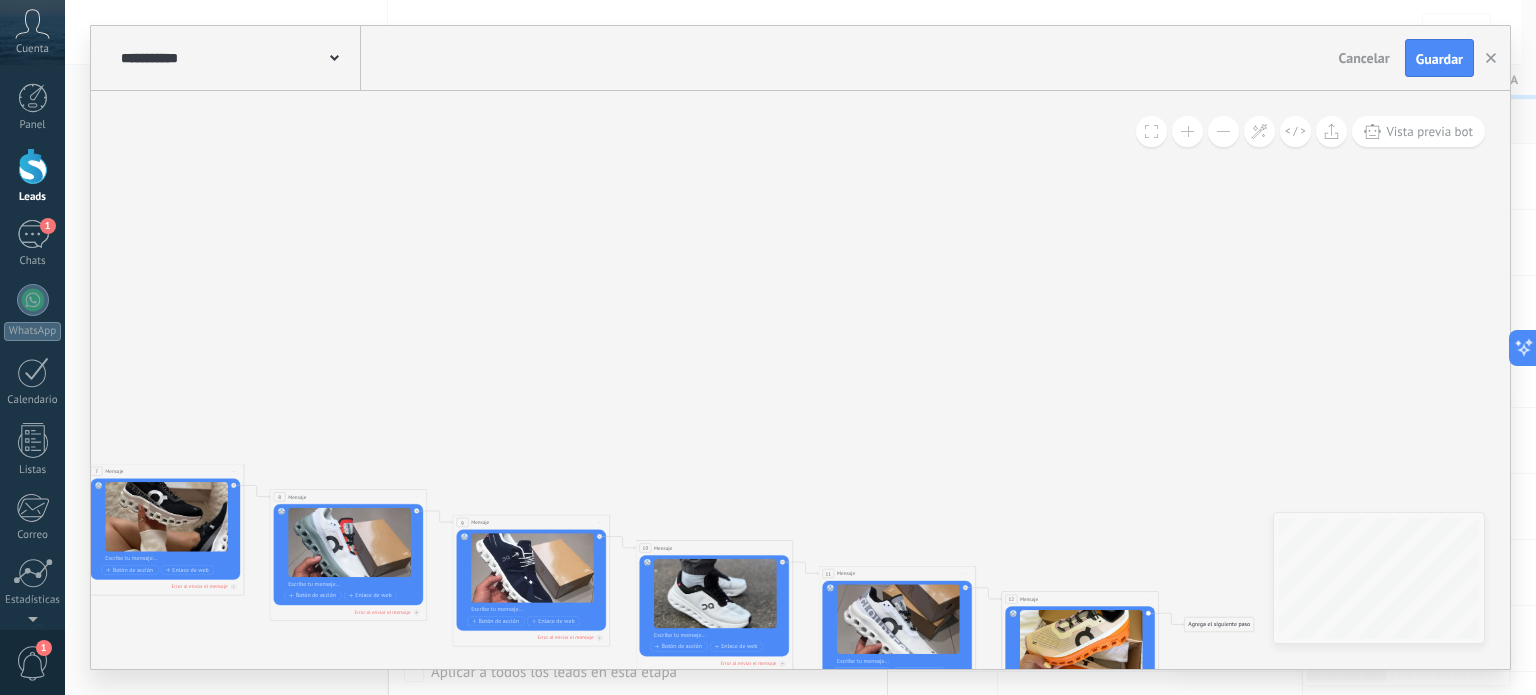 click on "Agrega el siguiente paso" at bounding box center [1219, 624] 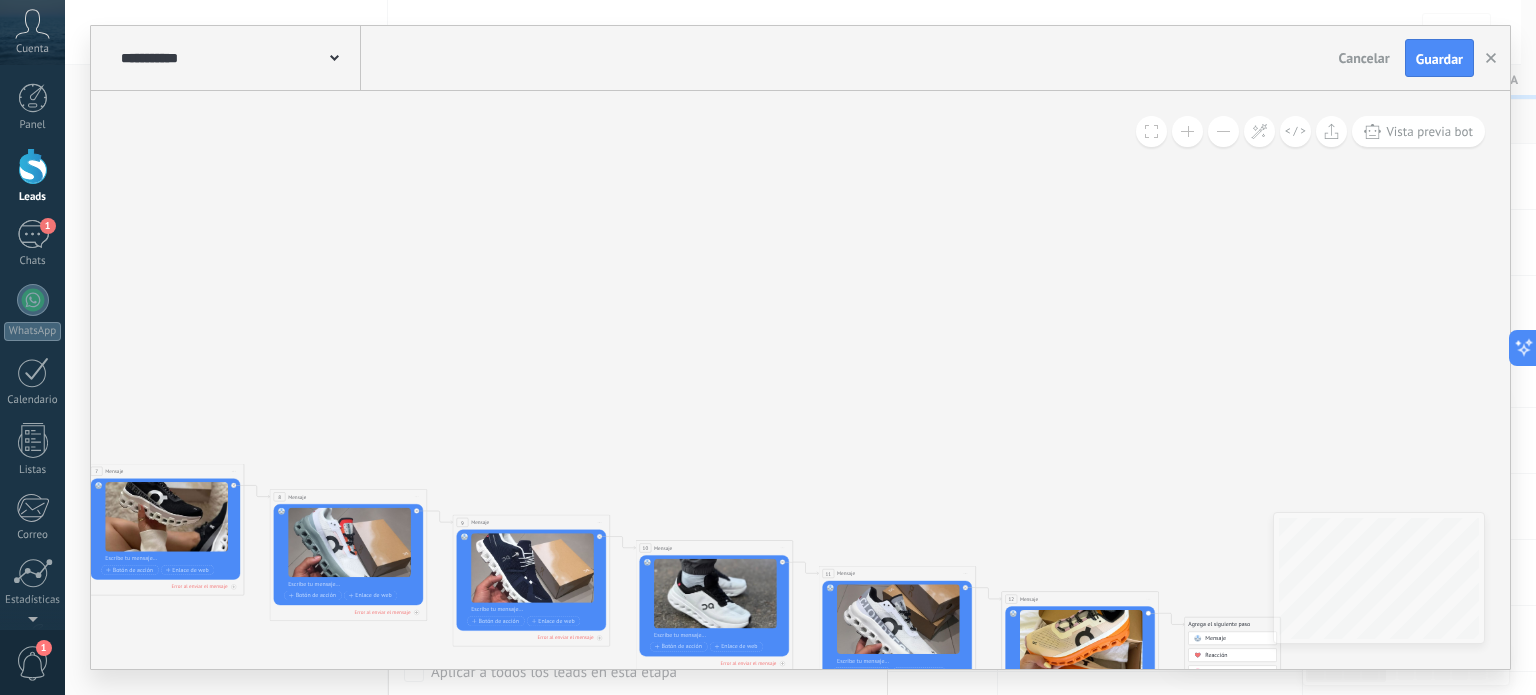 click 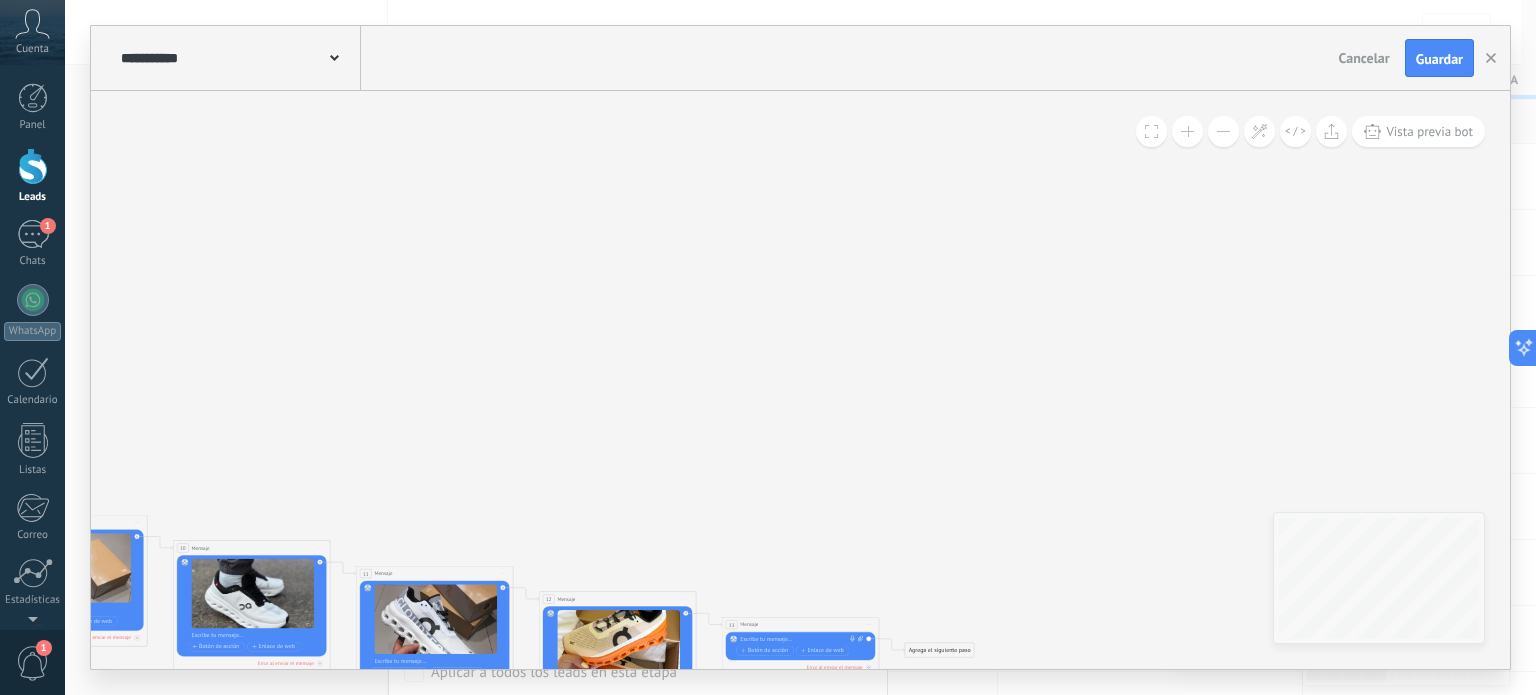 click 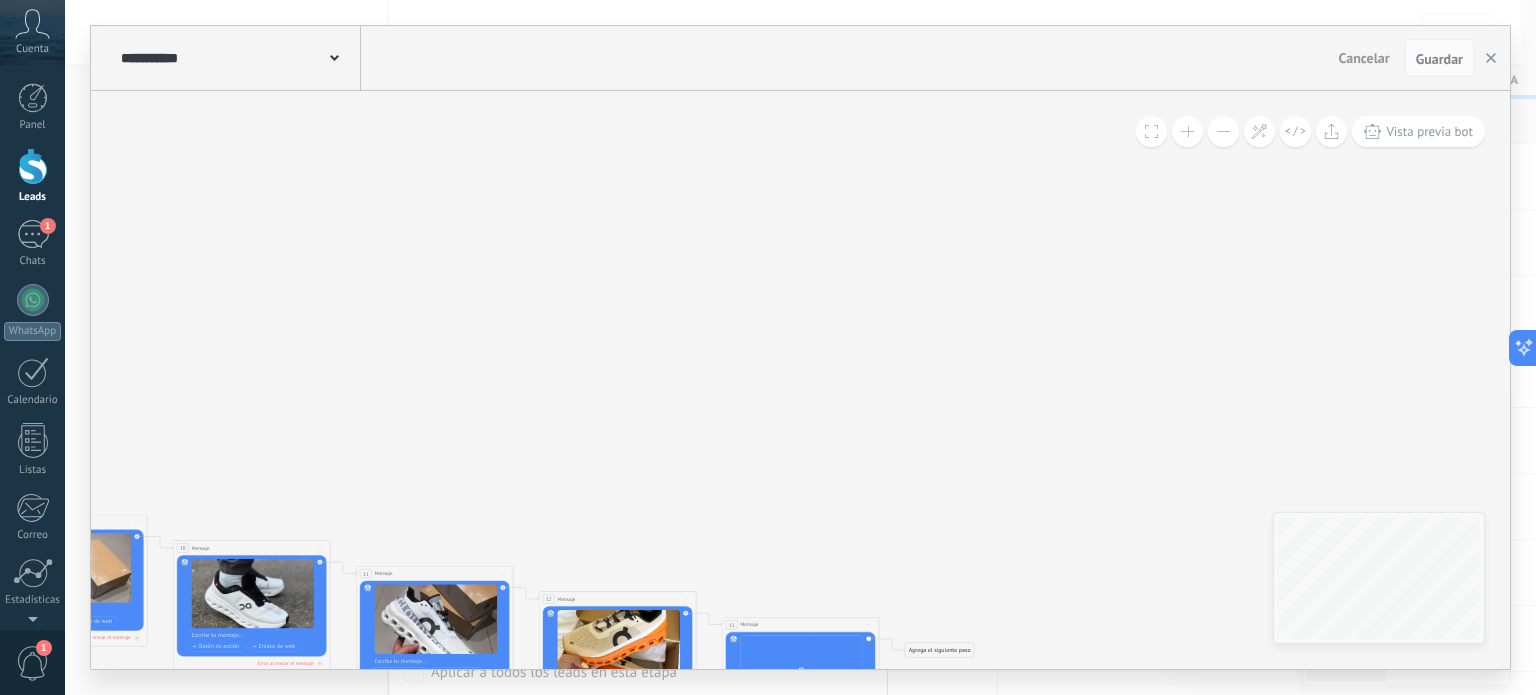 click on "Agrega el siguiente paso" at bounding box center [939, 650] 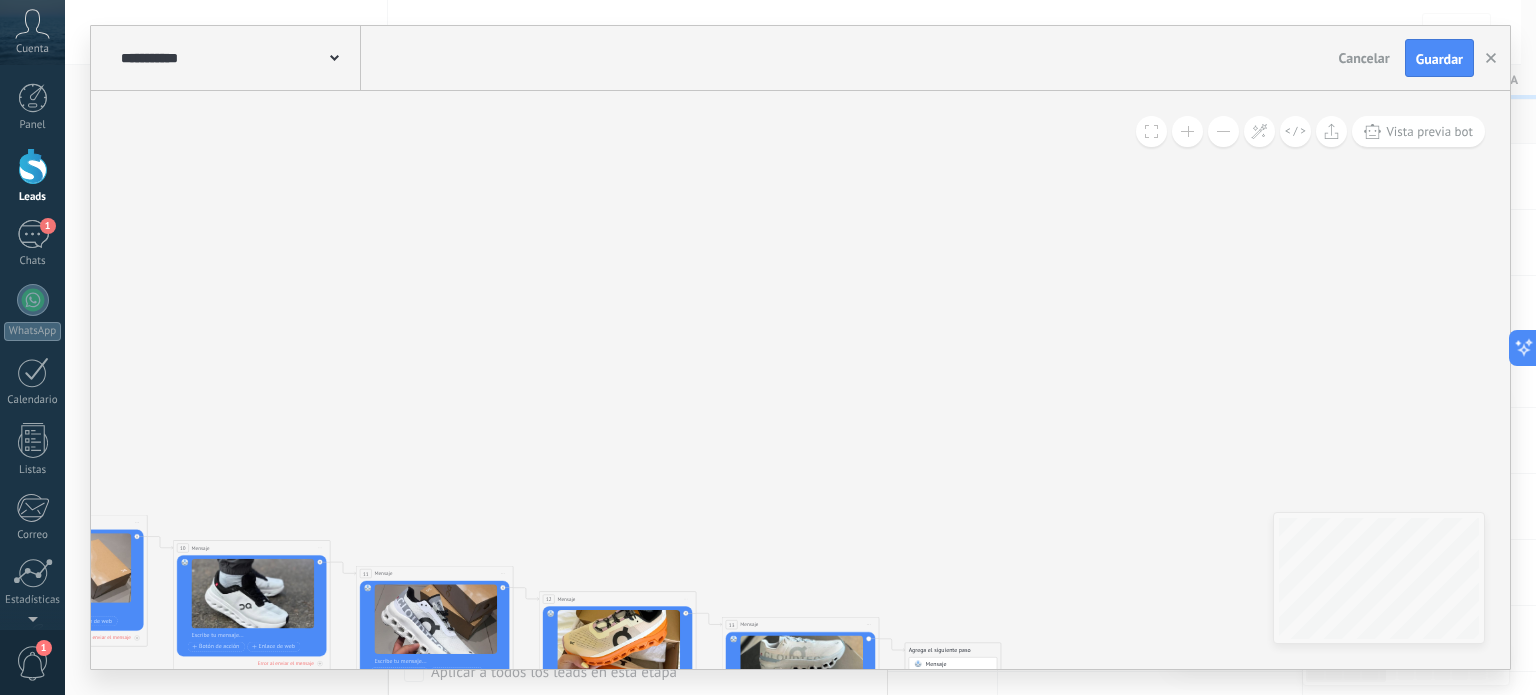 click on "Mensaje" at bounding box center [936, 663] 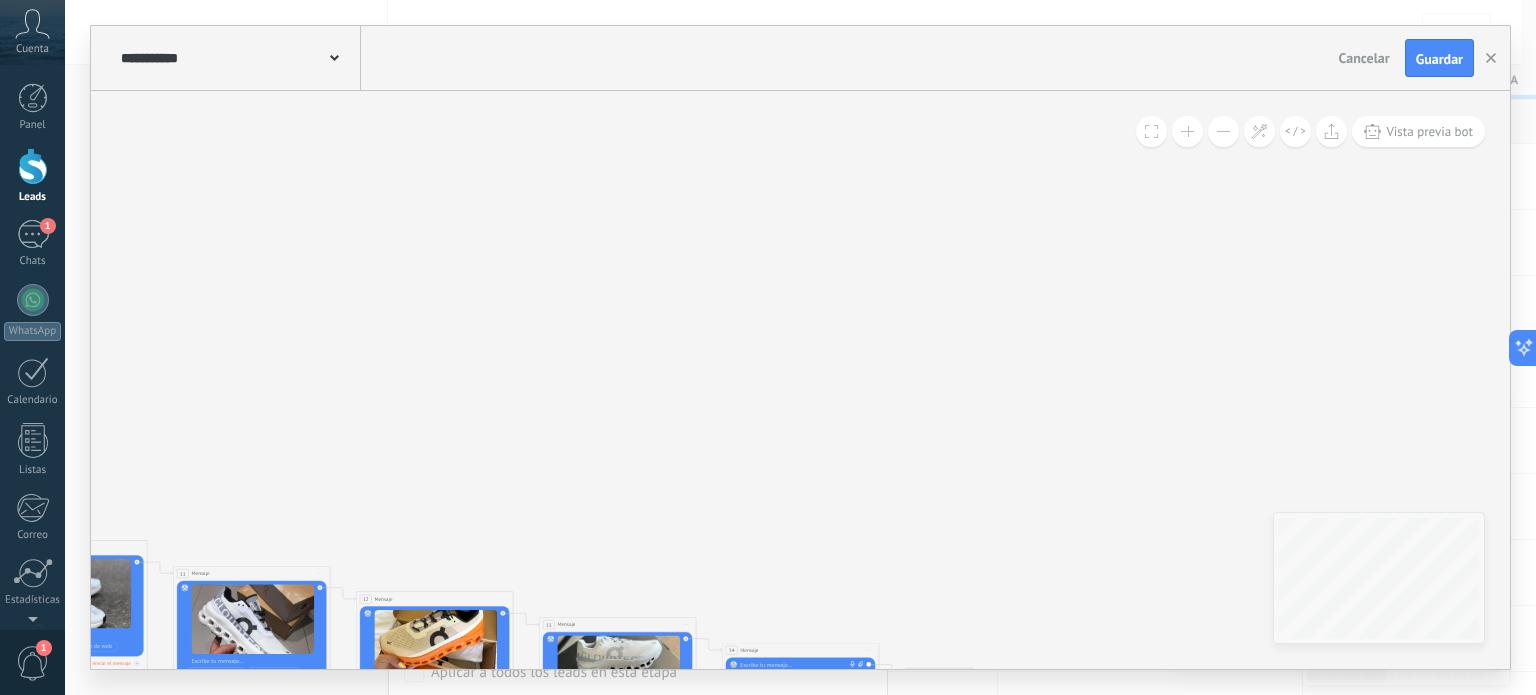 click on "Reemplazar
Quitar
Convertir a mensaje de voz
Arrastre la imagen aquí para adjuntarla.
Añadir imagen
Subir
Arrastrar y soltar
Archivo no encontrado
Escribe tu mensaje..." at bounding box center (800, 672) 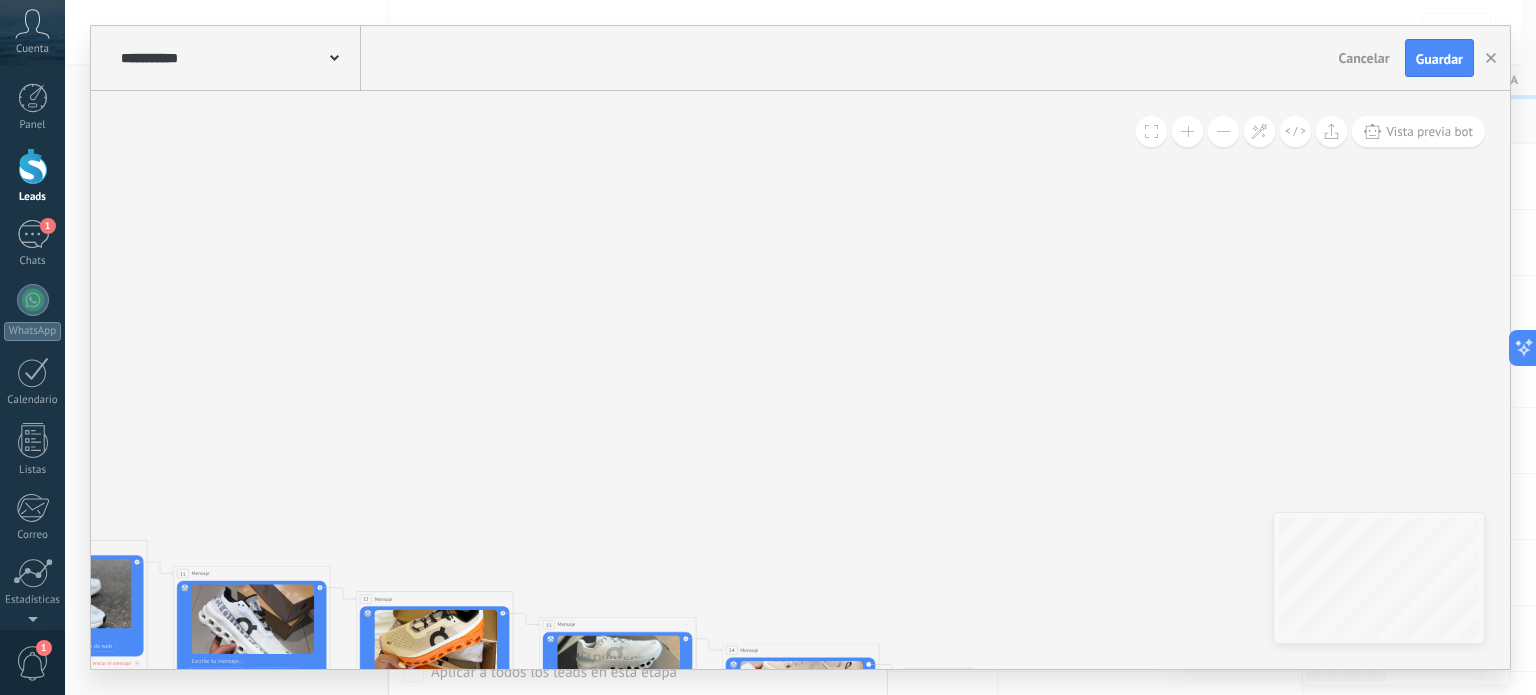 click 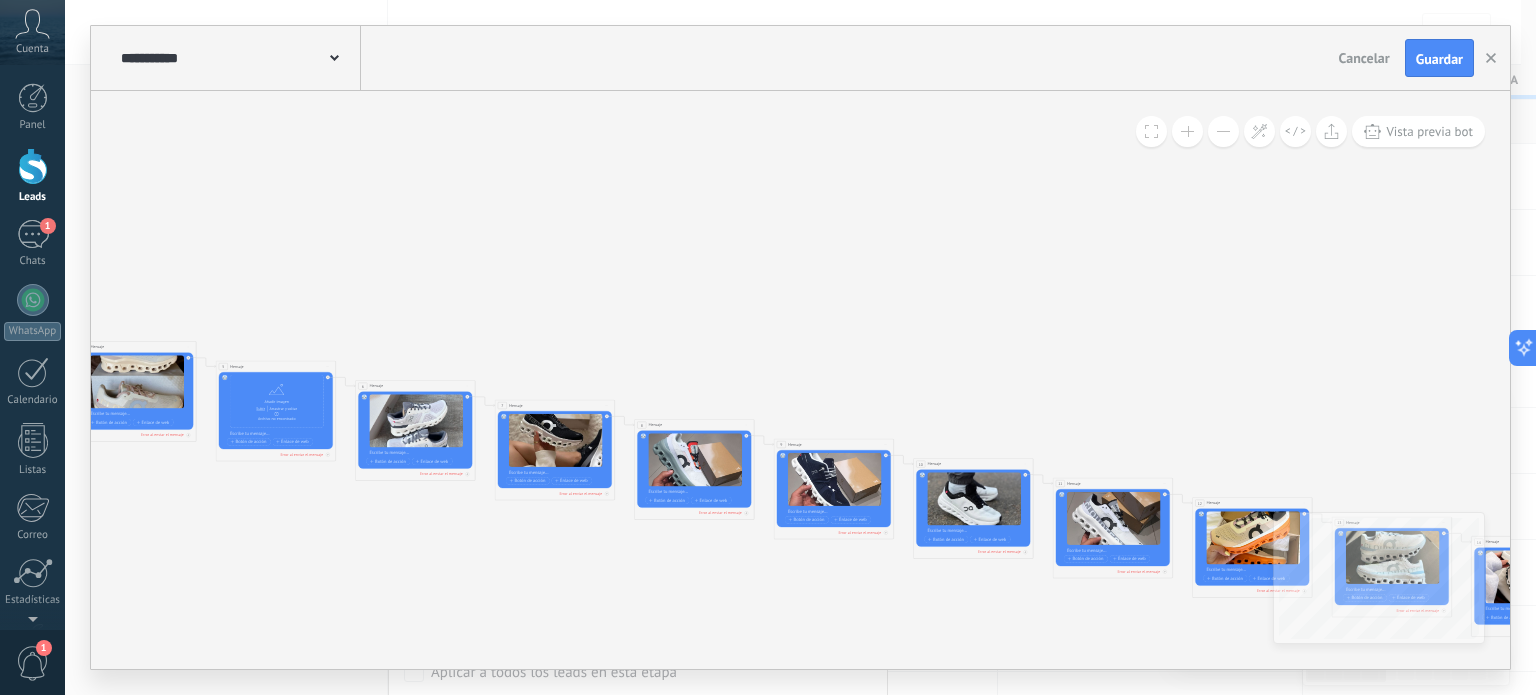 drag, startPoint x: 751, startPoint y: 551, endPoint x: 1500, endPoint y: 455, distance: 755.12714 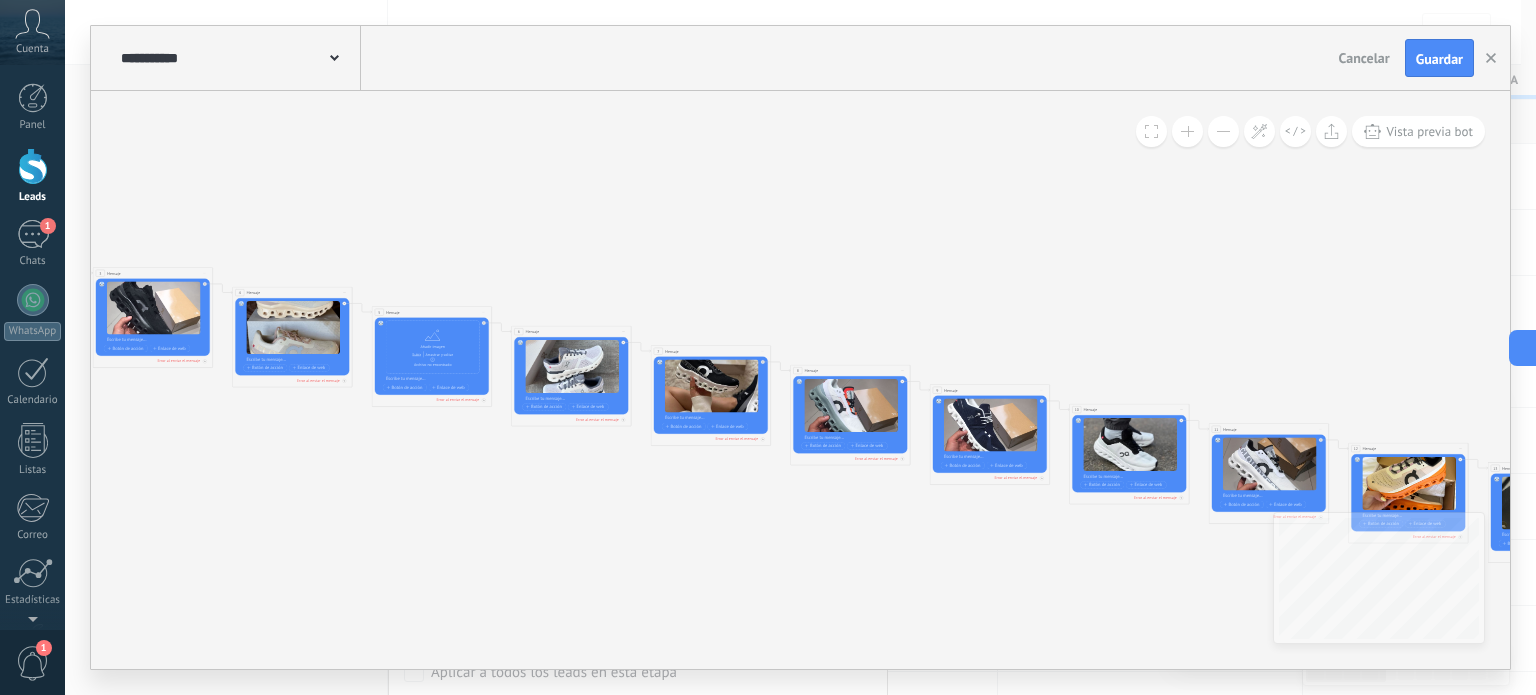 drag, startPoint x: 800, startPoint y: 375, endPoint x: 948, endPoint y: 325, distance: 156.2178 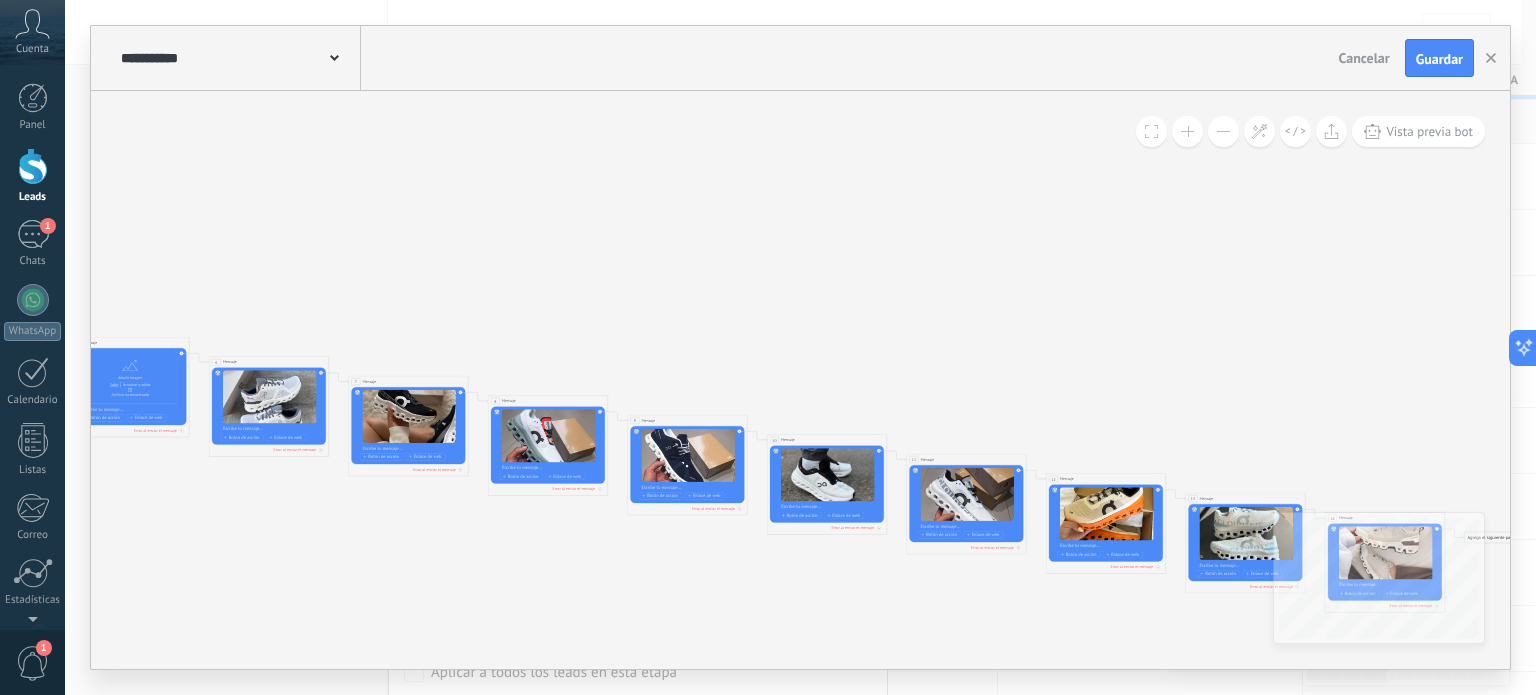 drag, startPoint x: 981, startPoint y: 301, endPoint x: 676, endPoint y: 328, distance: 306.19275 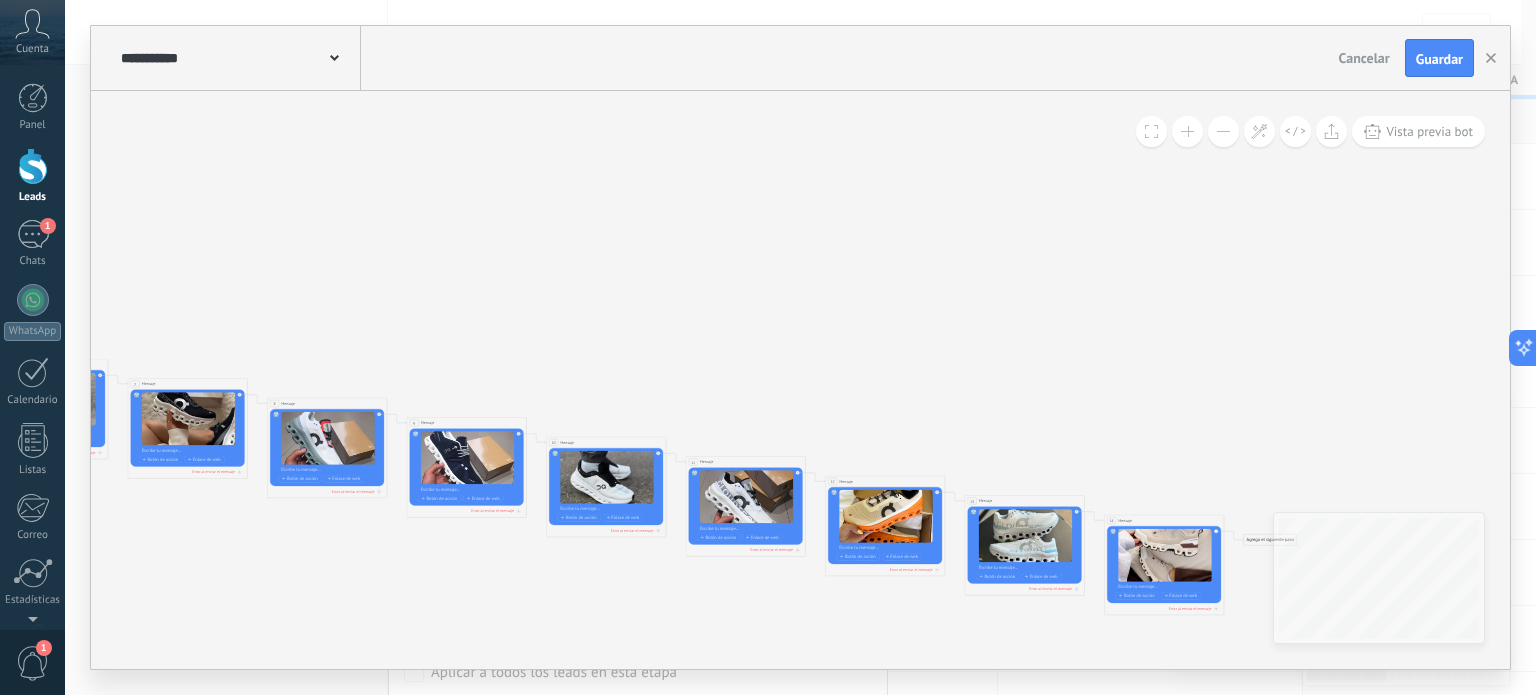 drag, startPoint x: 919, startPoint y: 329, endPoint x: 599, endPoint y: 333, distance: 320.025 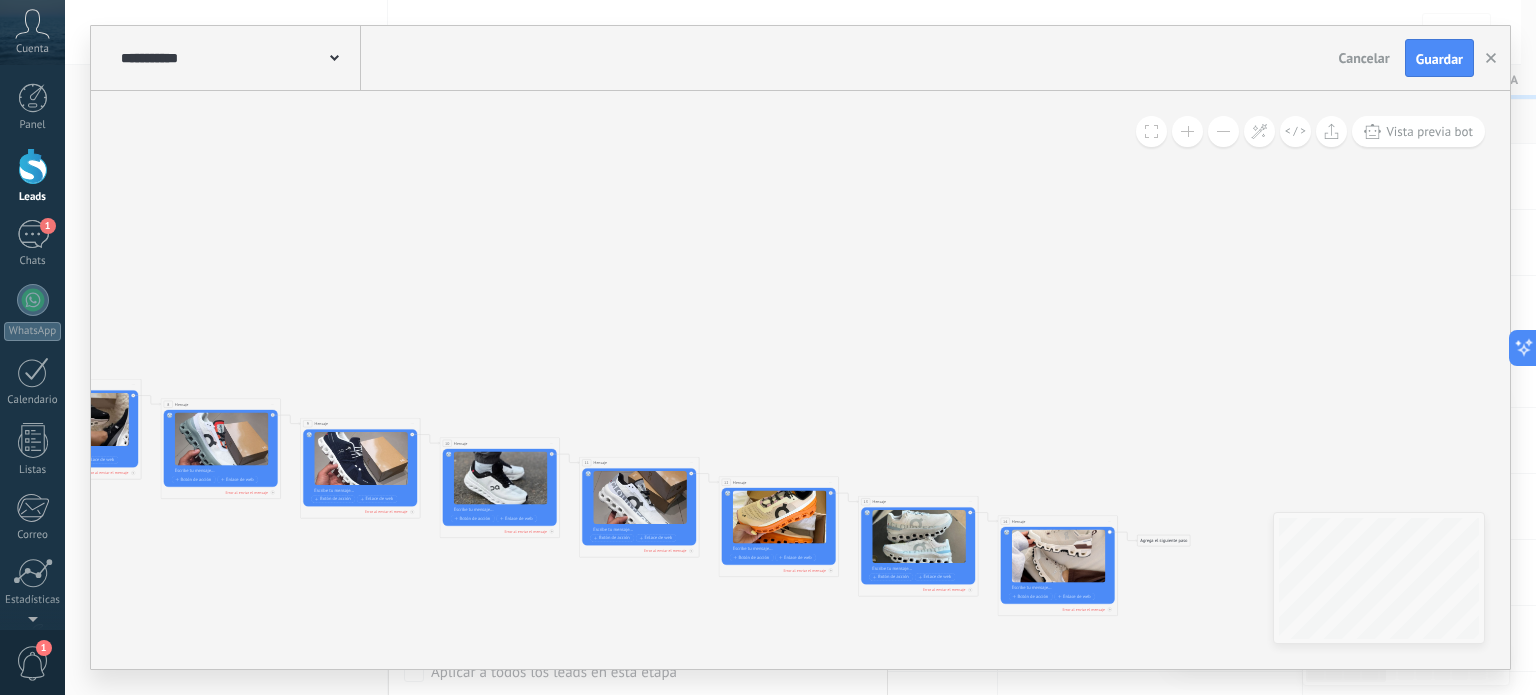 click on "Agrega el siguiente paso" at bounding box center (1164, 541) 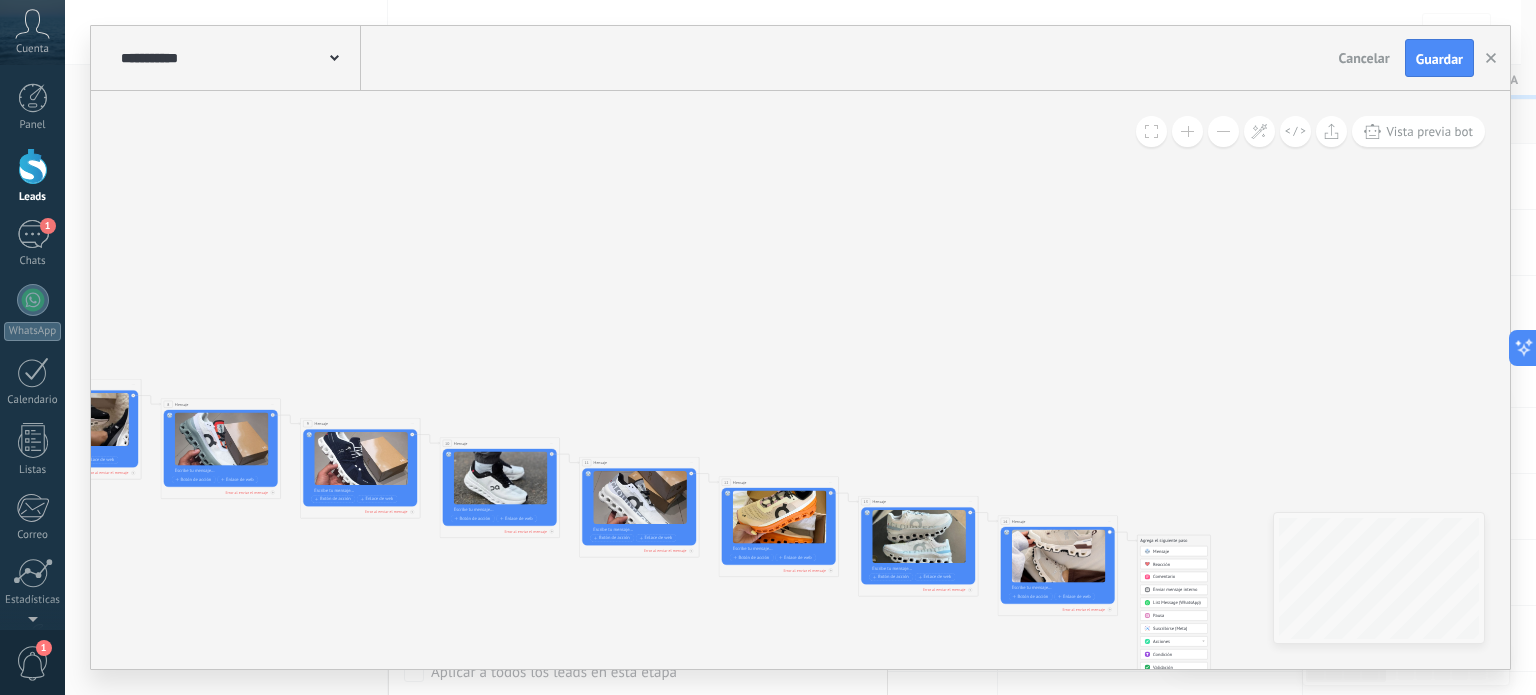 click on "Mensaje" at bounding box center (1161, 552) 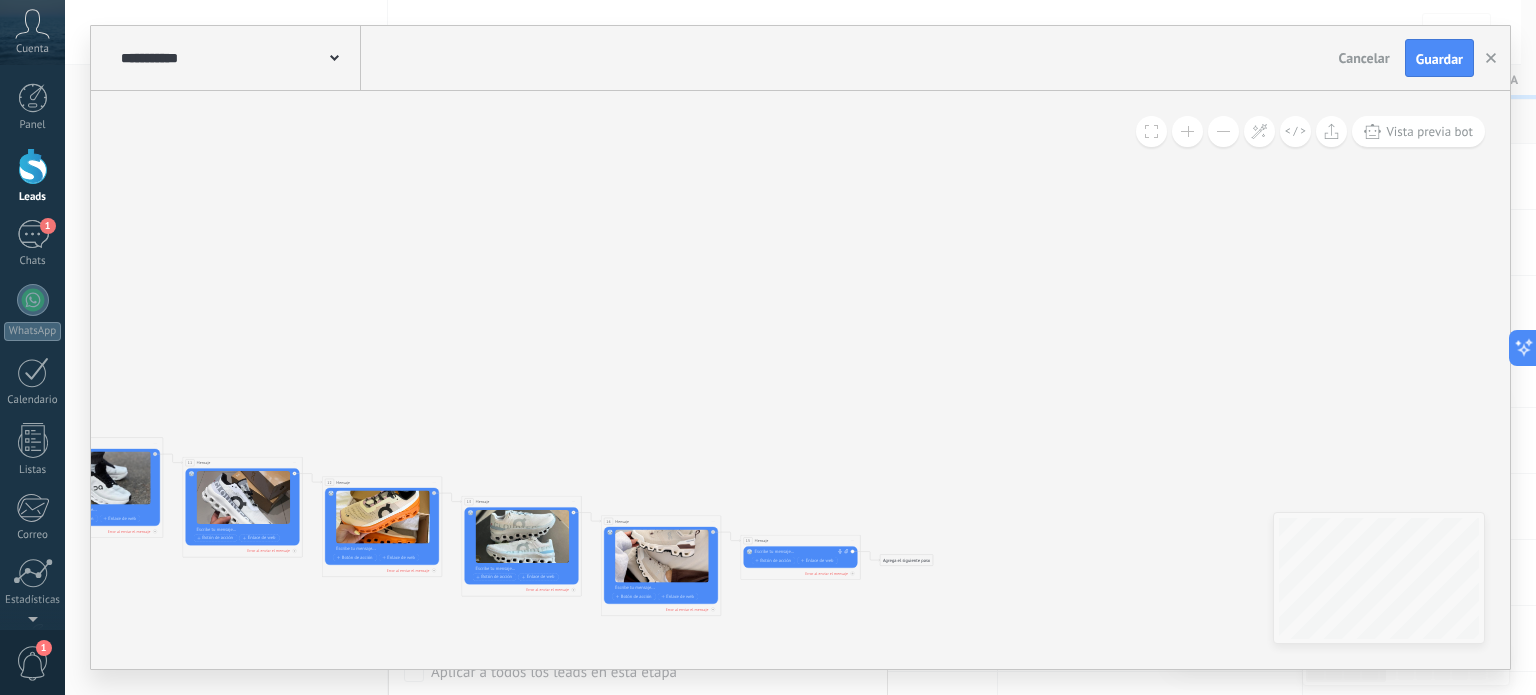 click 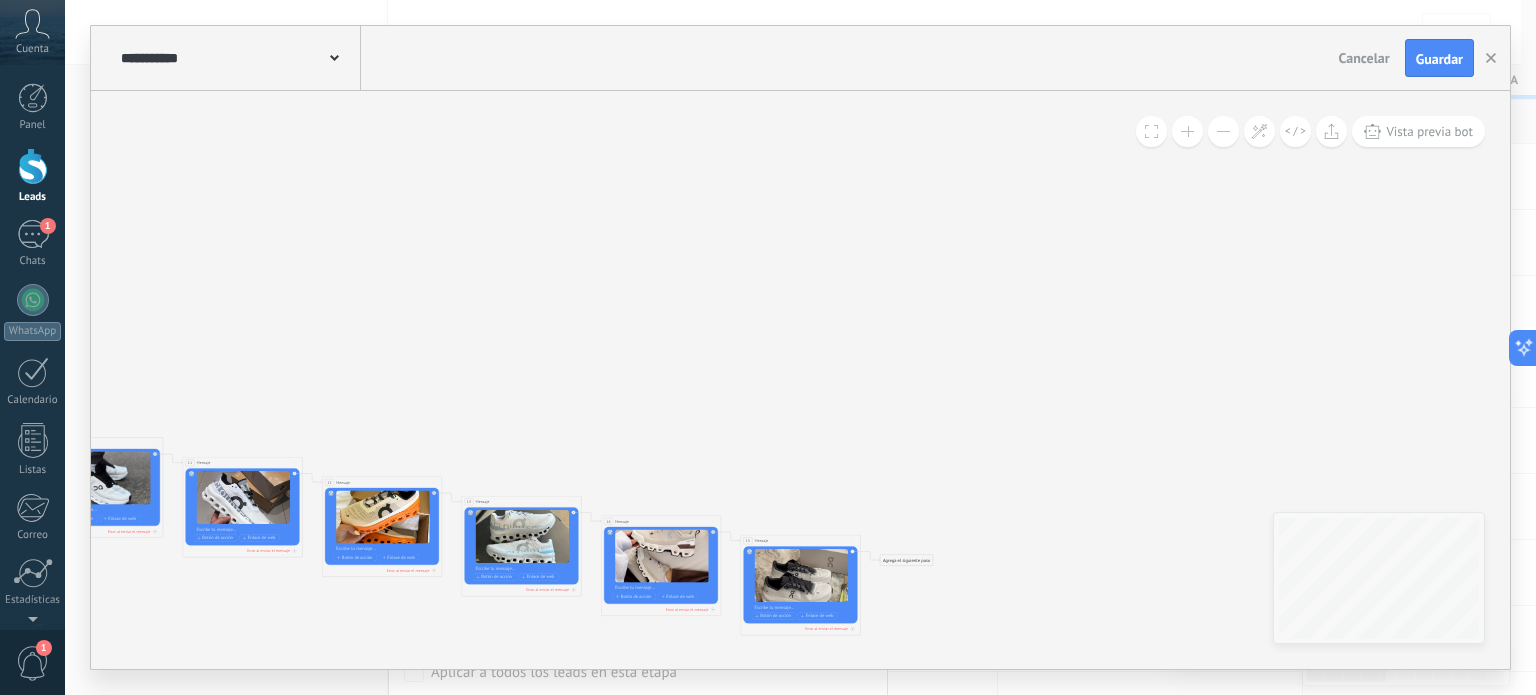 click on "Agrega el siguiente paso" at bounding box center [906, 561] 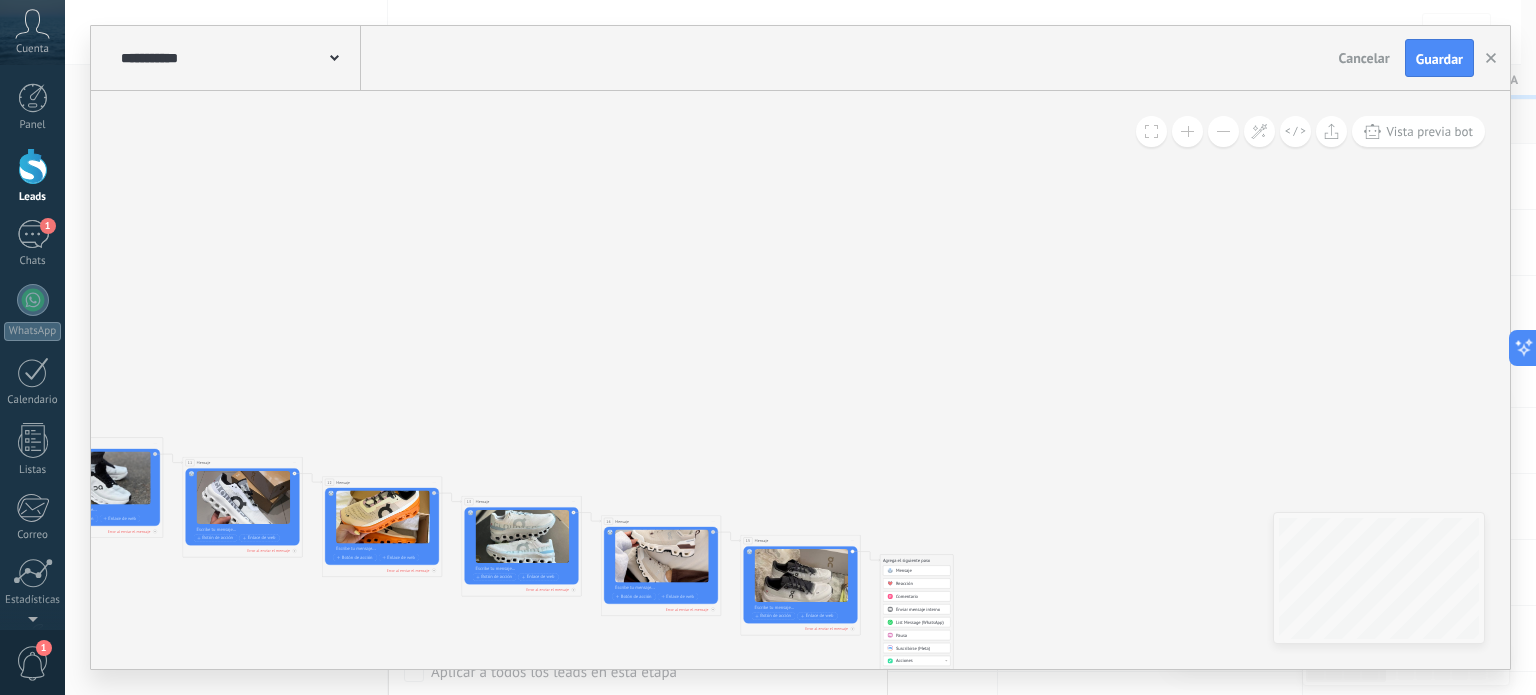 click on "Mensaje" at bounding box center (917, 571) 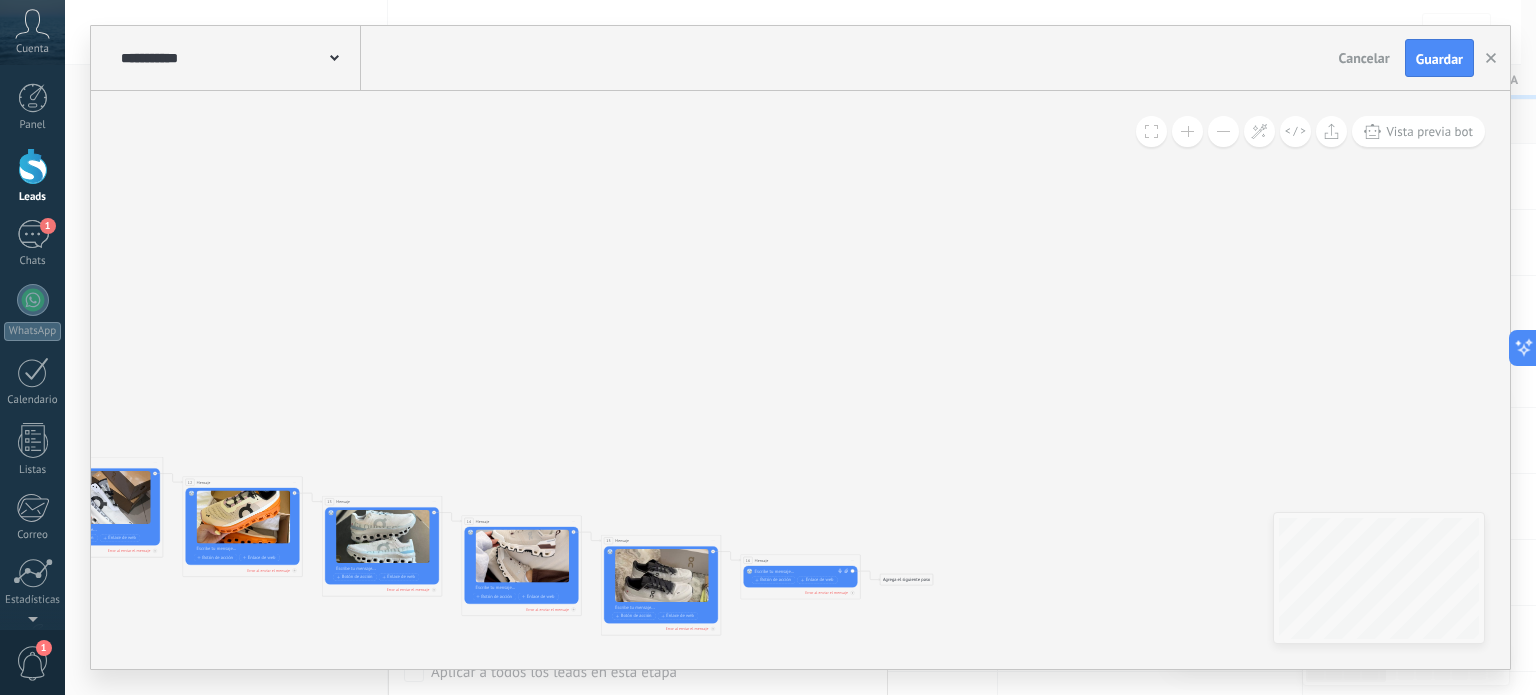 click 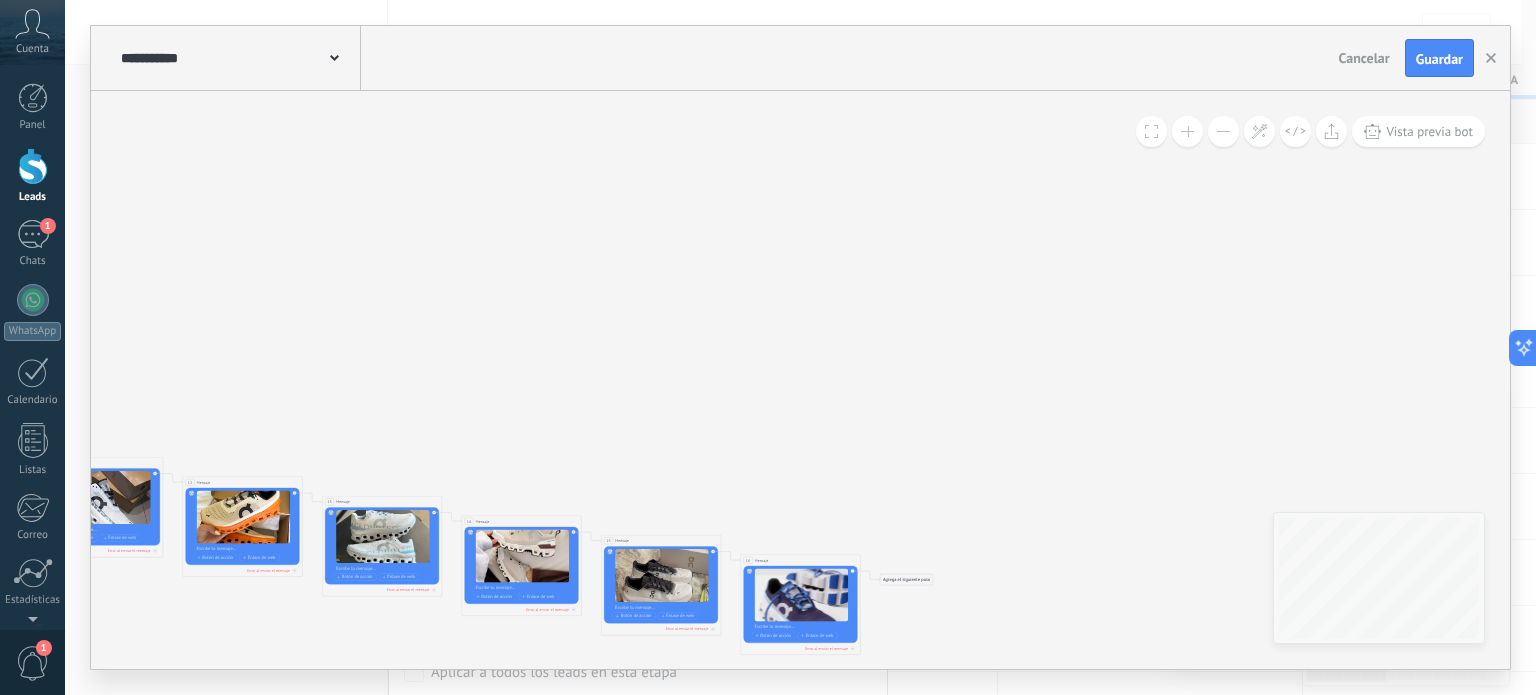click on "Agrega el siguiente paso" at bounding box center [906, 580] 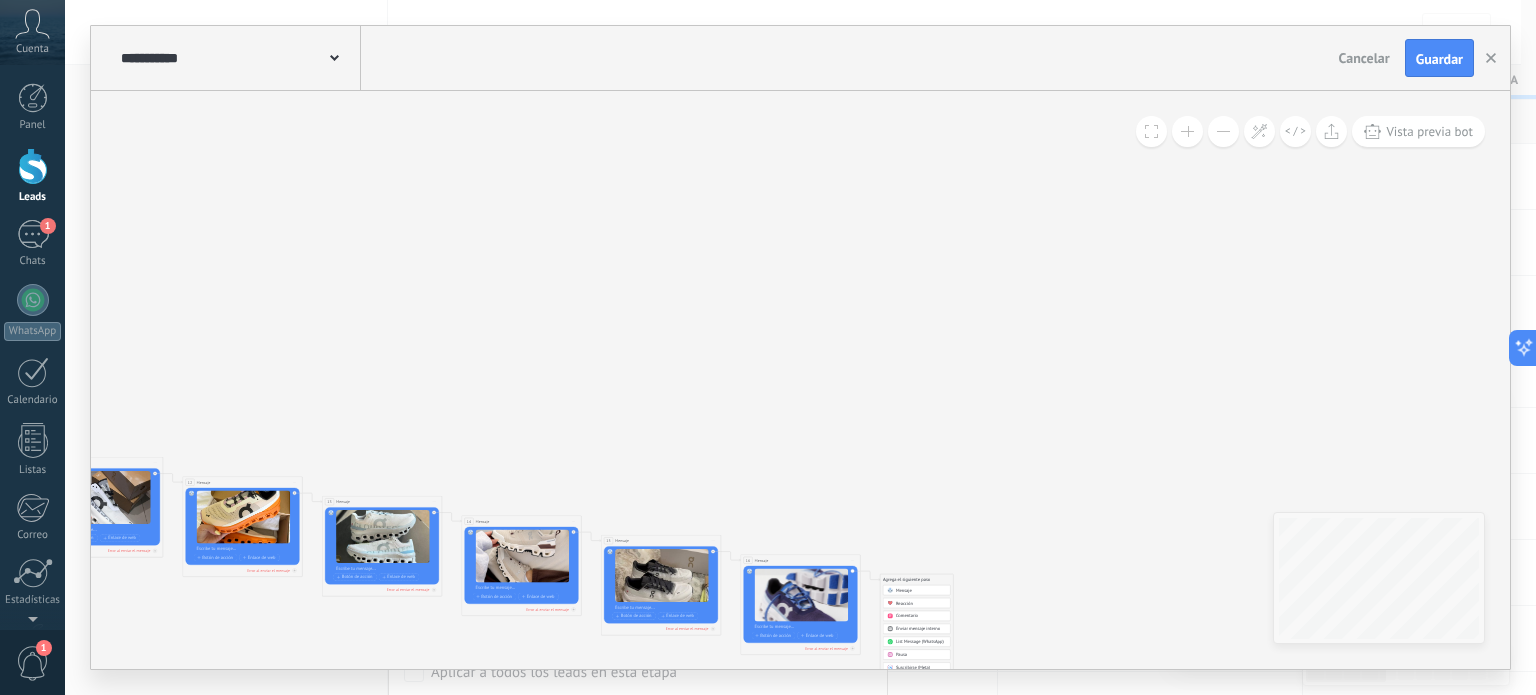 click on "Mensaje" at bounding box center [917, 590] 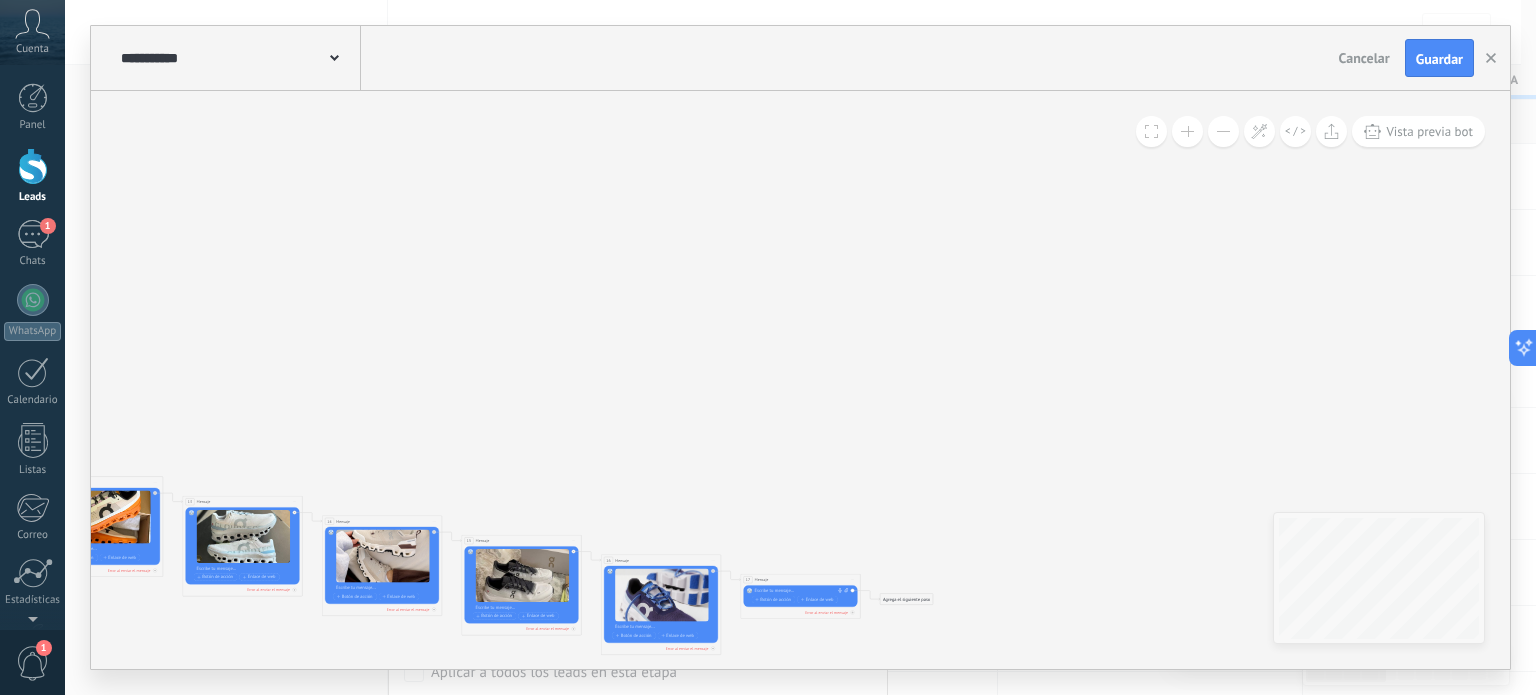 click 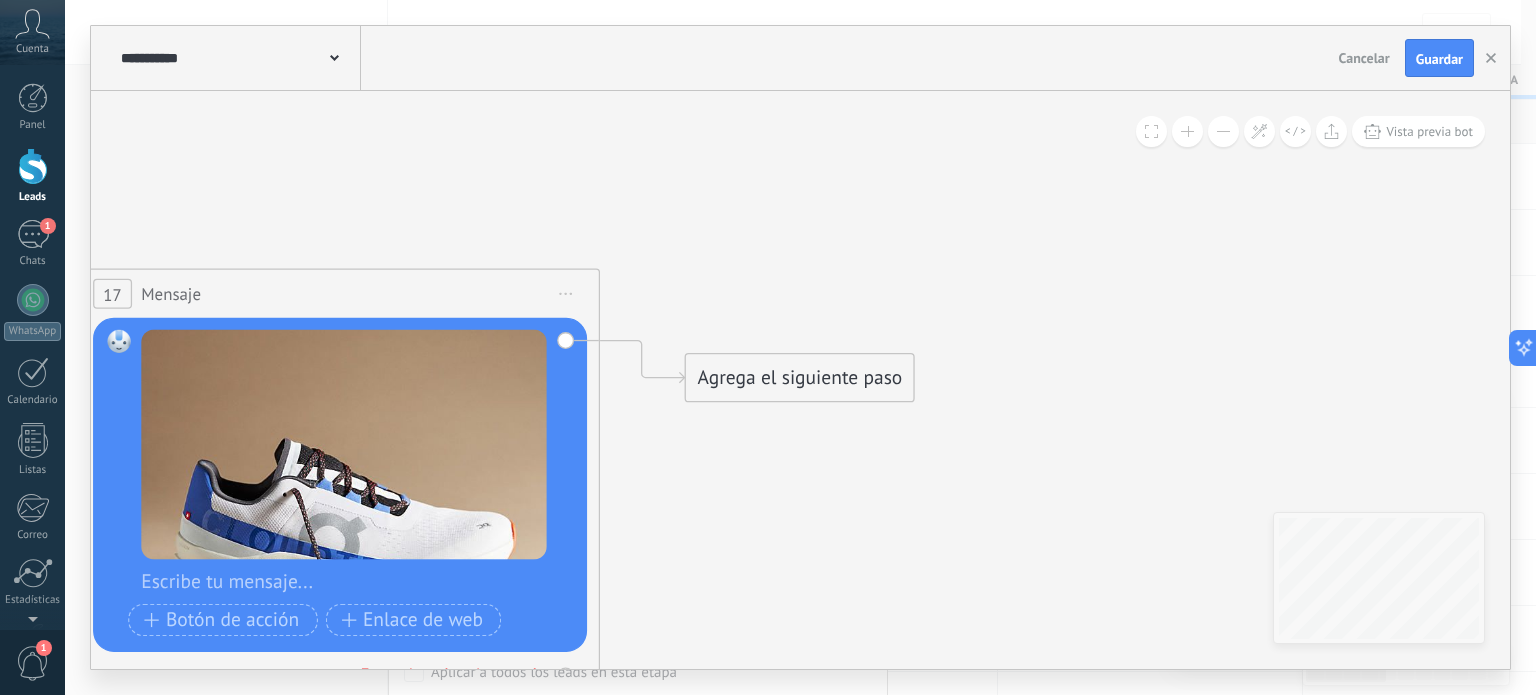 click at bounding box center (357, 583) 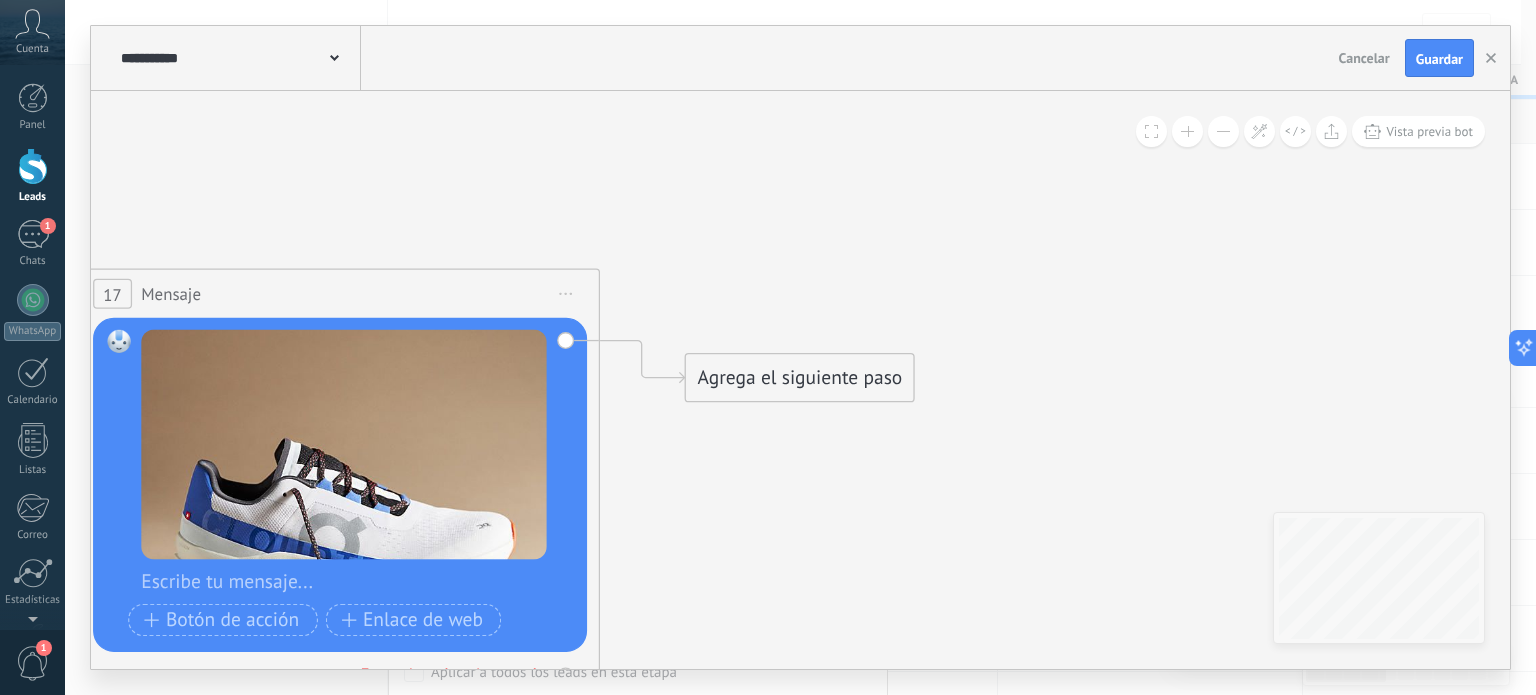 click on "Agrega el siguiente paso" at bounding box center (800, 378) 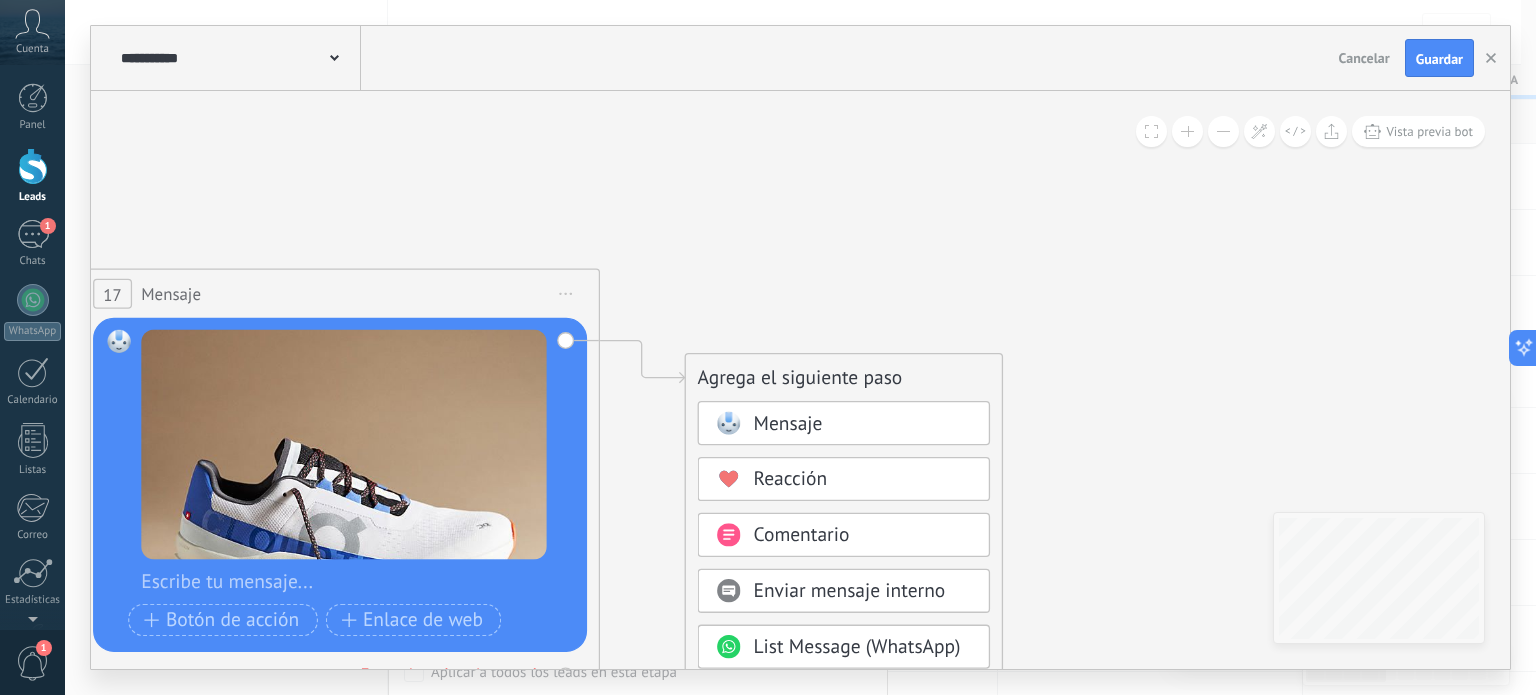 click on "Mensaje" at bounding box center (787, 424) 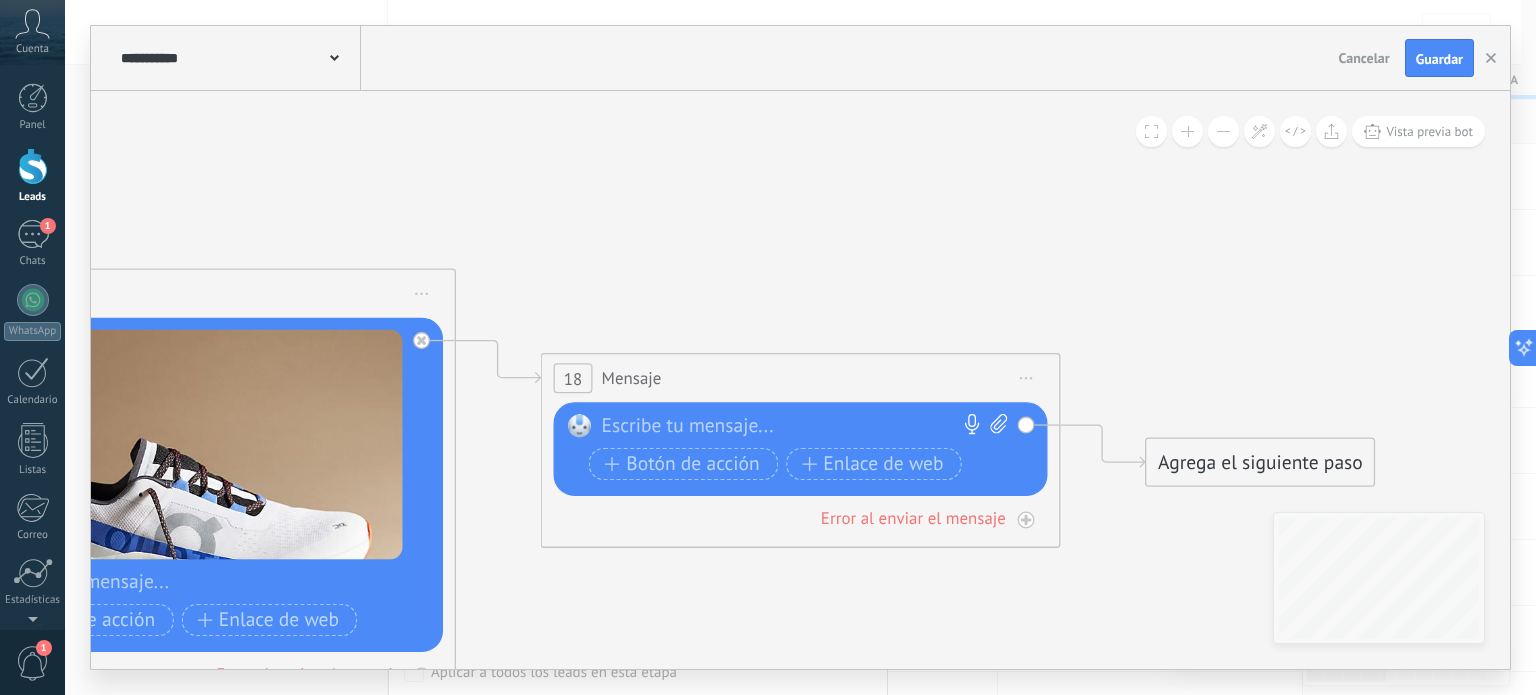 click 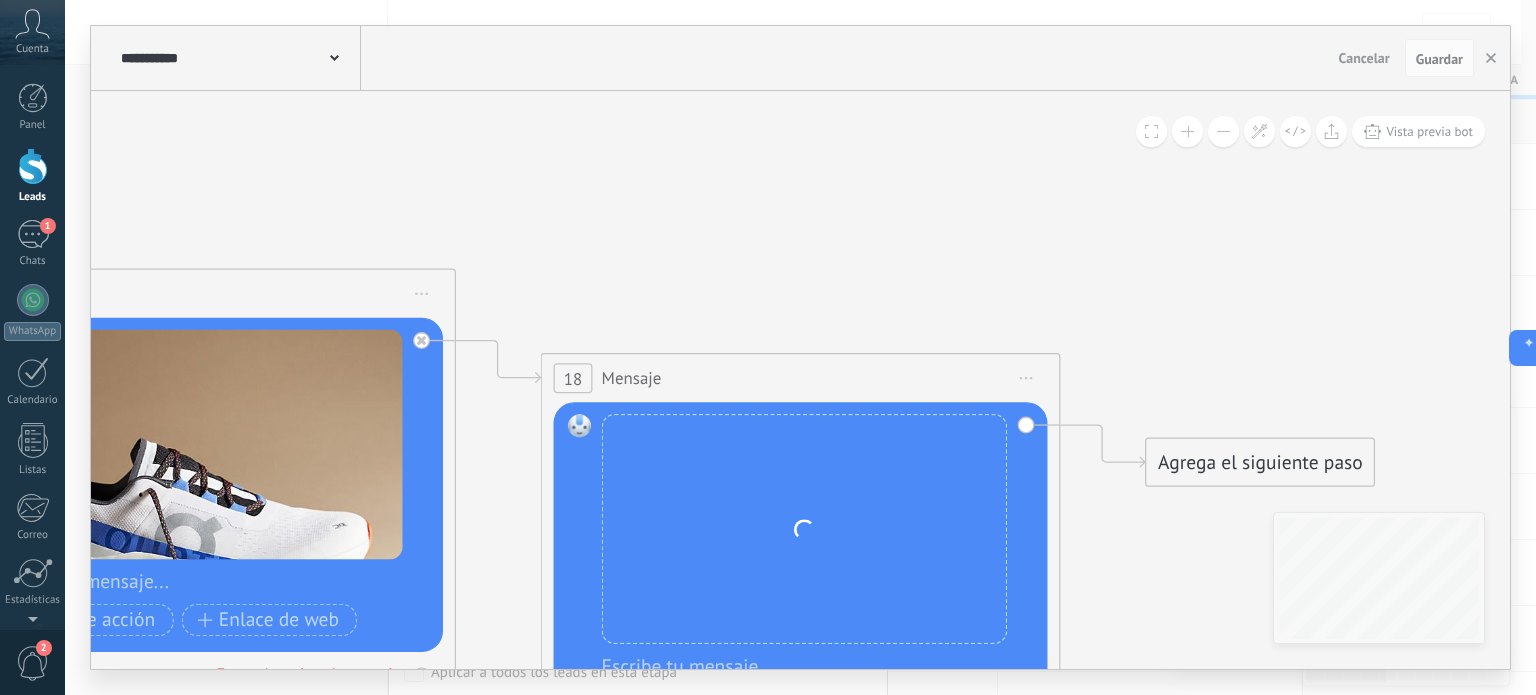 click on "Agrega el siguiente paso" at bounding box center [1260, 462] 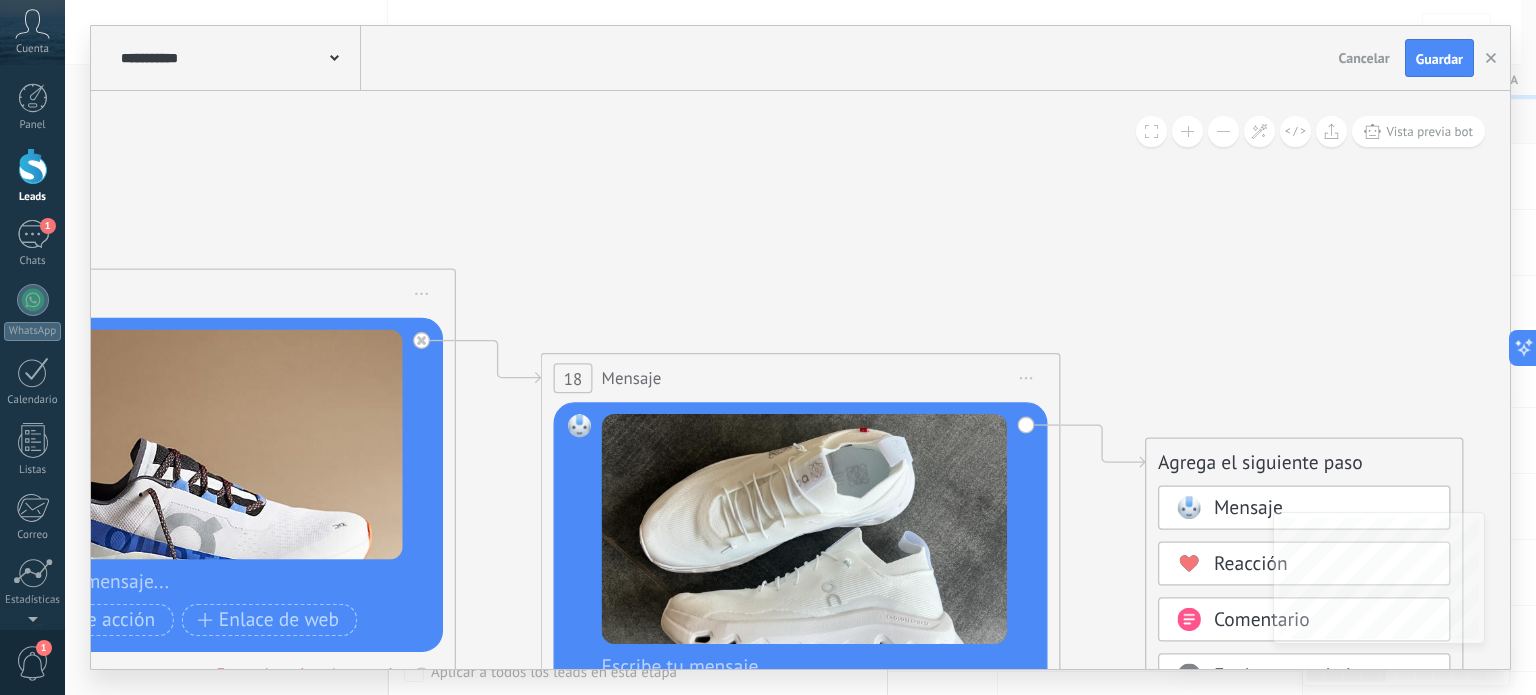 click on "Mensaje" at bounding box center (1304, 508) 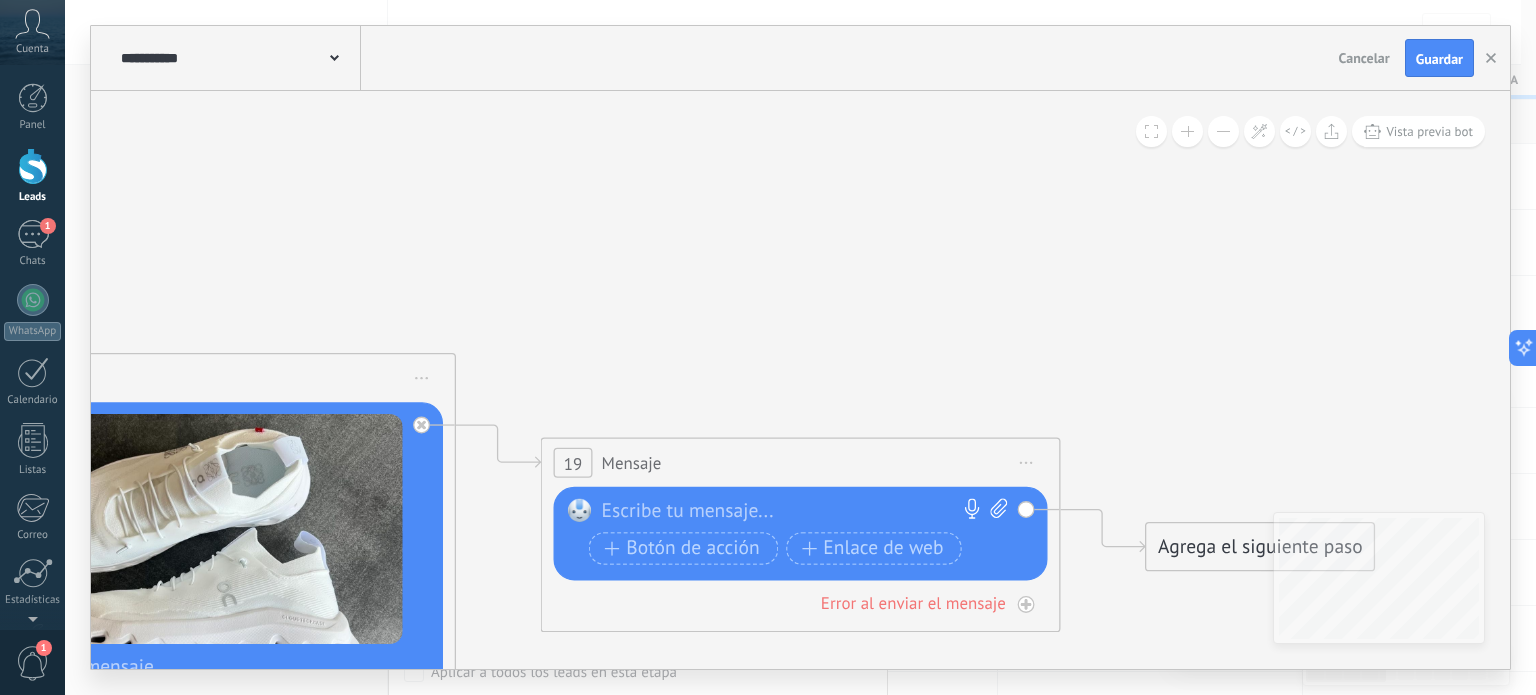 click 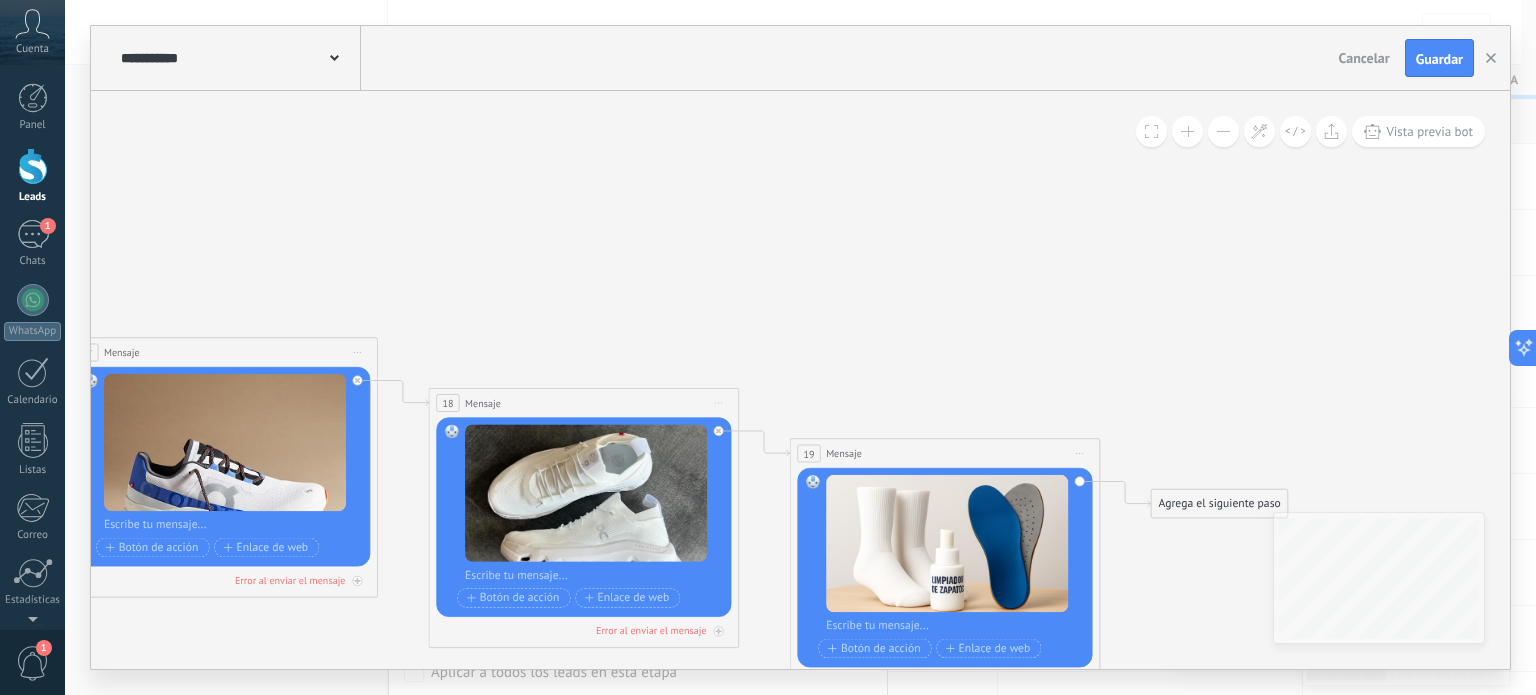 click at bounding box center [955, 627] 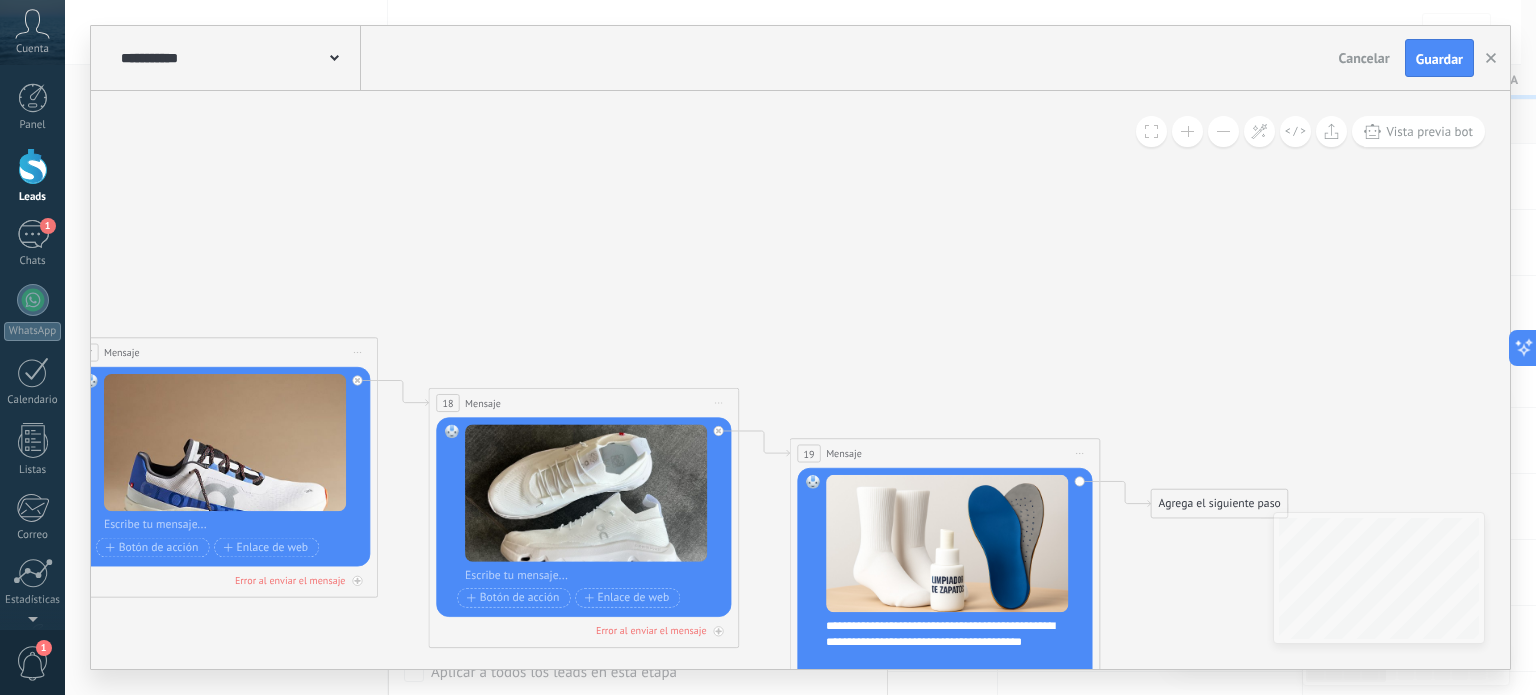 type 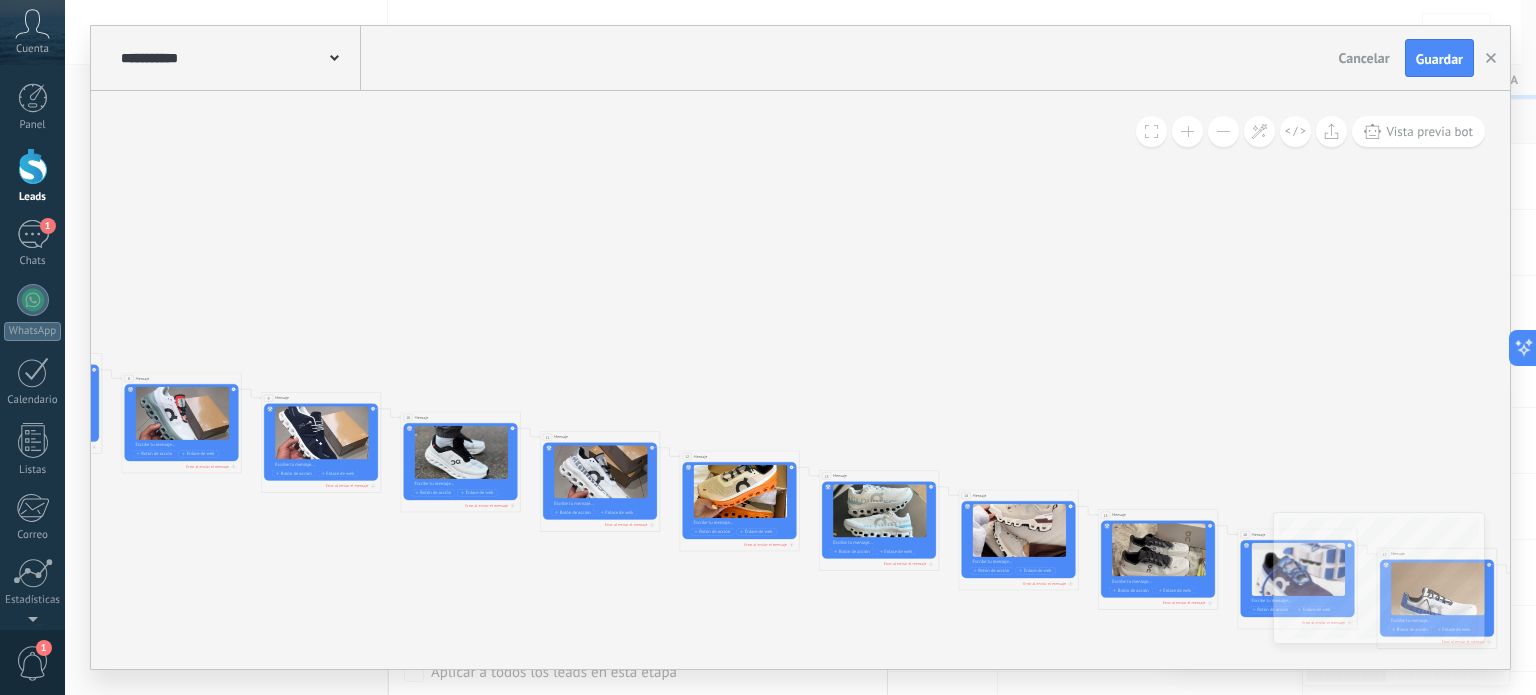 drag, startPoint x: 728, startPoint y: 274, endPoint x: 1534, endPoint y: 451, distance: 825.20605 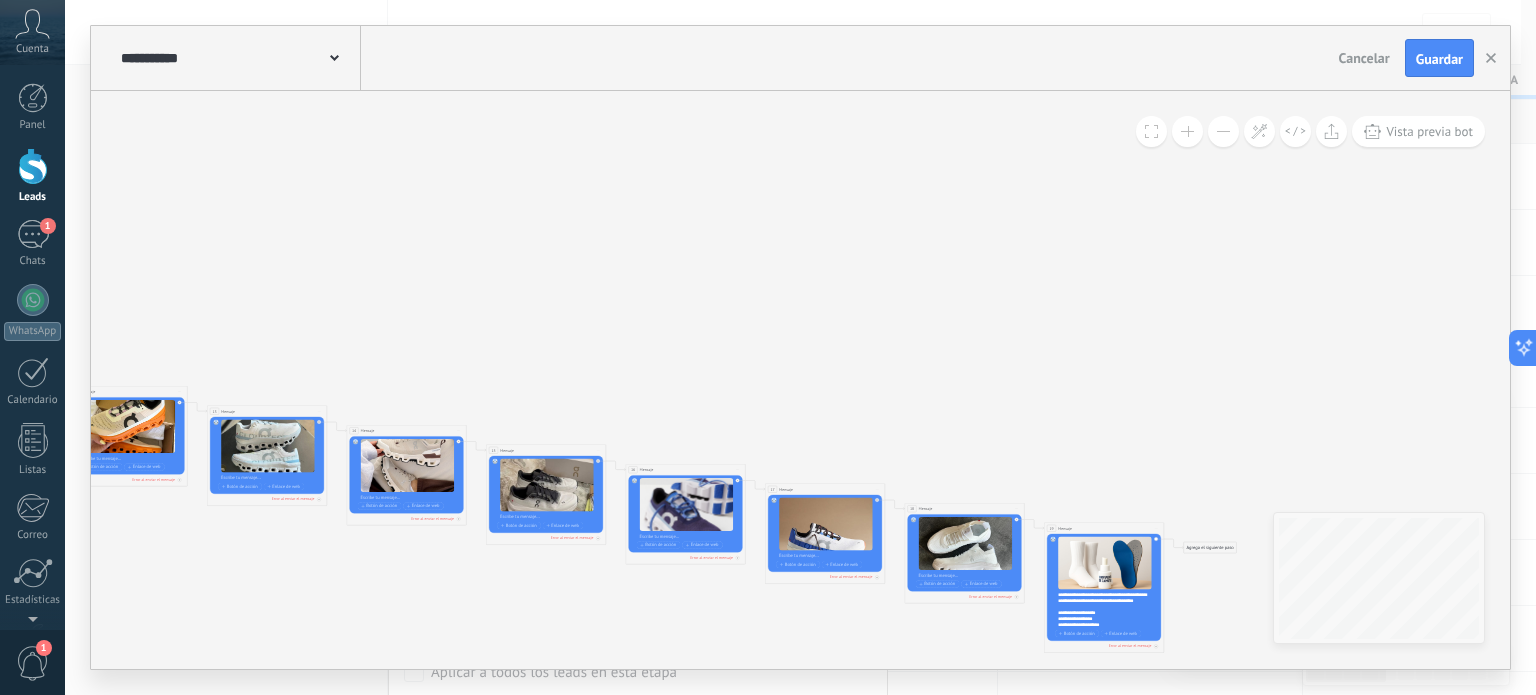 drag, startPoint x: 970, startPoint y: 455, endPoint x: 295, endPoint y: 360, distance: 681.6524 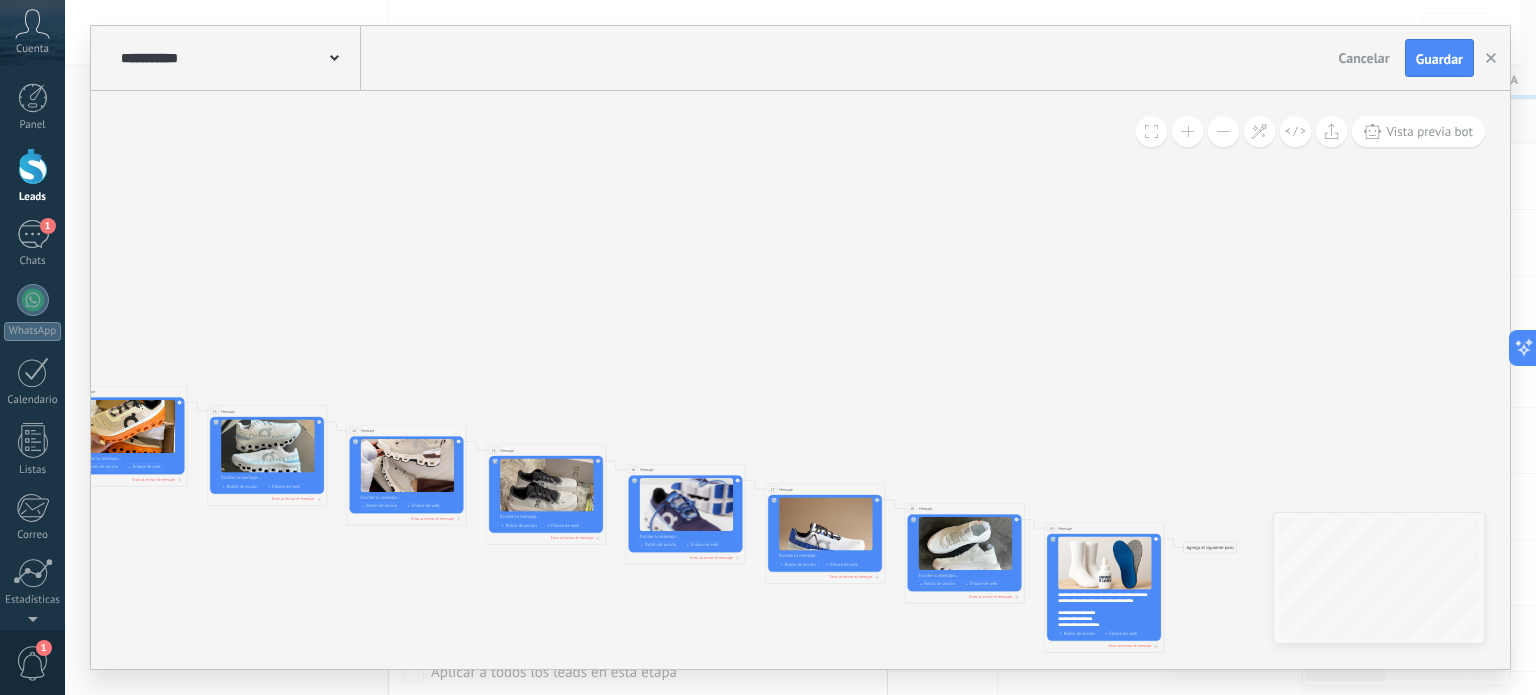 click 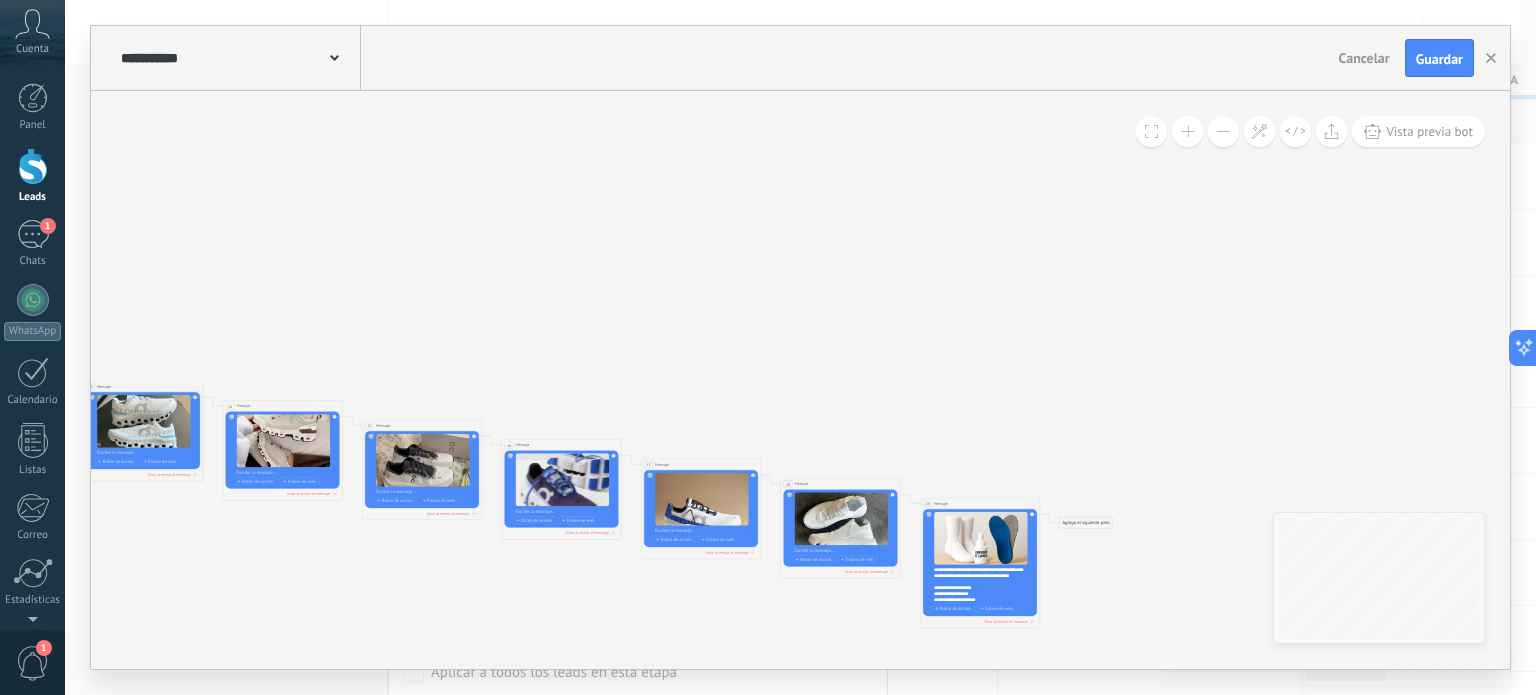 drag, startPoint x: 941, startPoint y: 387, endPoint x: 781, endPoint y: 355, distance: 163.16862 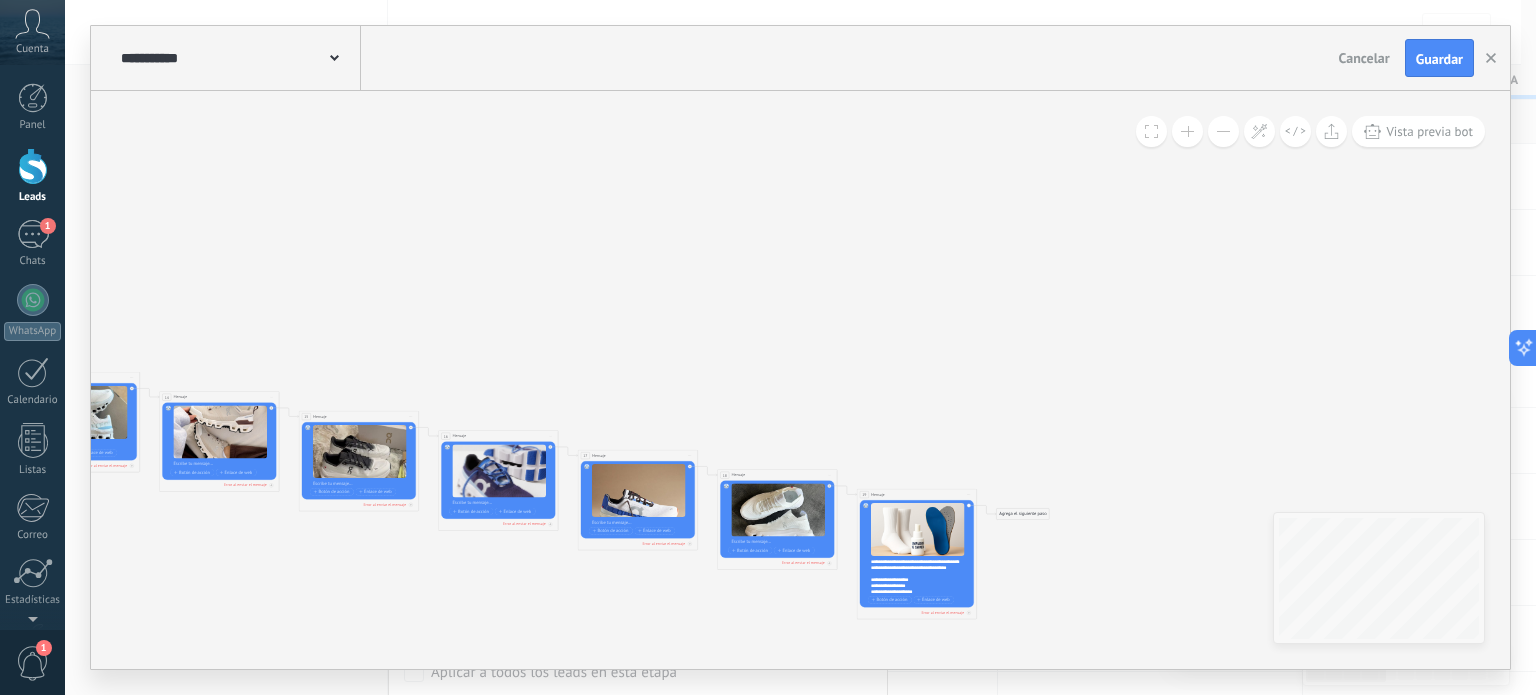 click on "Agrega el siguiente paso" at bounding box center (1023, 514) 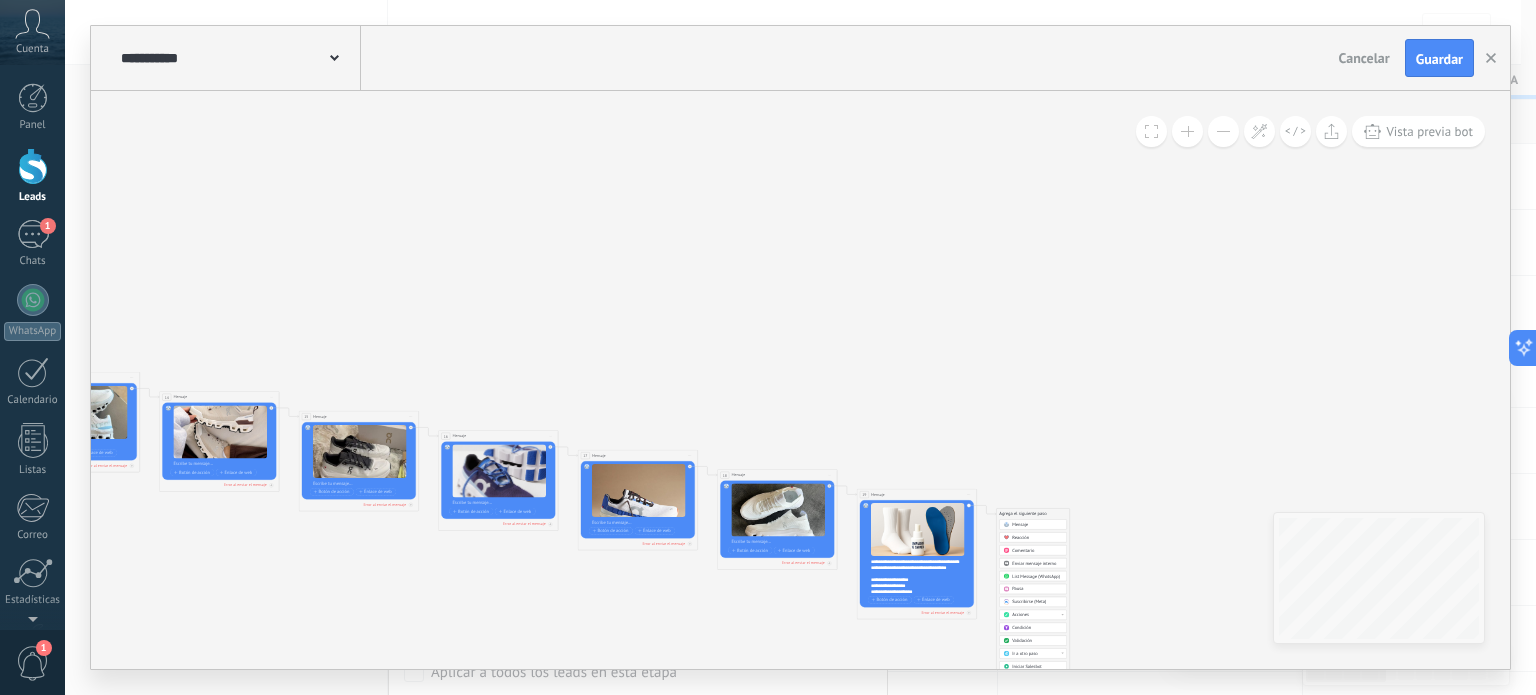 click on "Mensaje" at bounding box center (1037, 525) 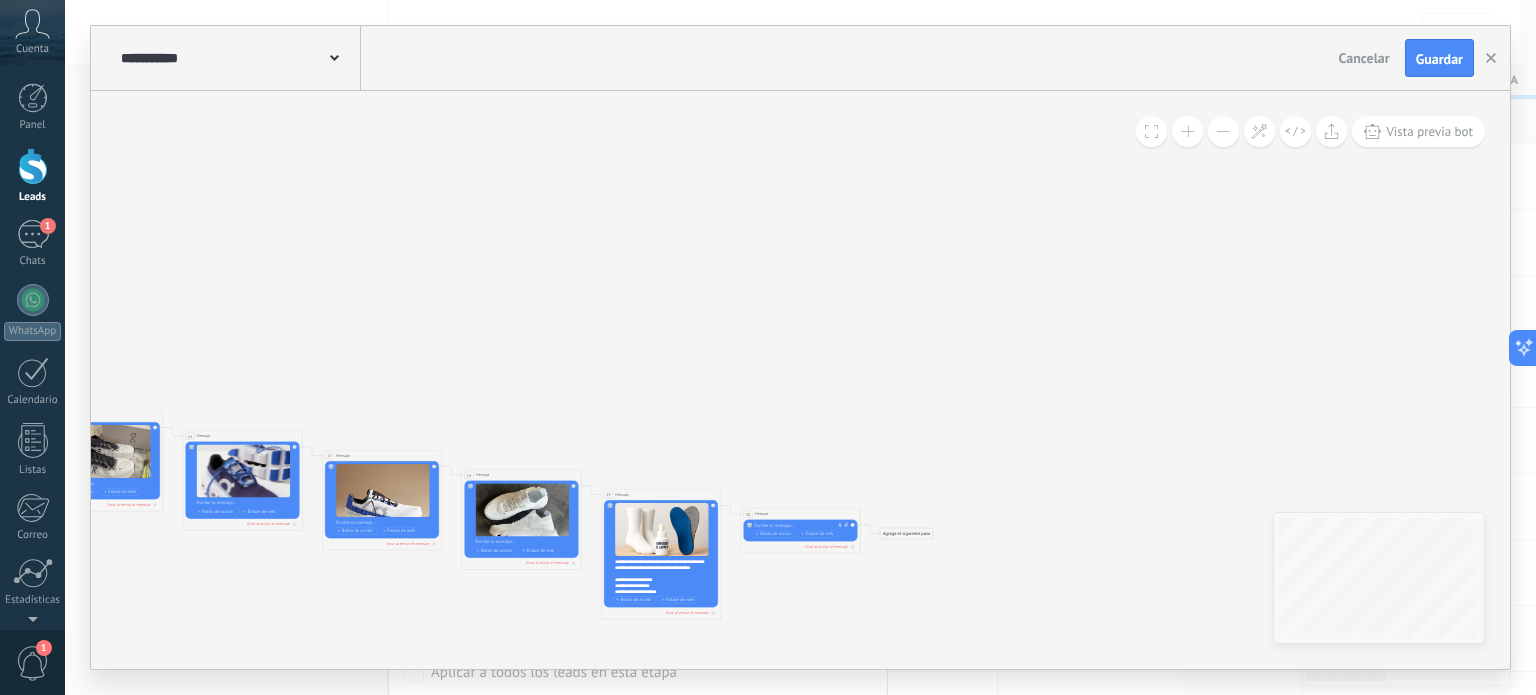click at bounding box center [799, 526] 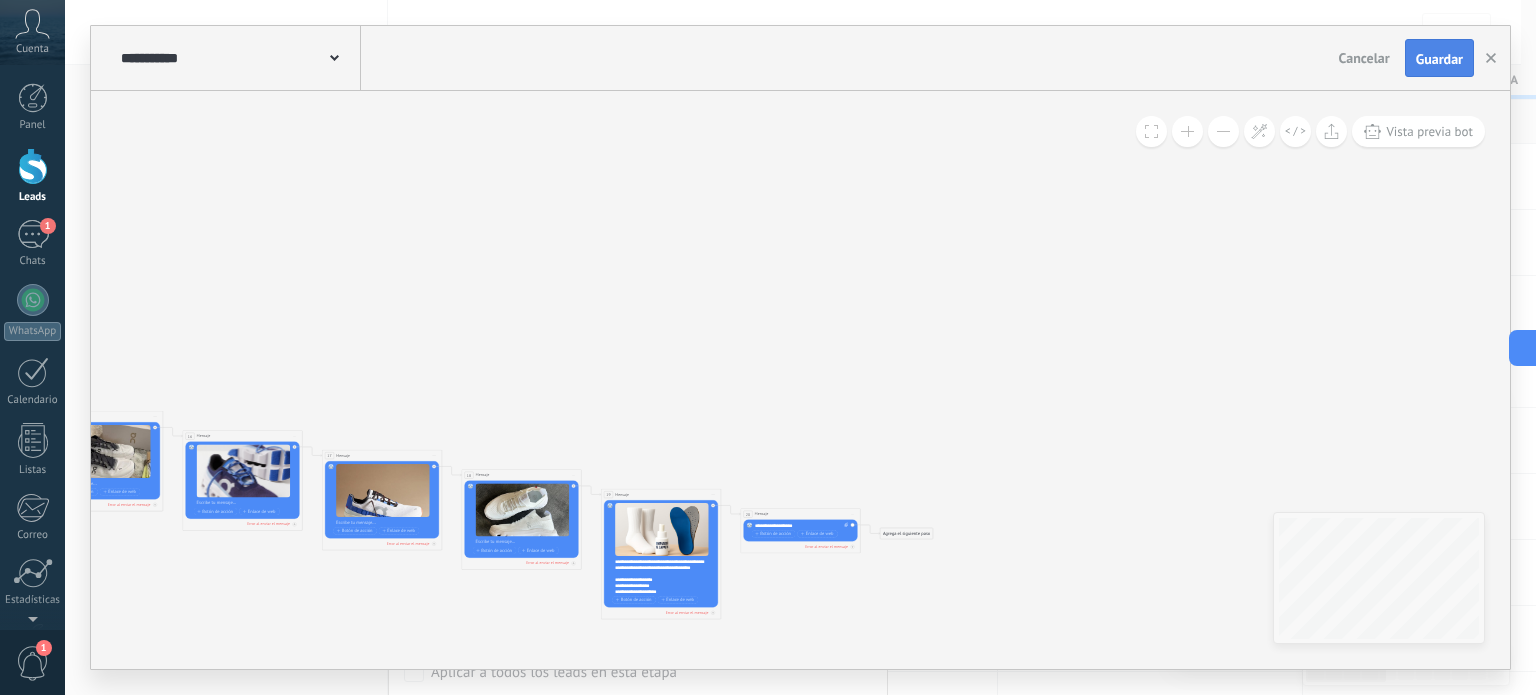 click on "Guardar" at bounding box center (1439, 58) 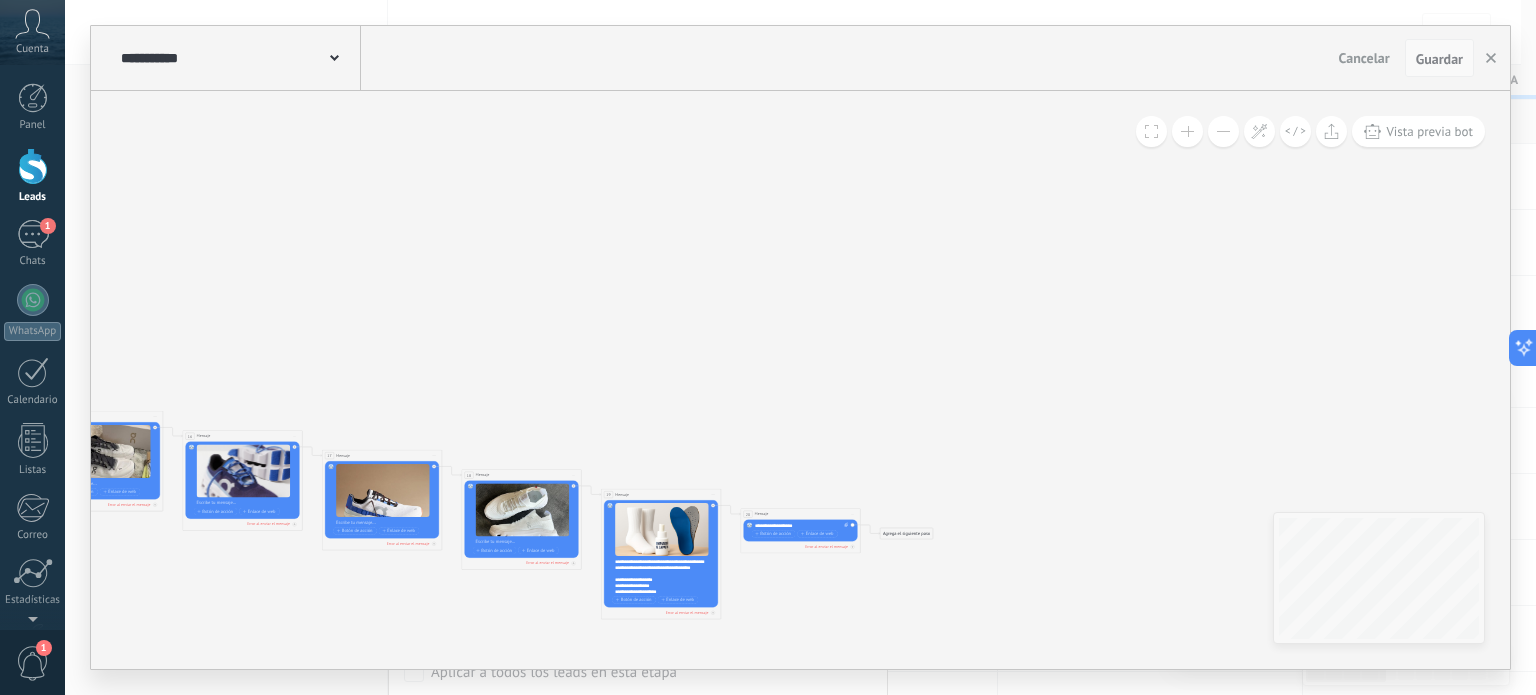 click on "Guardar" at bounding box center (1439, 59) 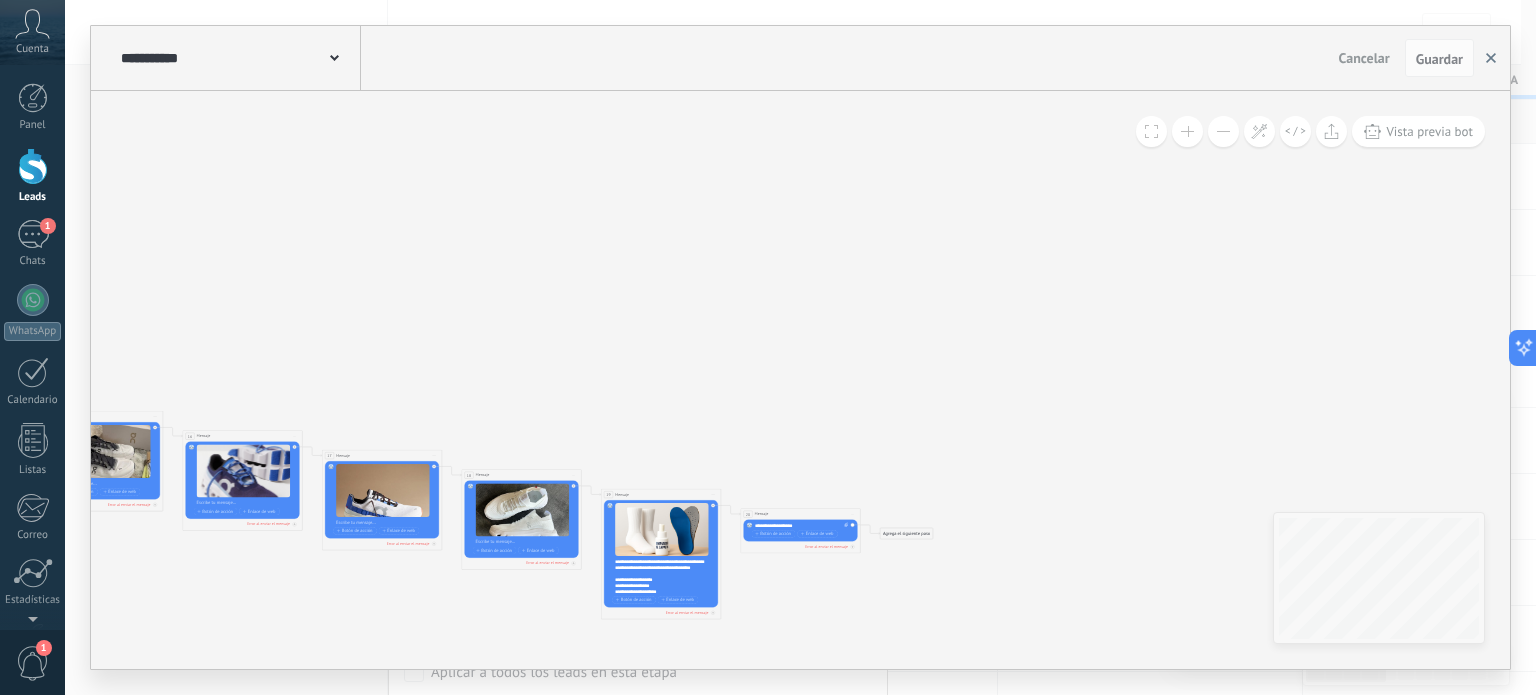 click 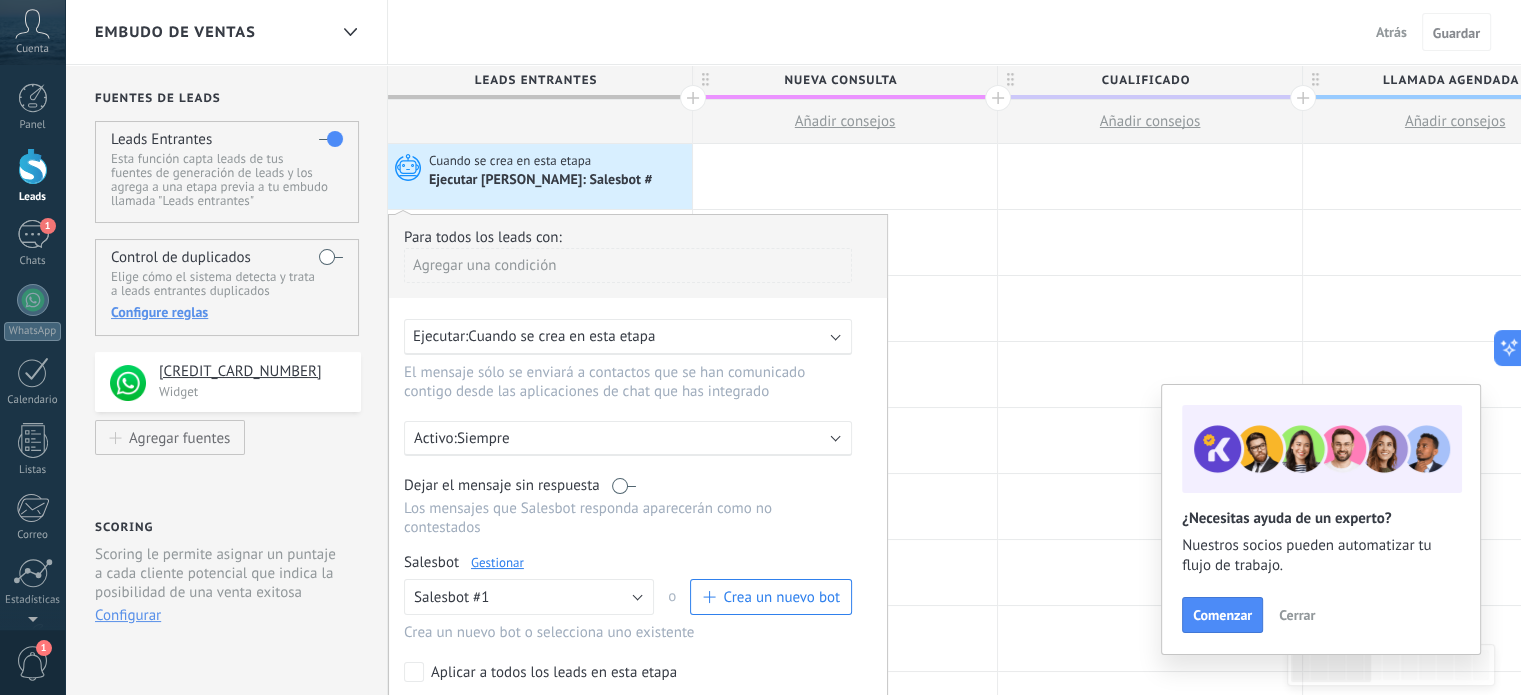 click on "Aplicar a todos los leads en esta etapa" at bounding box center [624, 672] 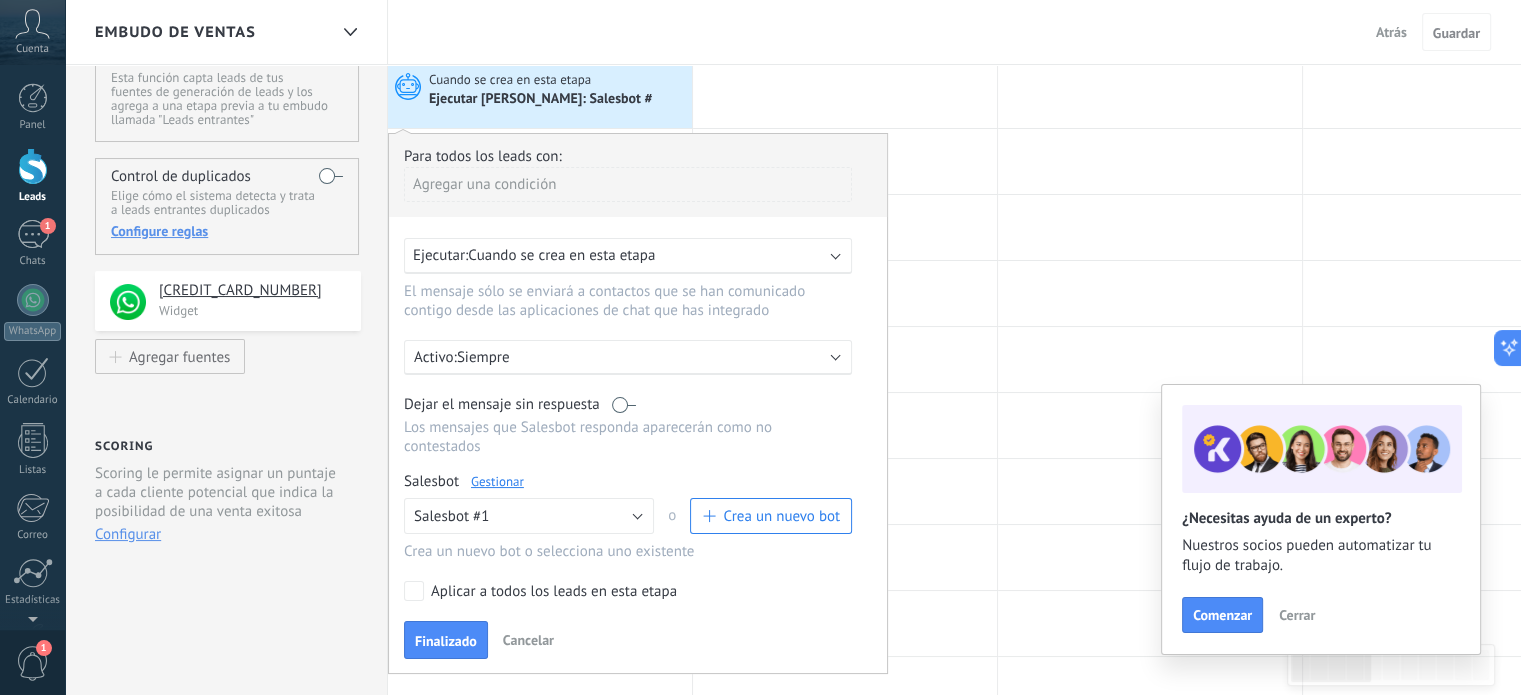 scroll, scrollTop: 120, scrollLeft: 0, axis: vertical 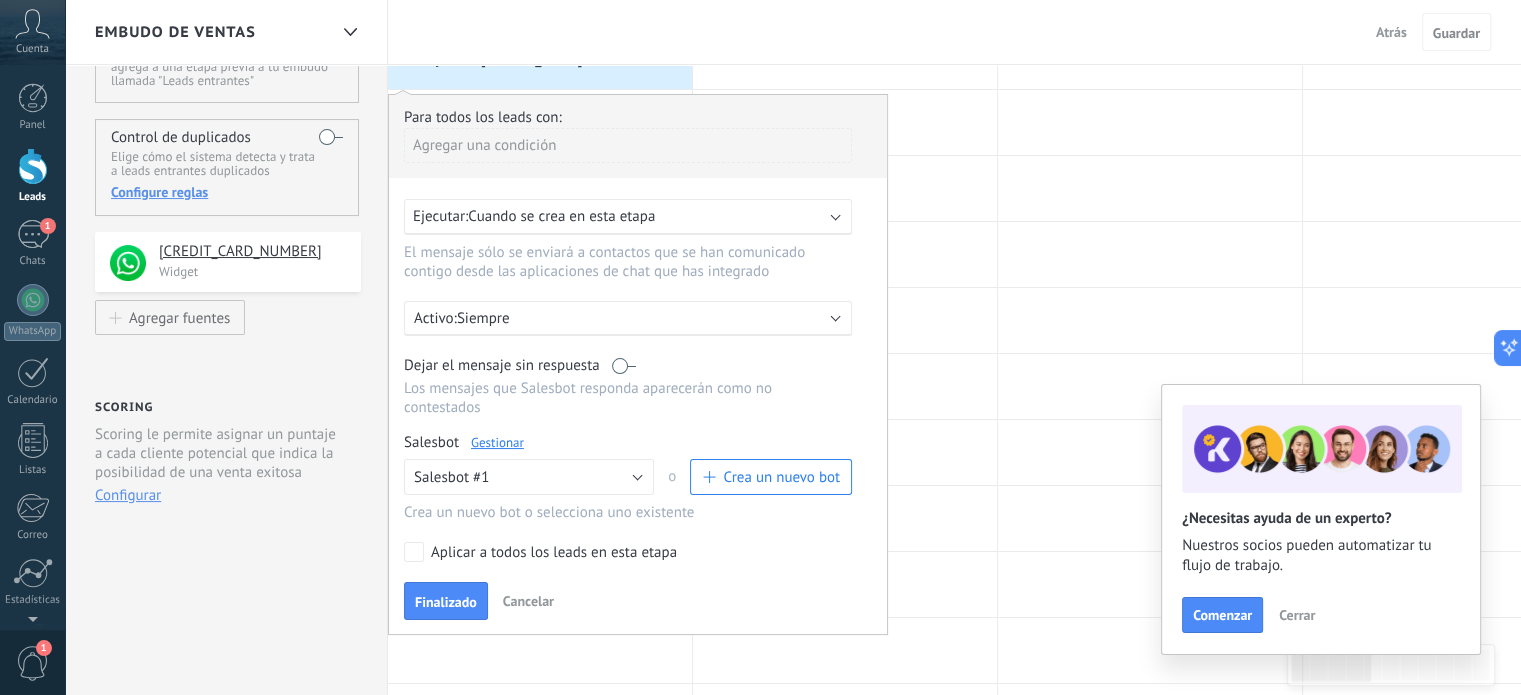 click on "Para todos los leads con: [PERSON_NAME] una condición Ejecutar:  Cuando se crea en esta etapa El mensaje sólo se enviará a contactos que se han comunicado contigo desde las aplicaciones de chat que has integrado Activo:  Siempre Dejar el mensaje sin respuesta Los mensajes que [PERSON_NAME] responda aparecerán como no contestados    Salesbot Gestionar Ningún bot seleccionado Salesbot #1 Salesbot #1 o Crea un nuevo bot Crea un nuevo bot o selecciona uno existente Aplicar a todos los leads en esta etapa Finalizado Cancelar" at bounding box center [638, 364] 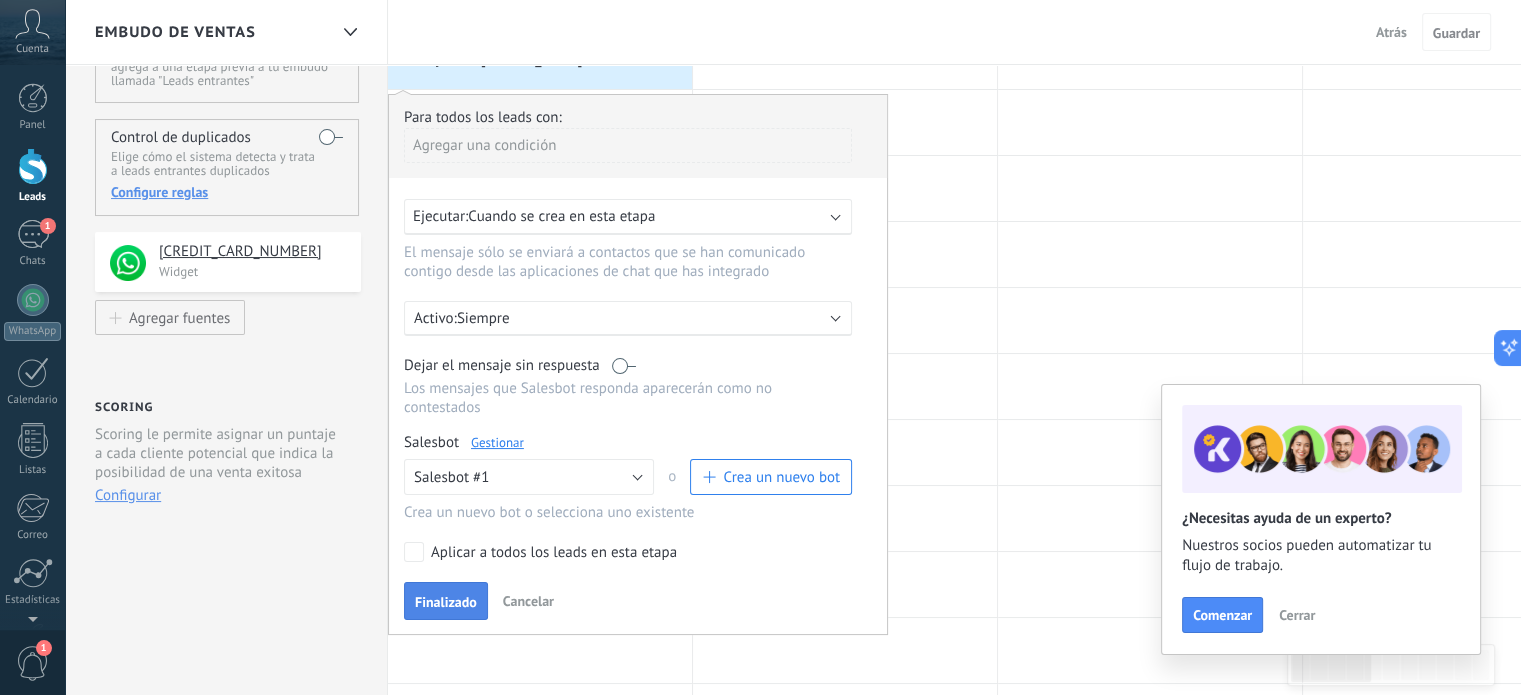 click on "Finalizado" at bounding box center (446, 602) 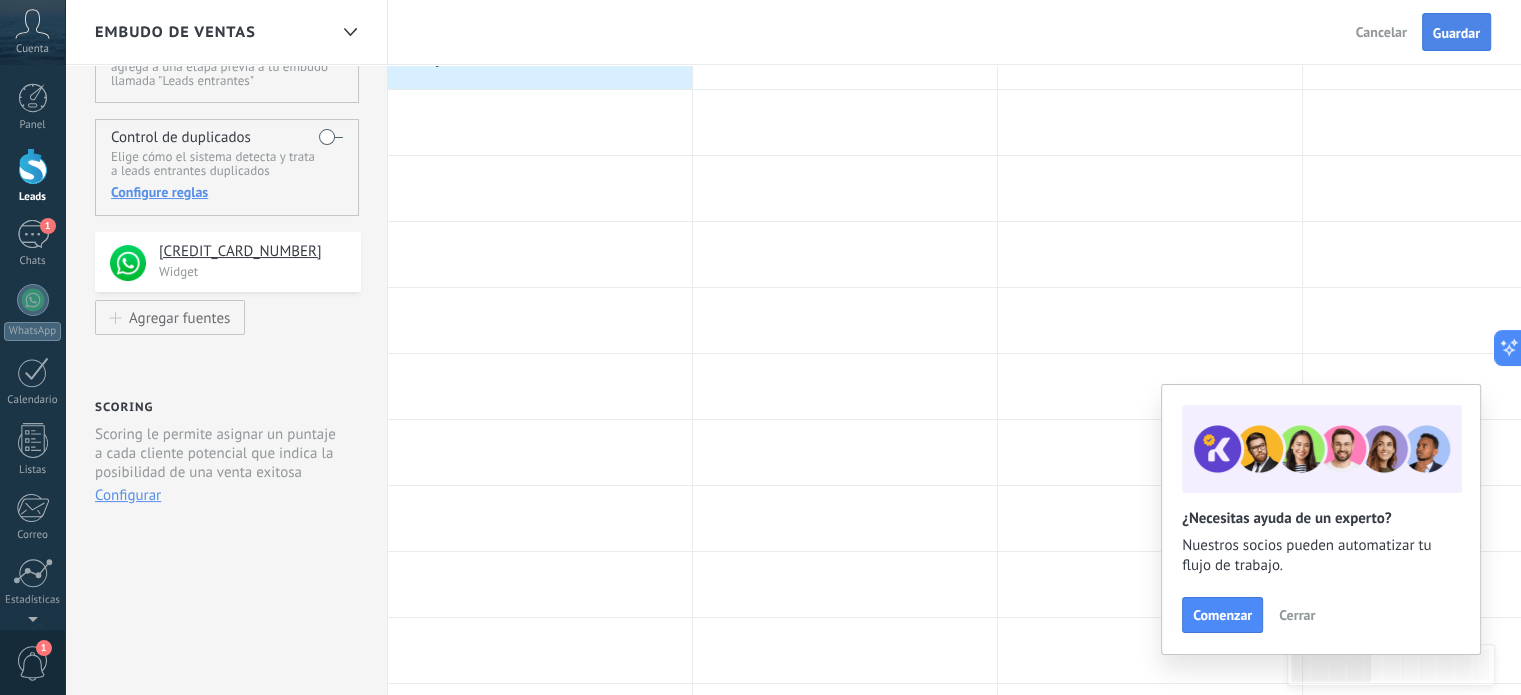 click on "Guardar" at bounding box center [1456, 33] 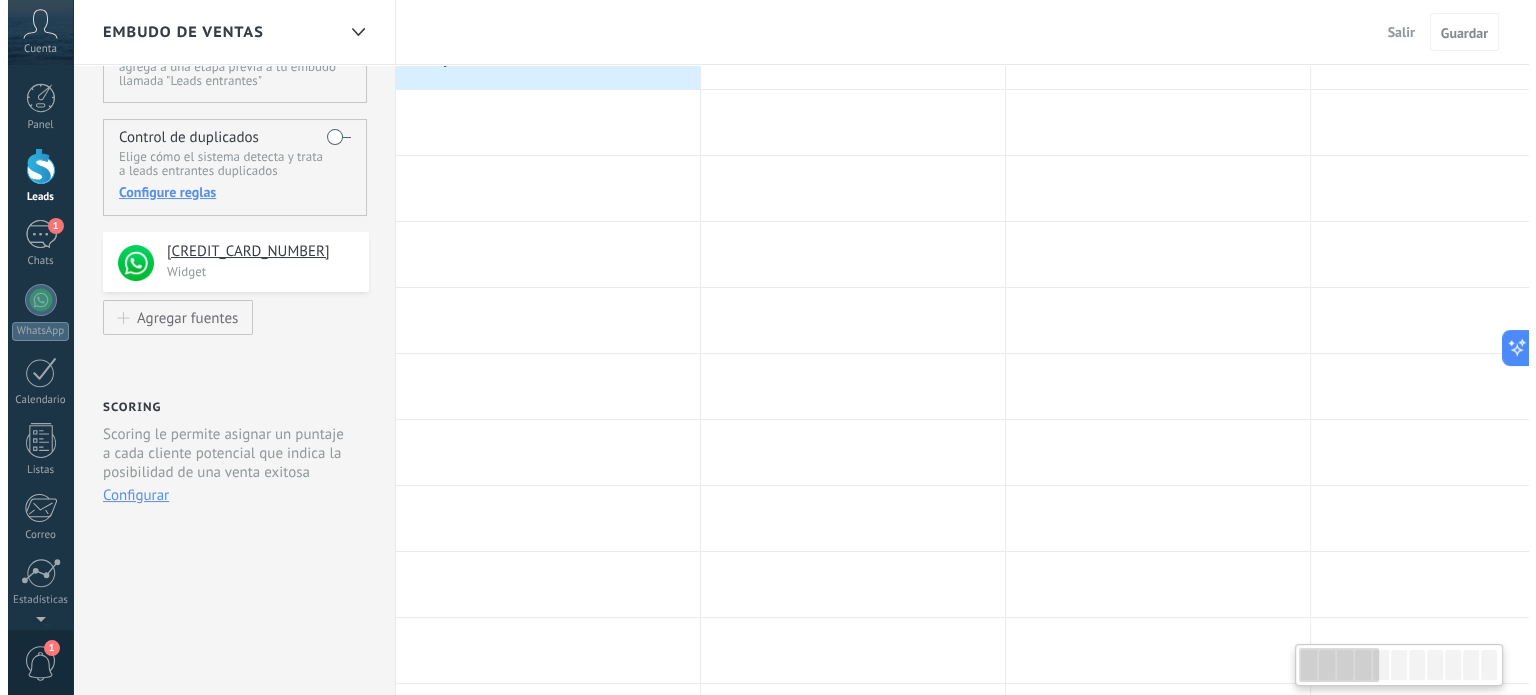 scroll, scrollTop: 0, scrollLeft: 0, axis: both 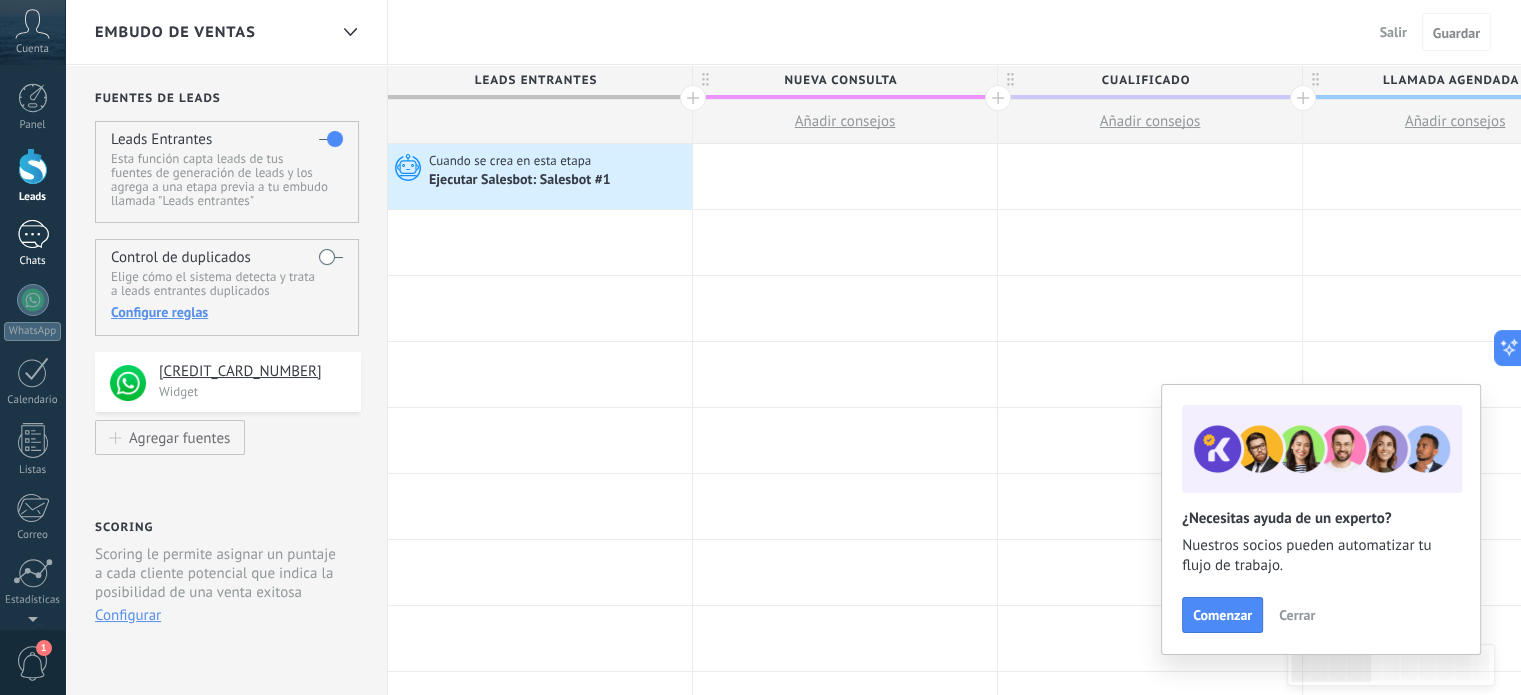 drag, startPoint x: 32, startPoint y: 215, endPoint x: 32, endPoint y: 226, distance: 11 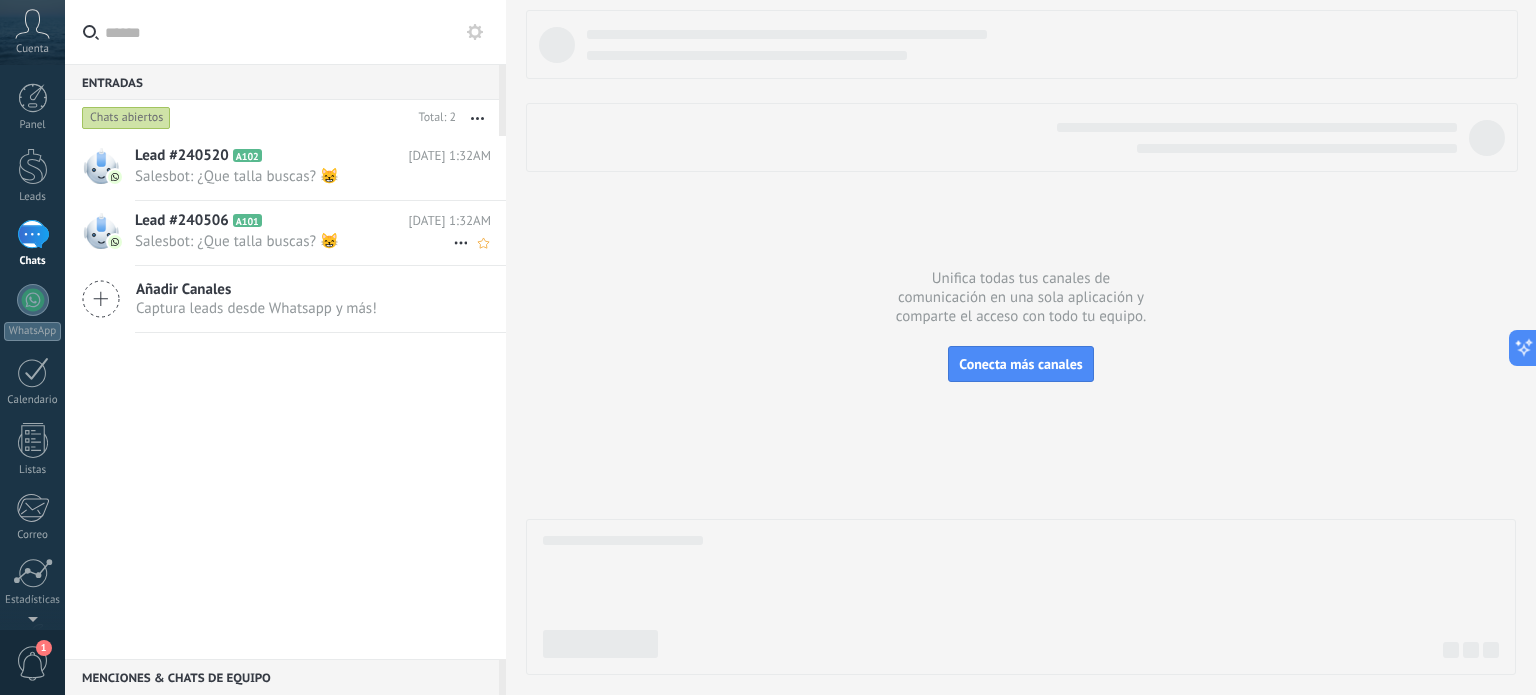 click on "Lead #240506
A101
[DATE] 1:32AM
Salesbot: ¿Que talla buscas? 😸" at bounding box center (320, 232) 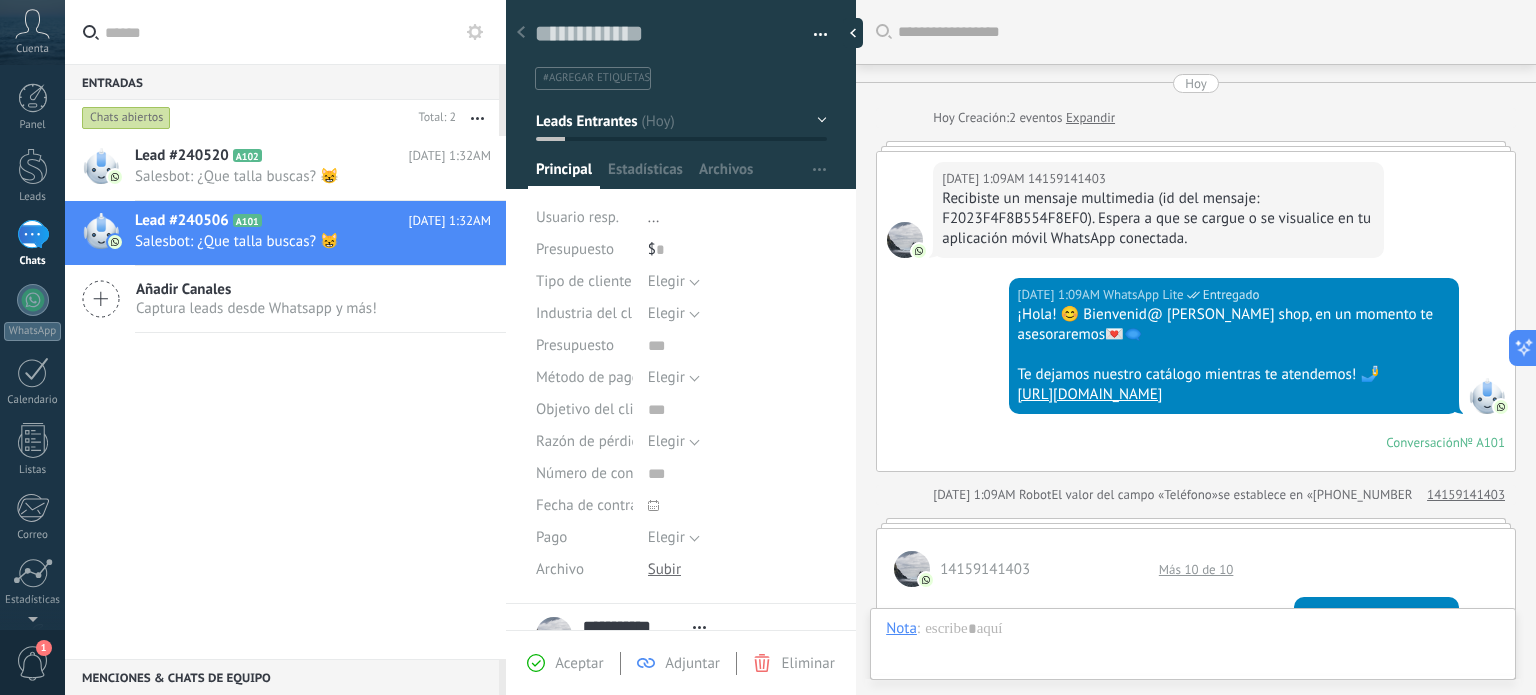 scroll, scrollTop: 29, scrollLeft: 0, axis: vertical 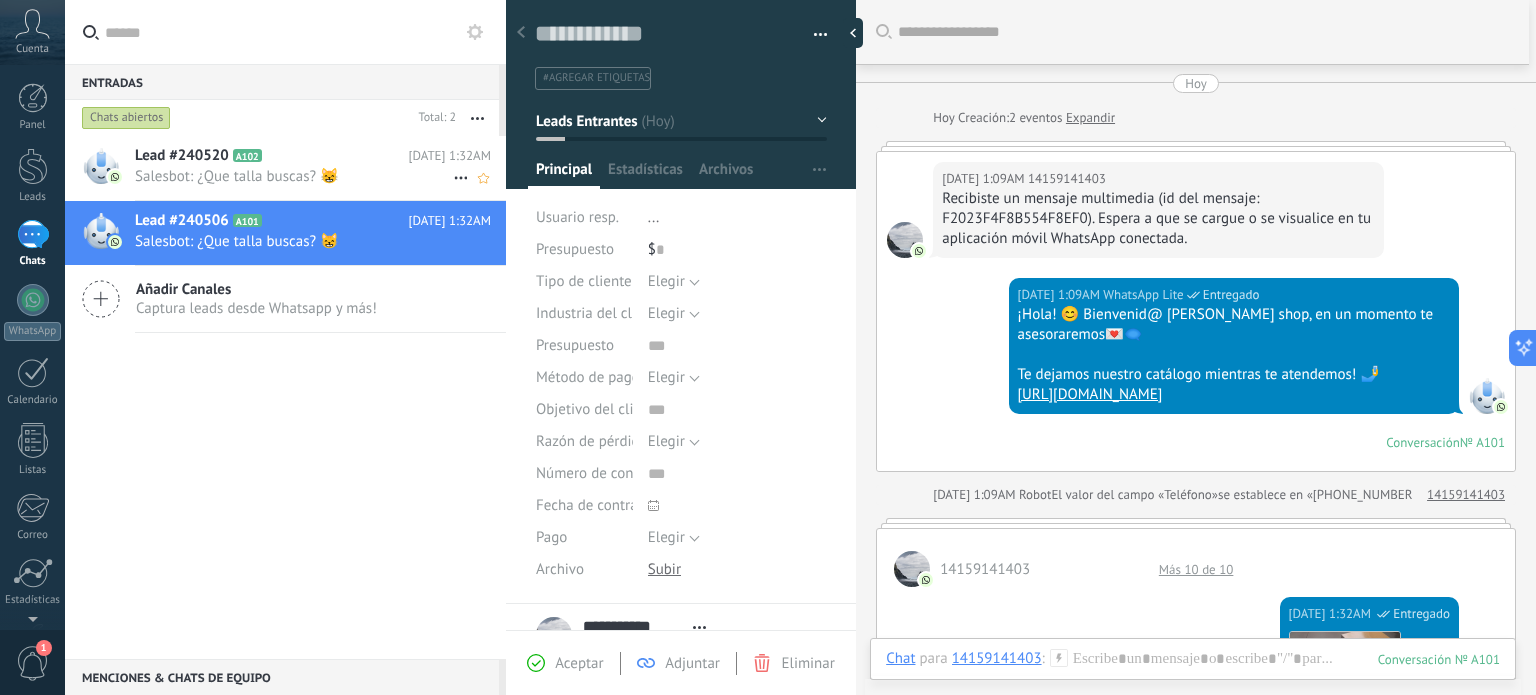 click on "A102" at bounding box center (247, 155) 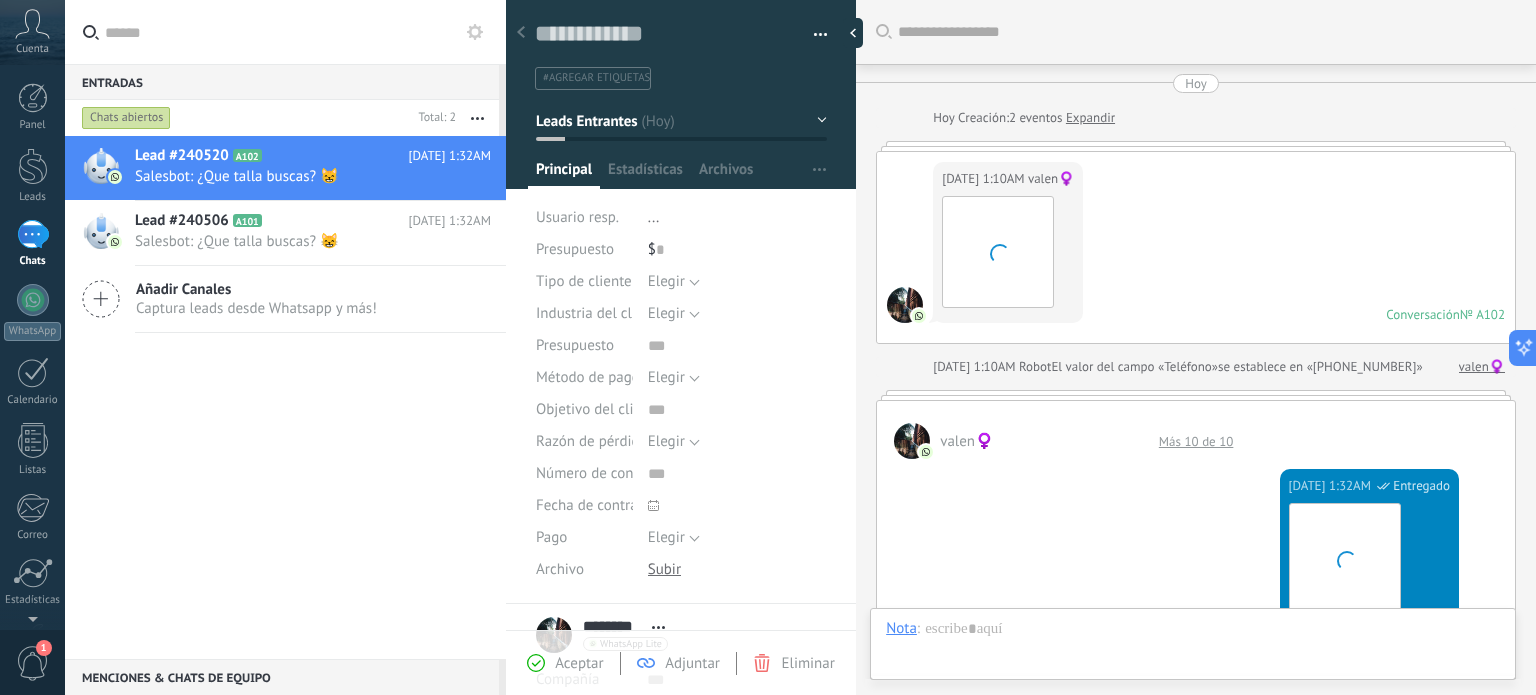 scroll, scrollTop: 1864, scrollLeft: 0, axis: vertical 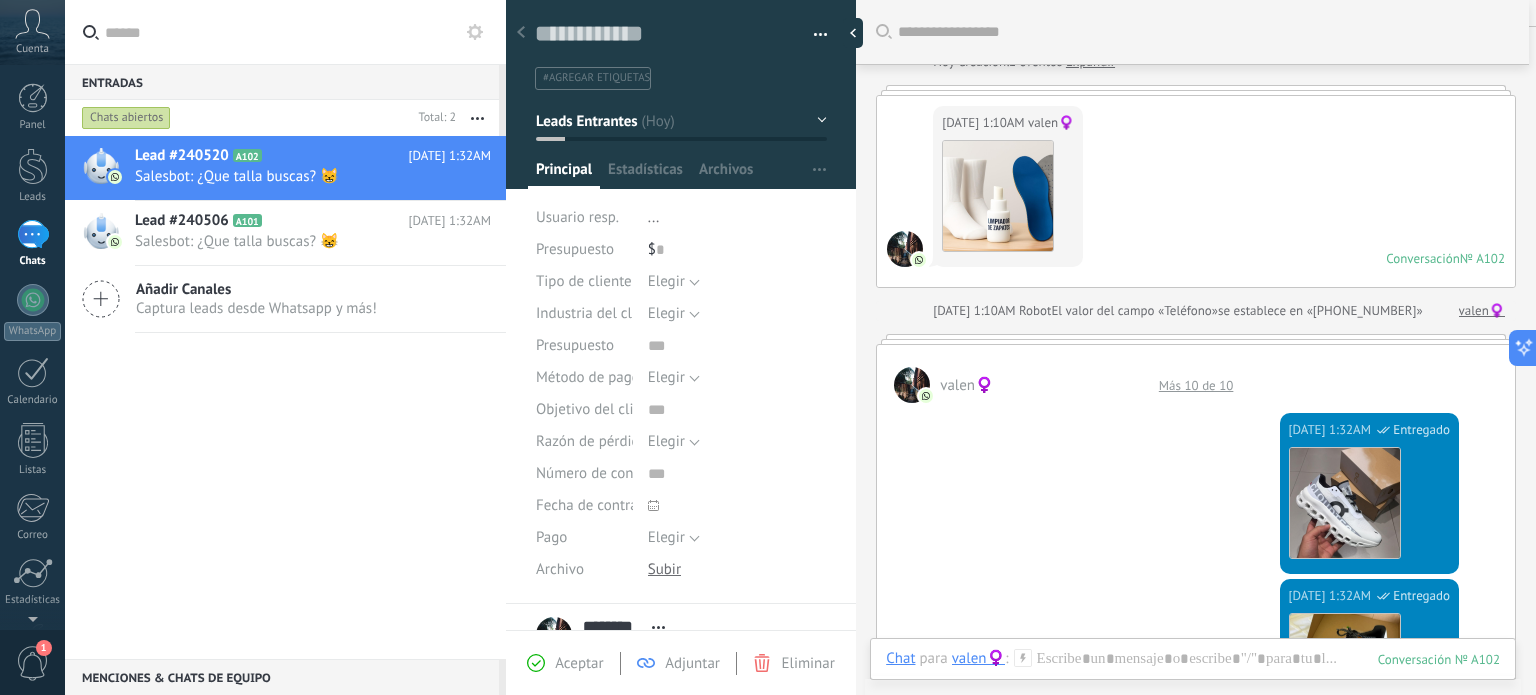 click at bounding box center [813, 35] 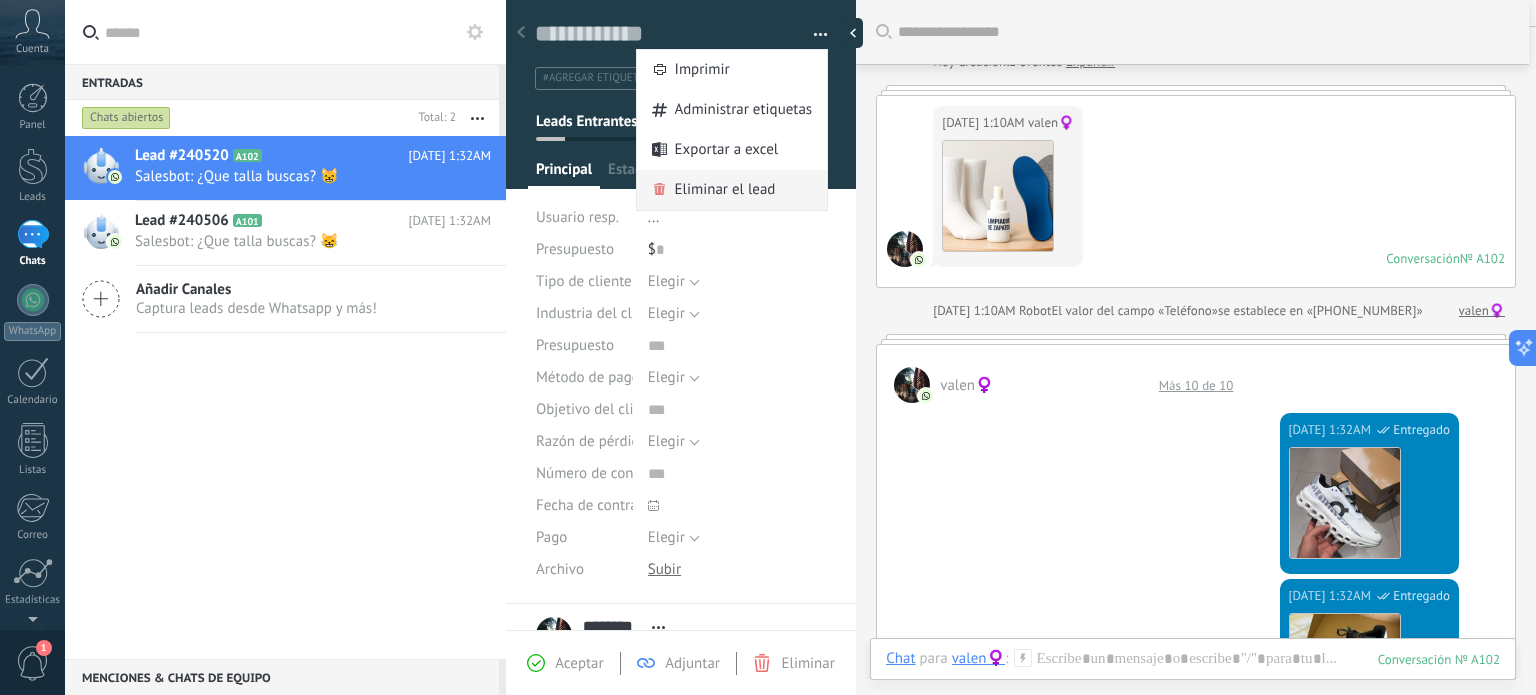 click on "Eliminar el lead" at bounding box center [725, 190] 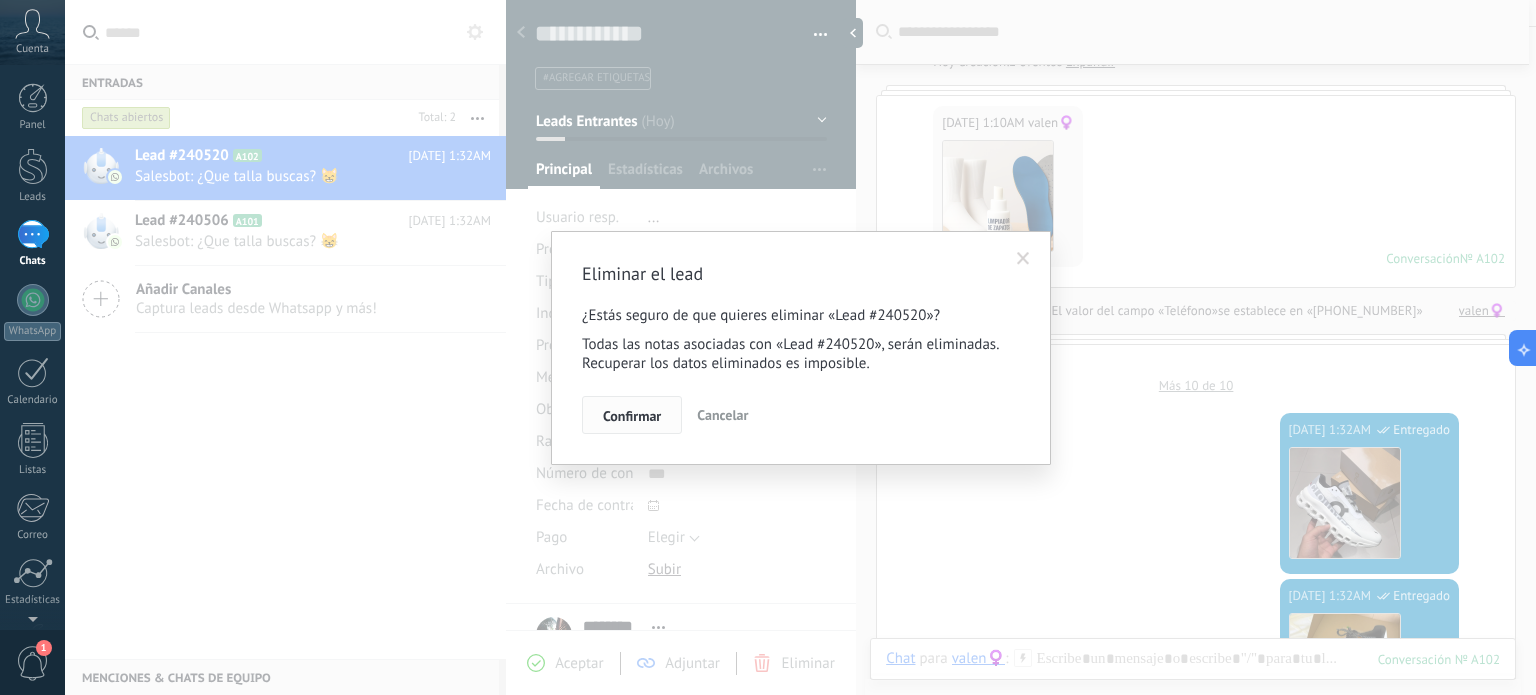 click on "Confirmar" at bounding box center [632, 416] 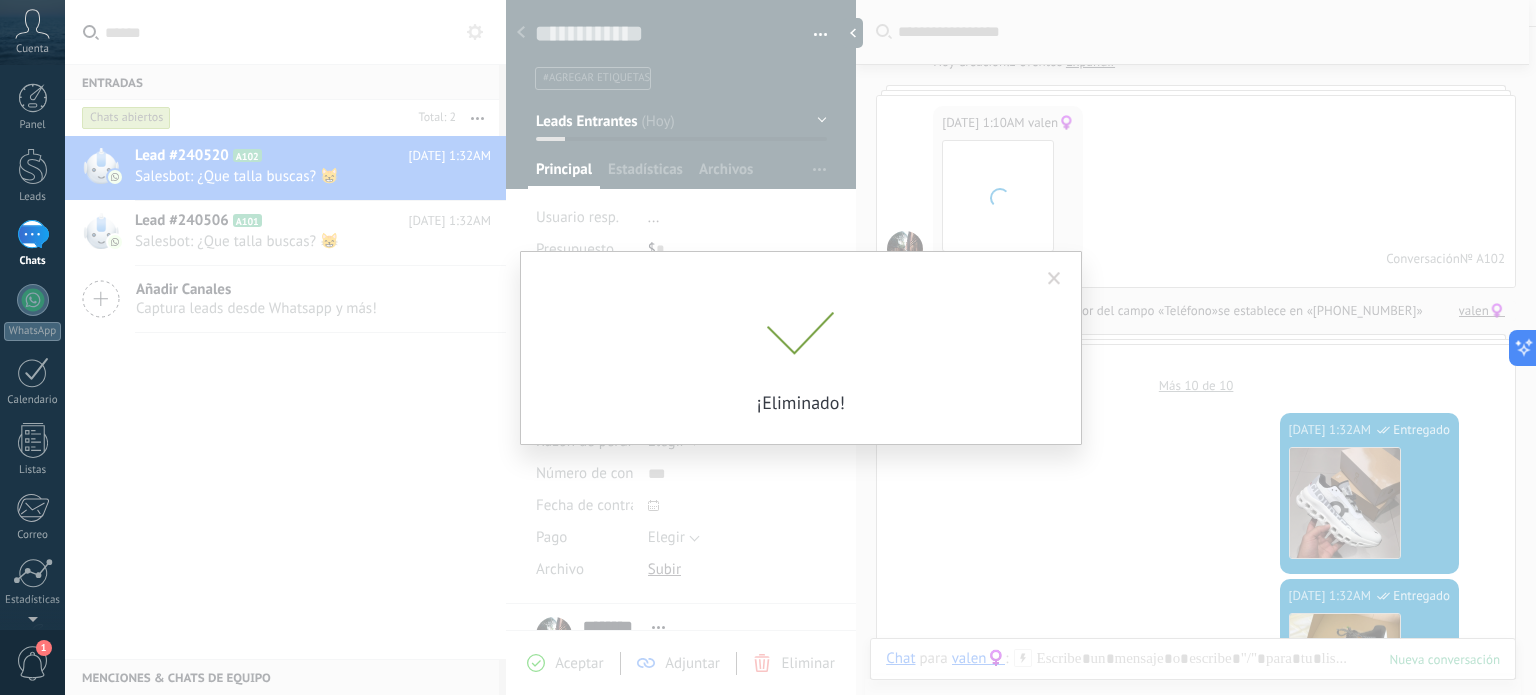 scroll, scrollTop: 88, scrollLeft: 0, axis: vertical 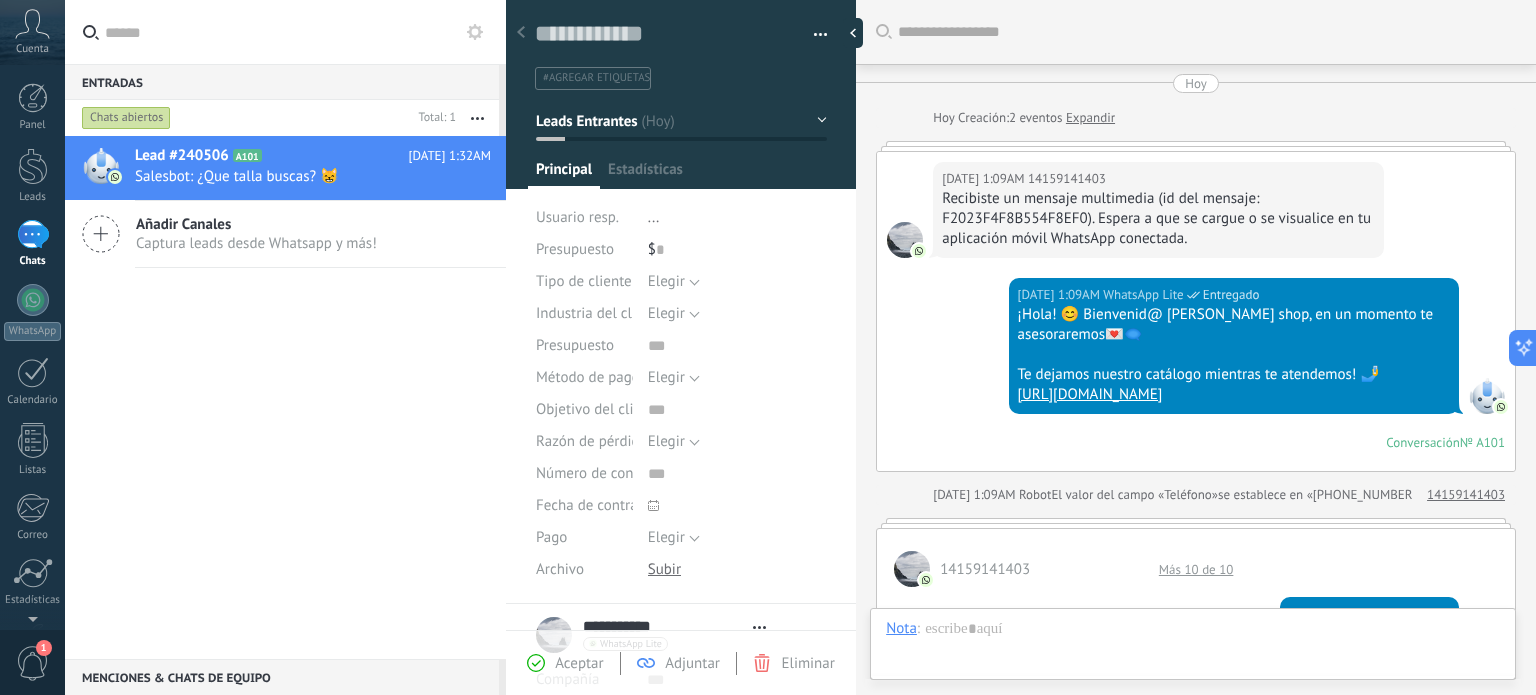 type on "**********" 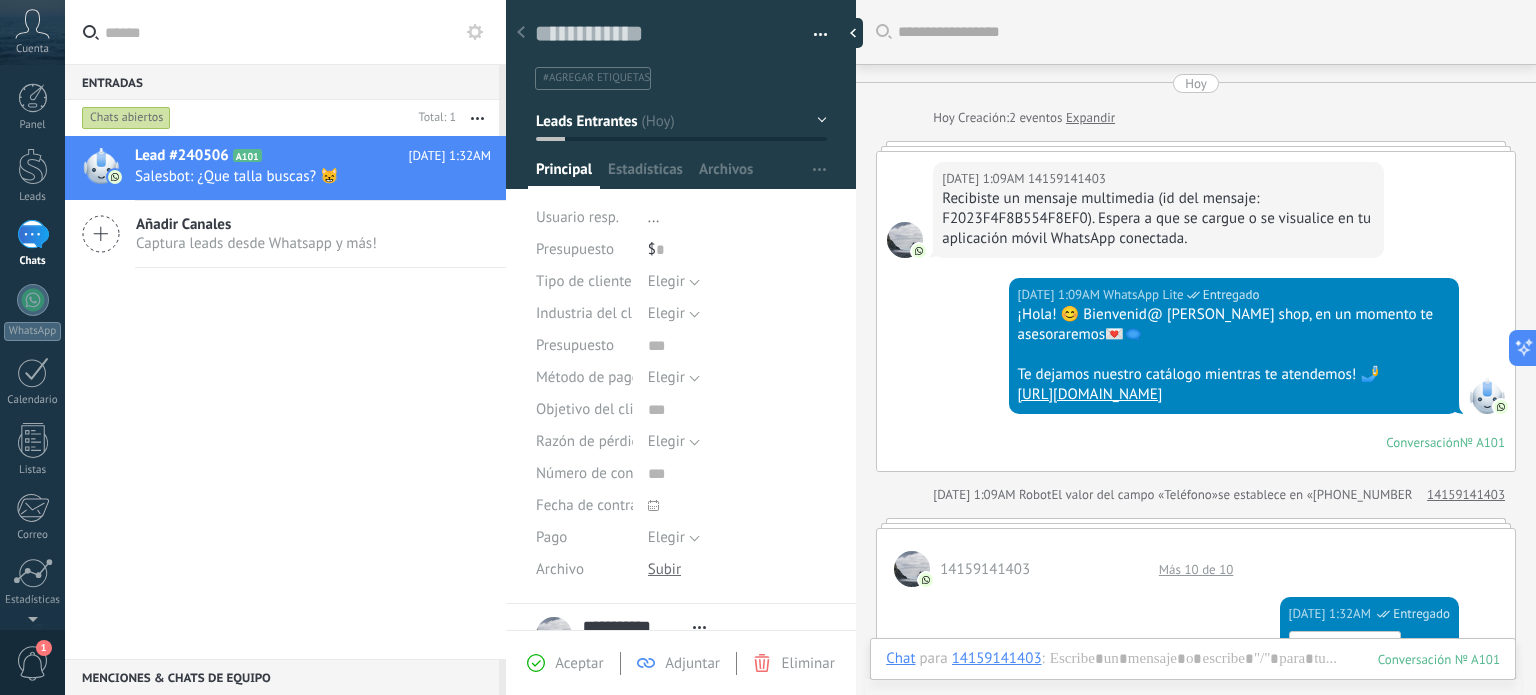 scroll, scrollTop: 29, scrollLeft: 0, axis: vertical 